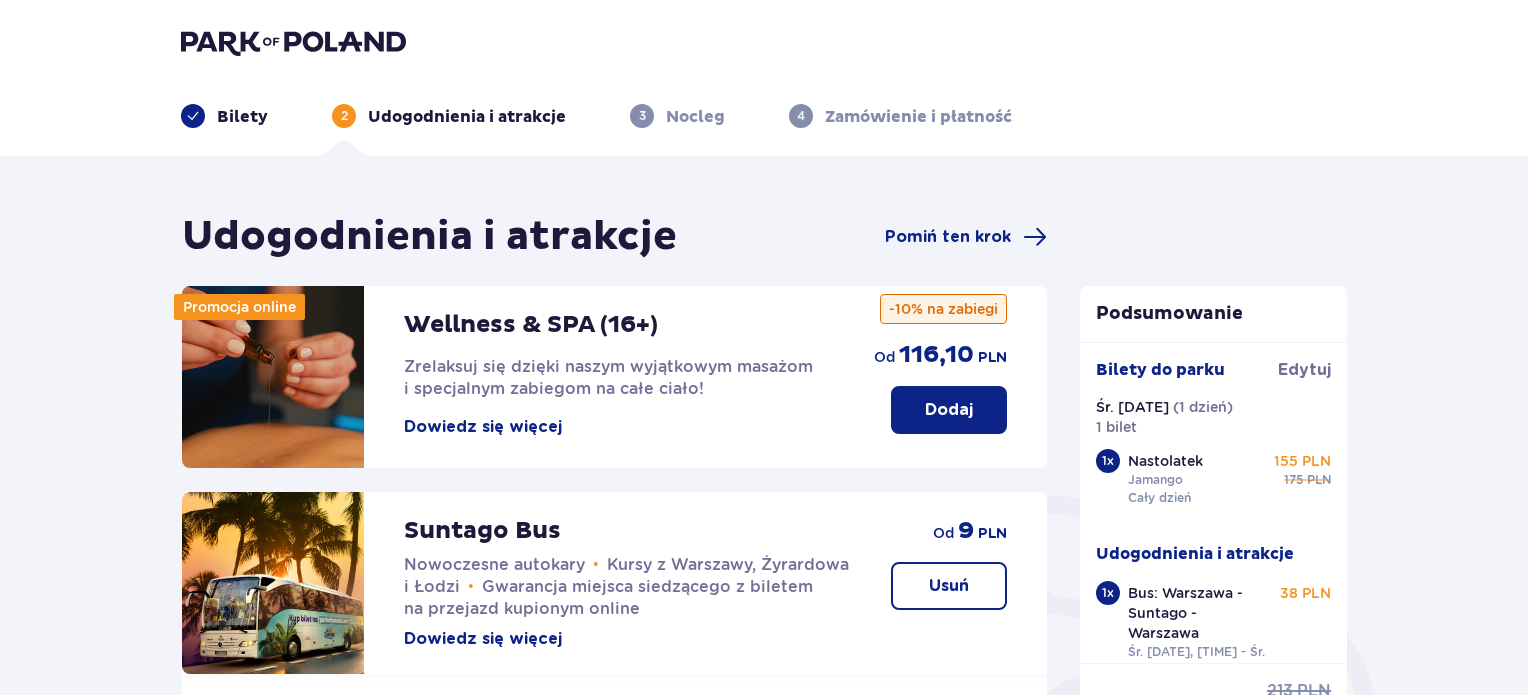 scroll, scrollTop: 840, scrollLeft: 0, axis: vertical 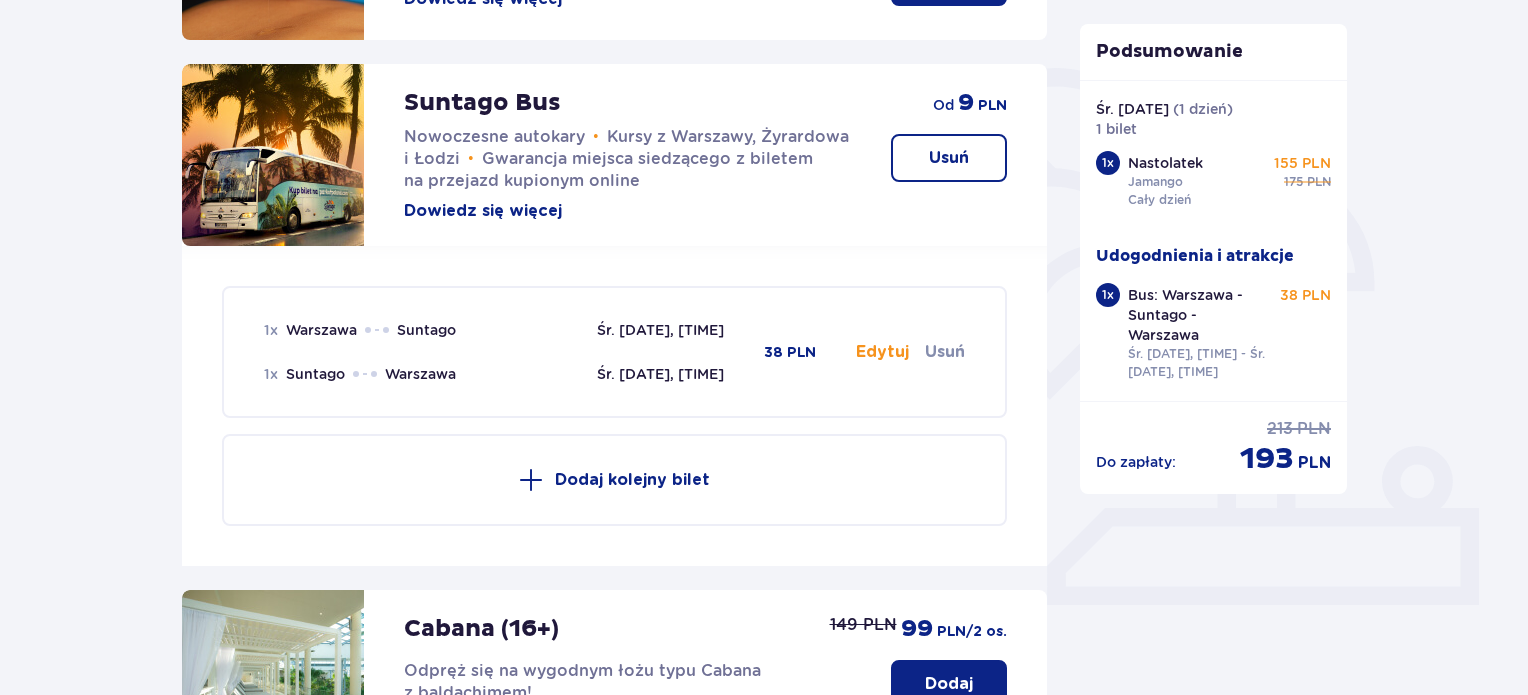 click on "1 x Warszawa Suntago" at bounding box center (426, 330) 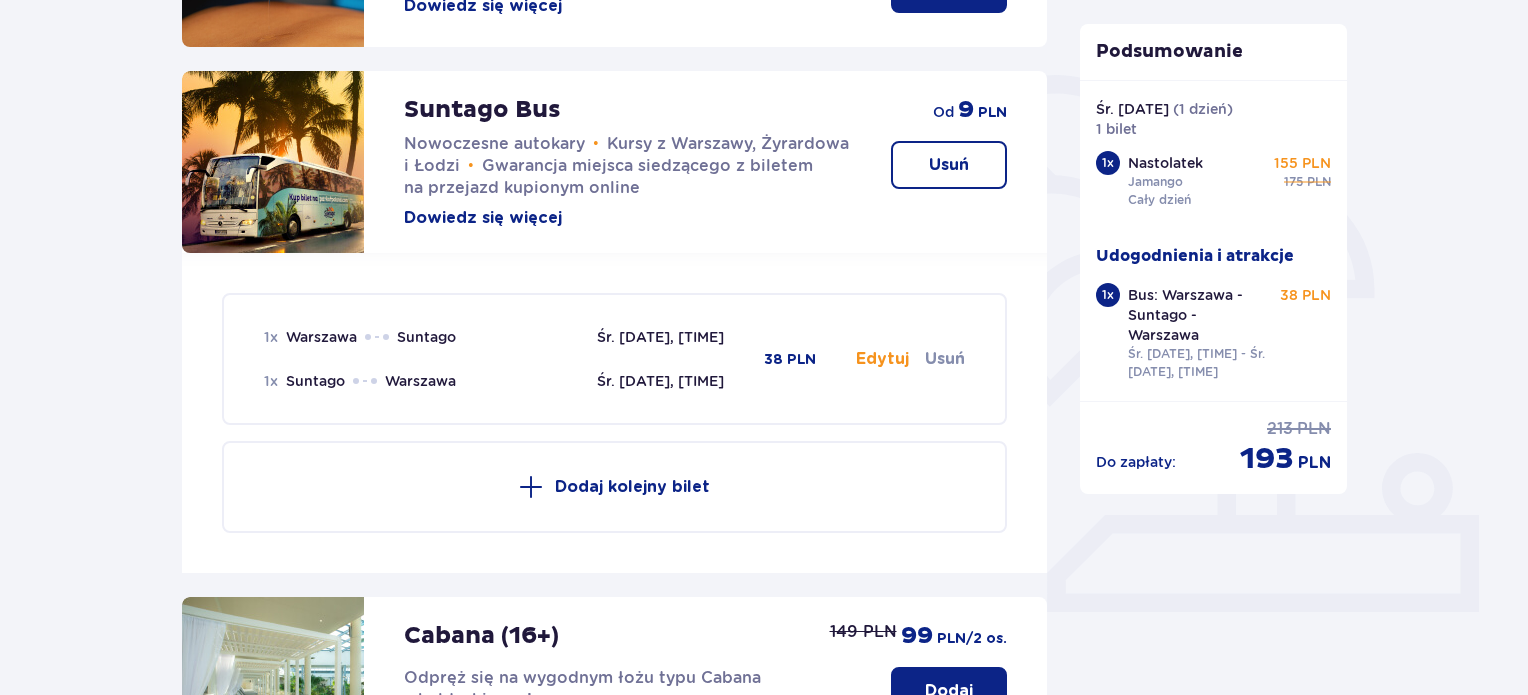 scroll, scrollTop: 420, scrollLeft: 0, axis: vertical 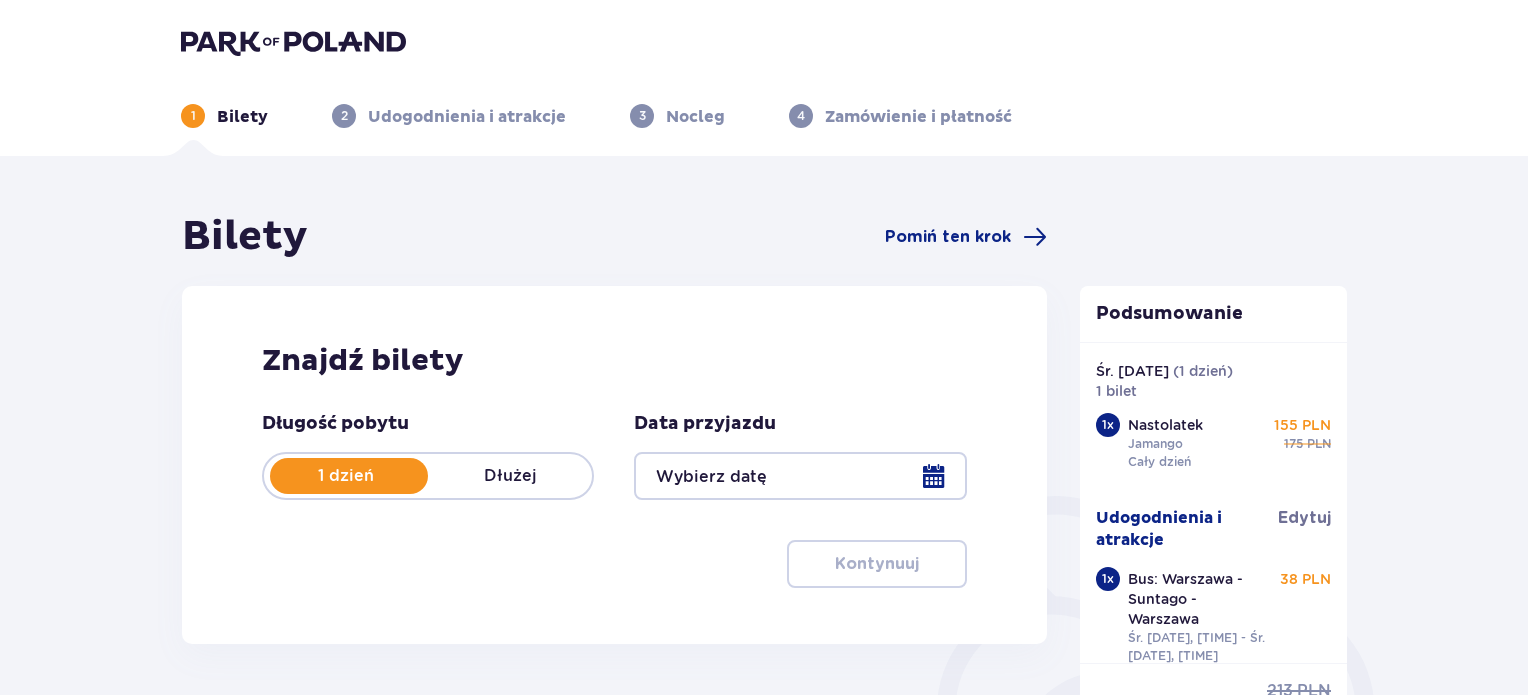type on "[DATE]" 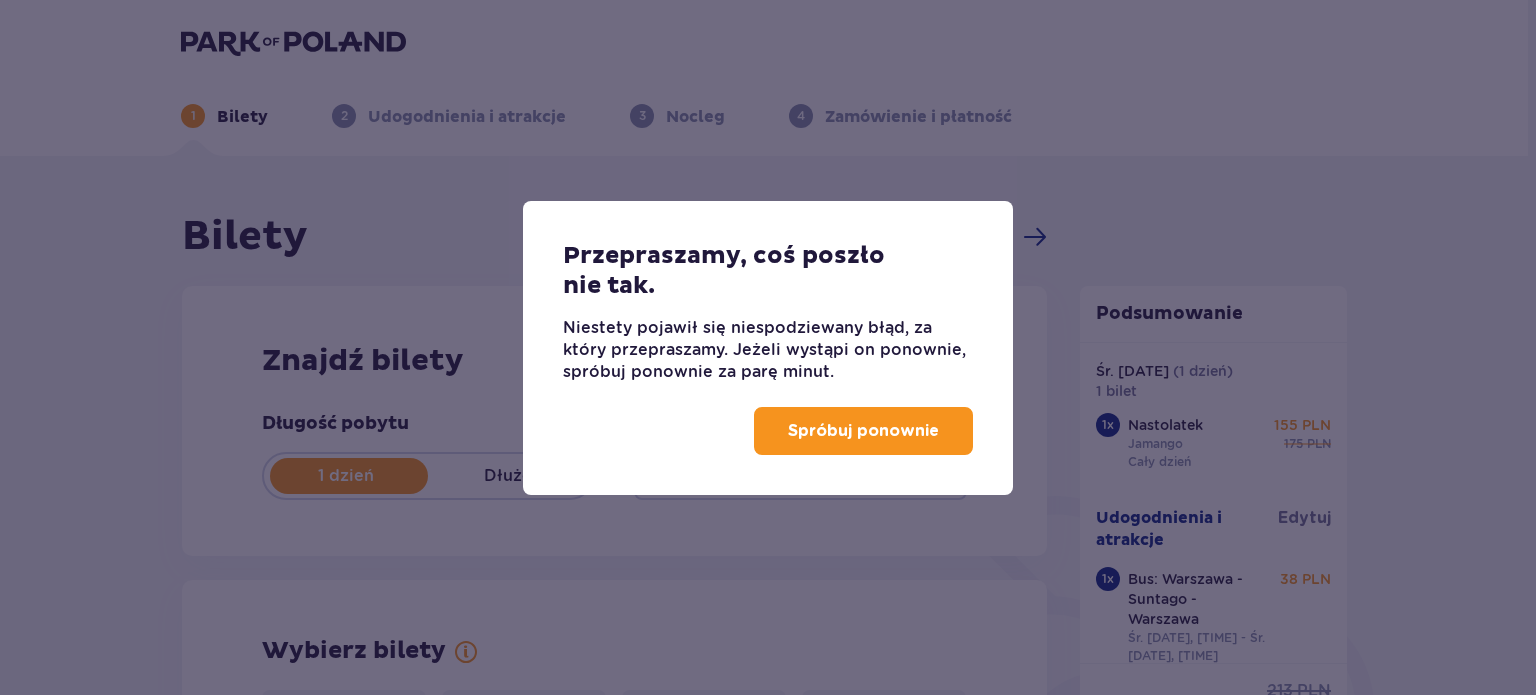 click on "Przepraszamy, coś poszło nie tak. Niestety pojawił się niespodziewany błąd, za który przepraszamy. Jeżeli wystąpi on ponownie, spróbuj ponownie za parę minut. Spróbuj ponownie" at bounding box center (768, 347) 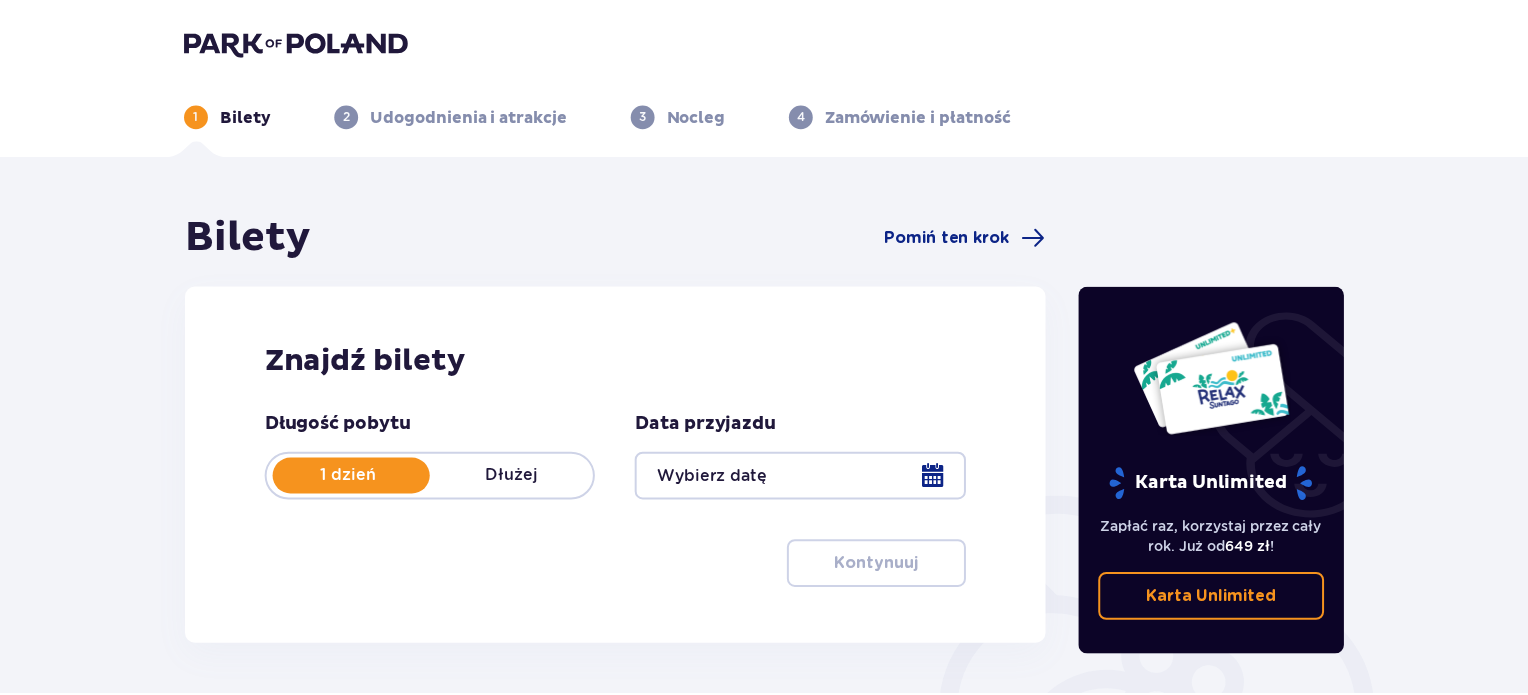scroll, scrollTop: 0, scrollLeft: 0, axis: both 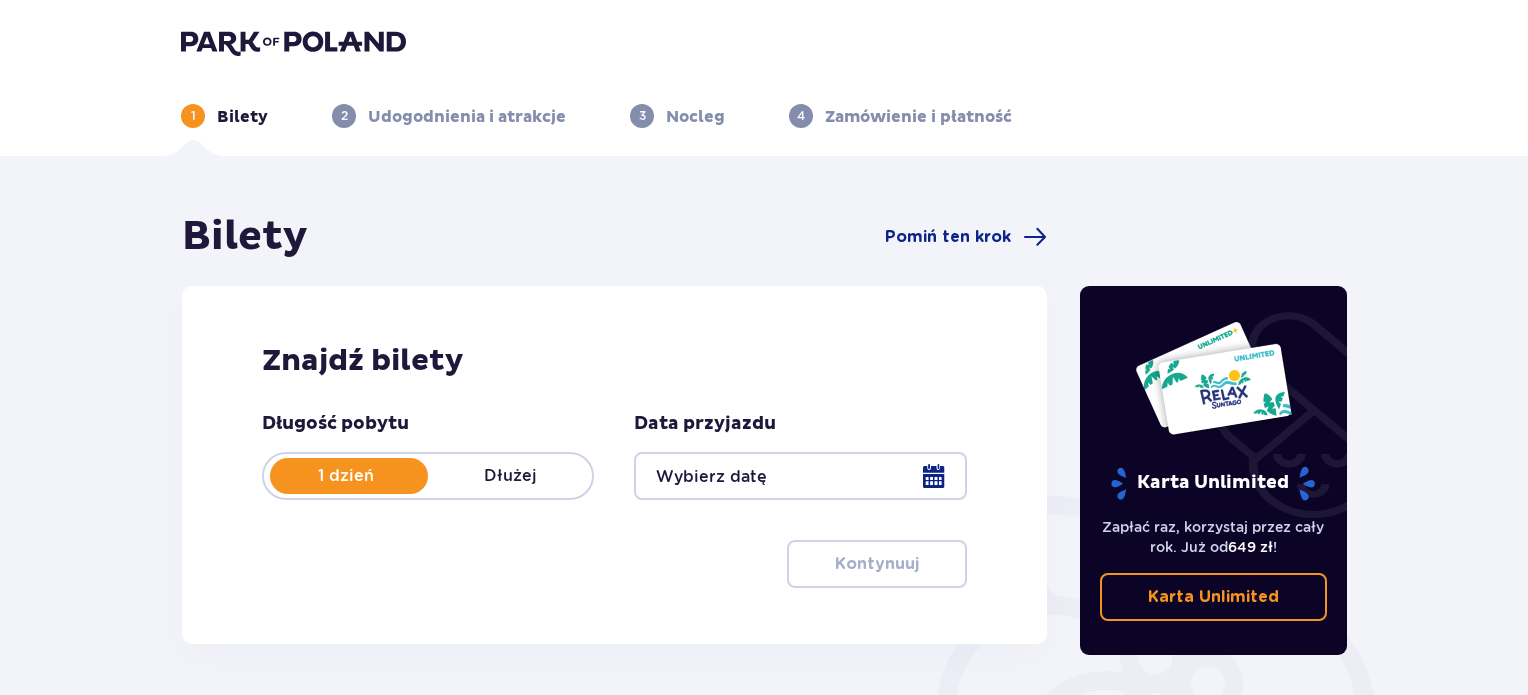 click at bounding box center [800, 476] 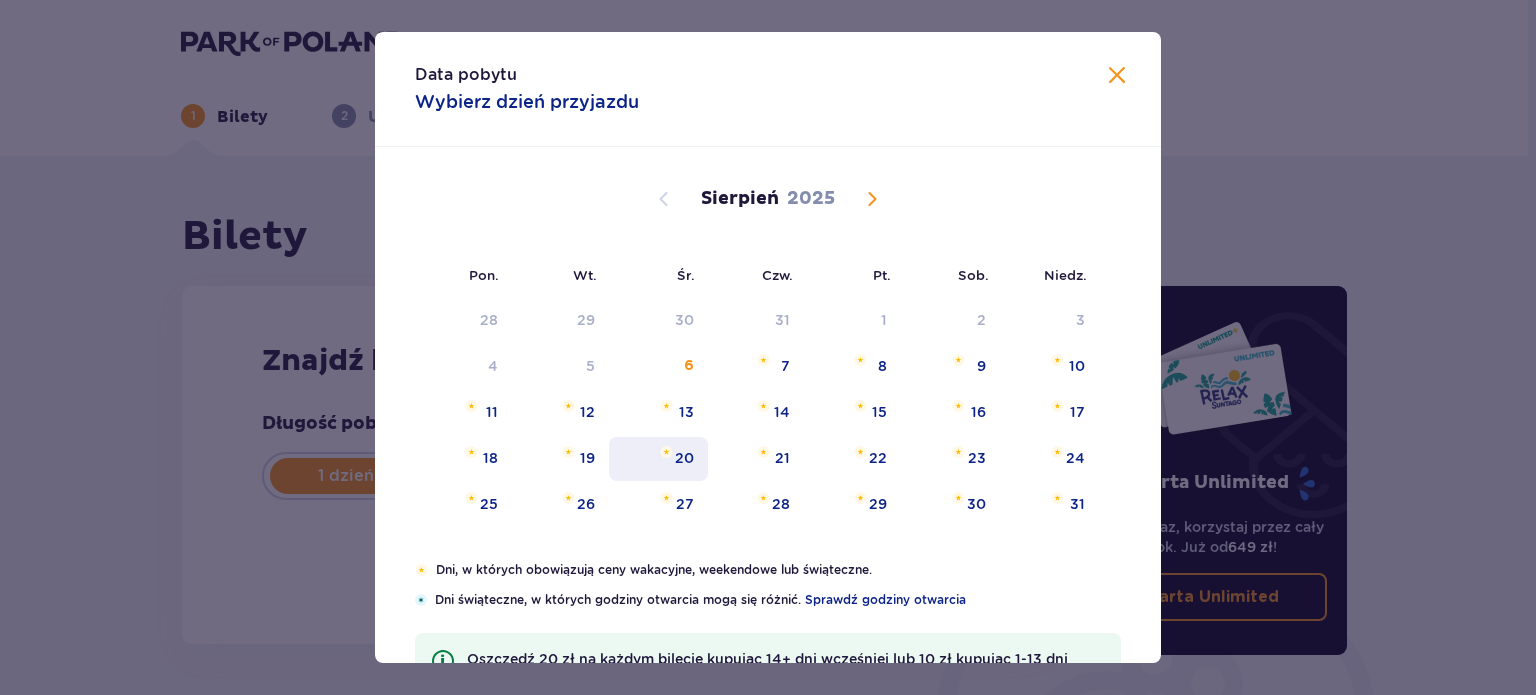 click on "20" at bounding box center (684, 458) 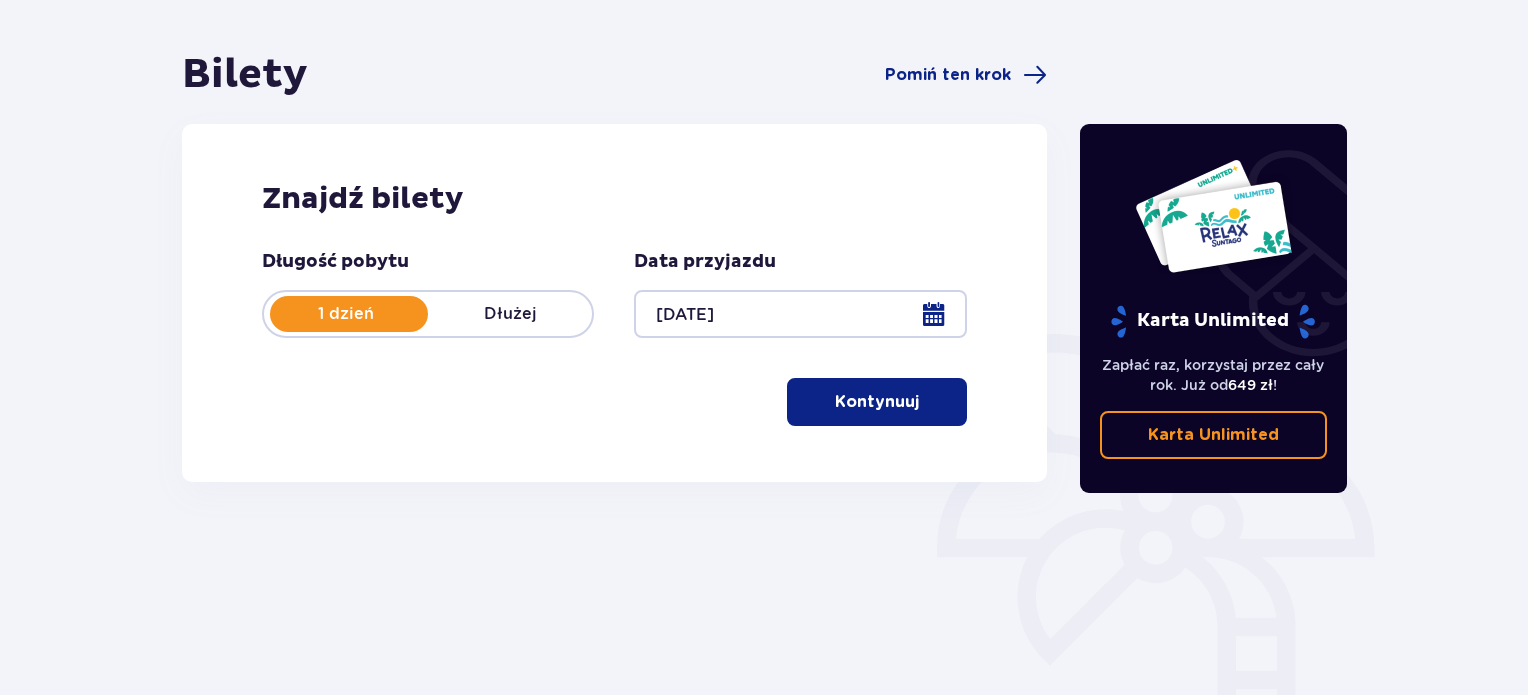 scroll, scrollTop: 160, scrollLeft: 0, axis: vertical 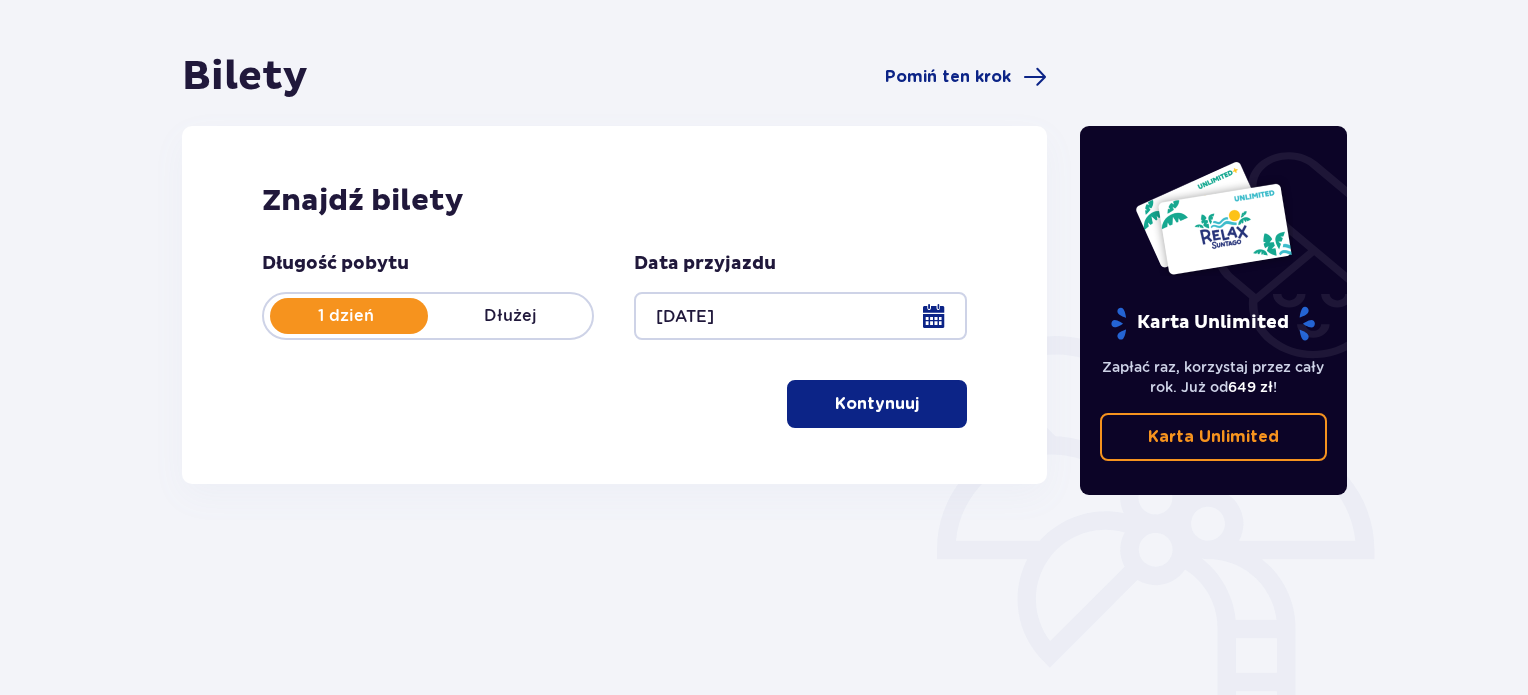 click on "Kontynuuj" at bounding box center (877, 404) 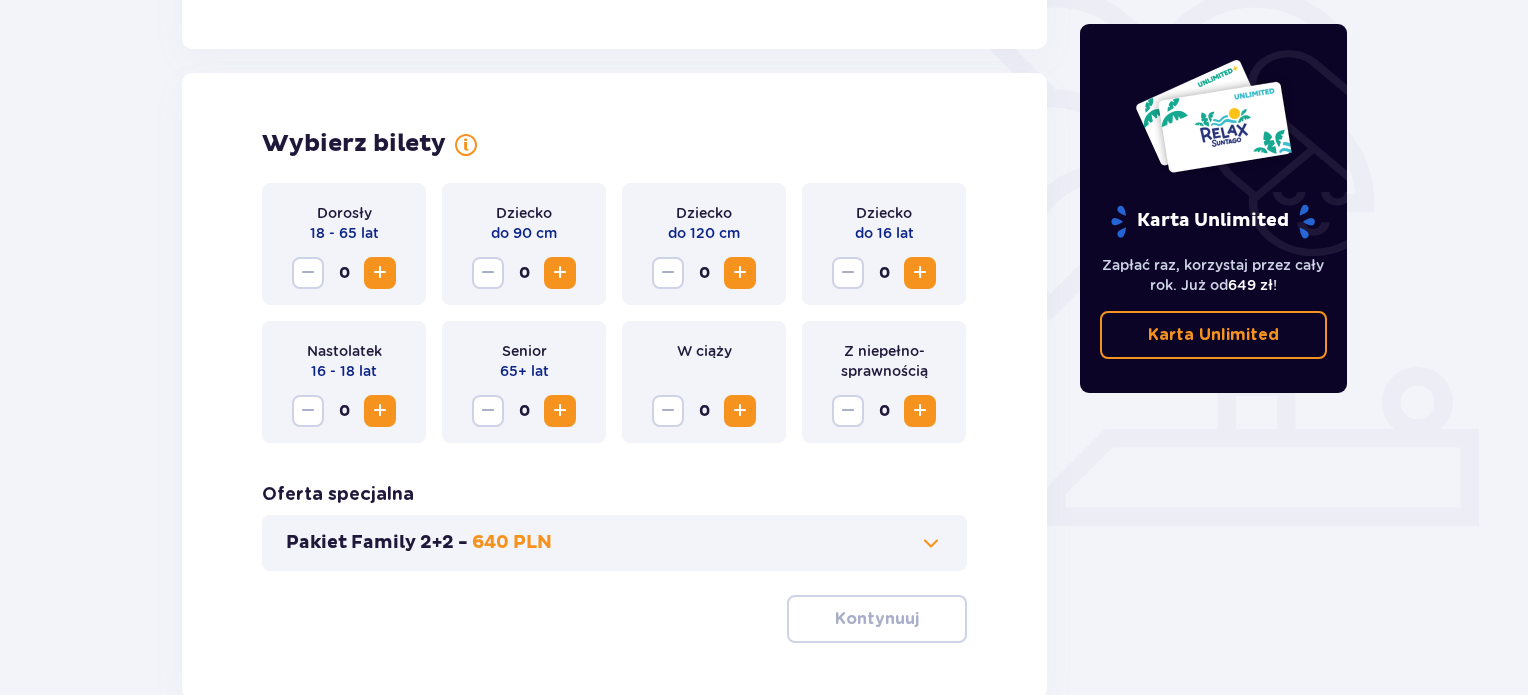 scroll, scrollTop: 556, scrollLeft: 0, axis: vertical 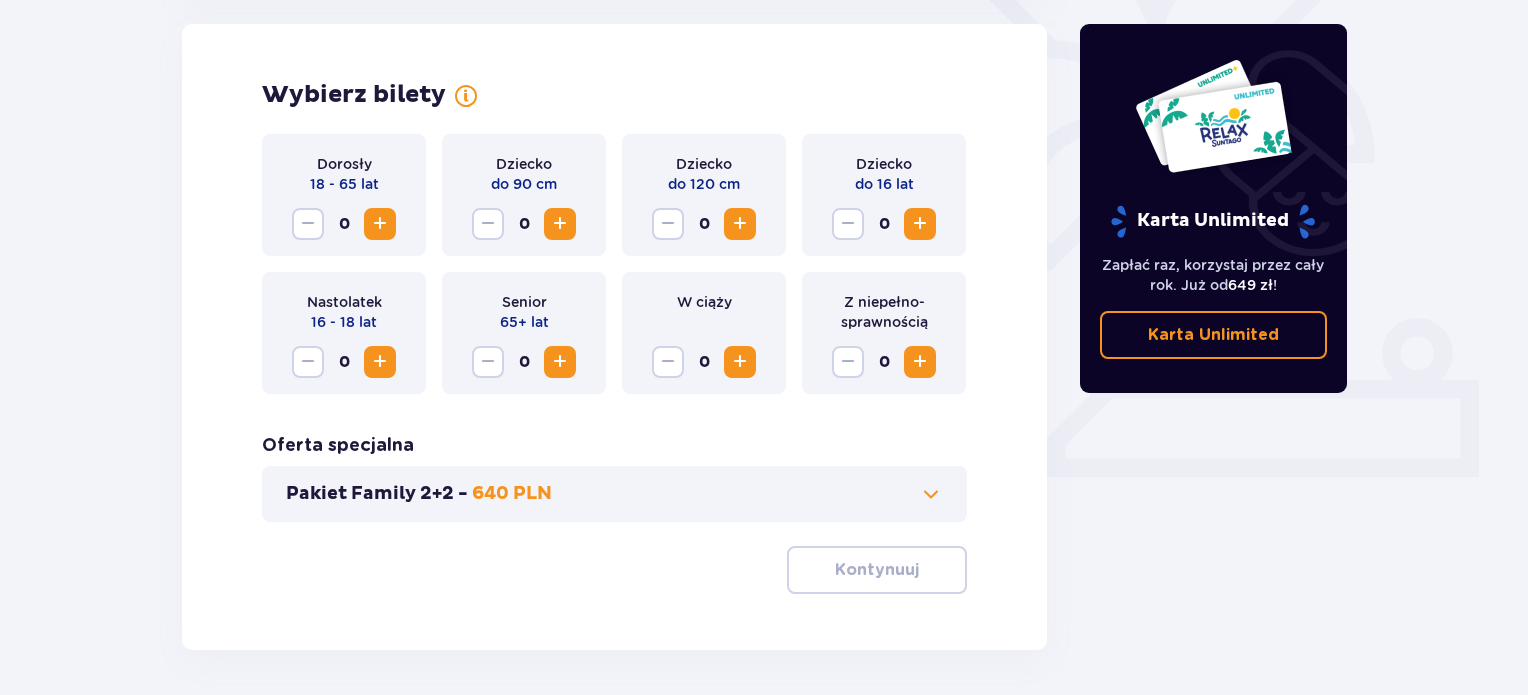 click at bounding box center [380, 362] 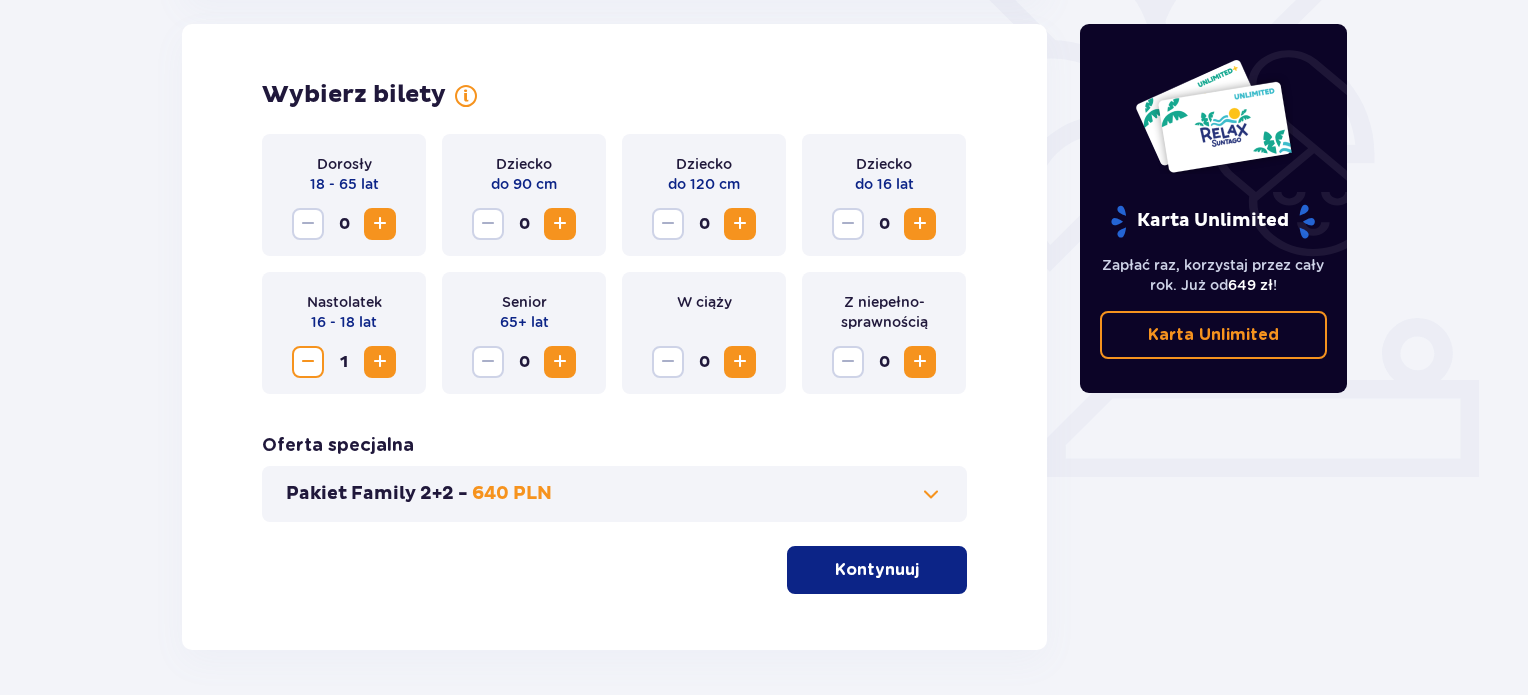 click on "Kontynuuj" at bounding box center (877, 570) 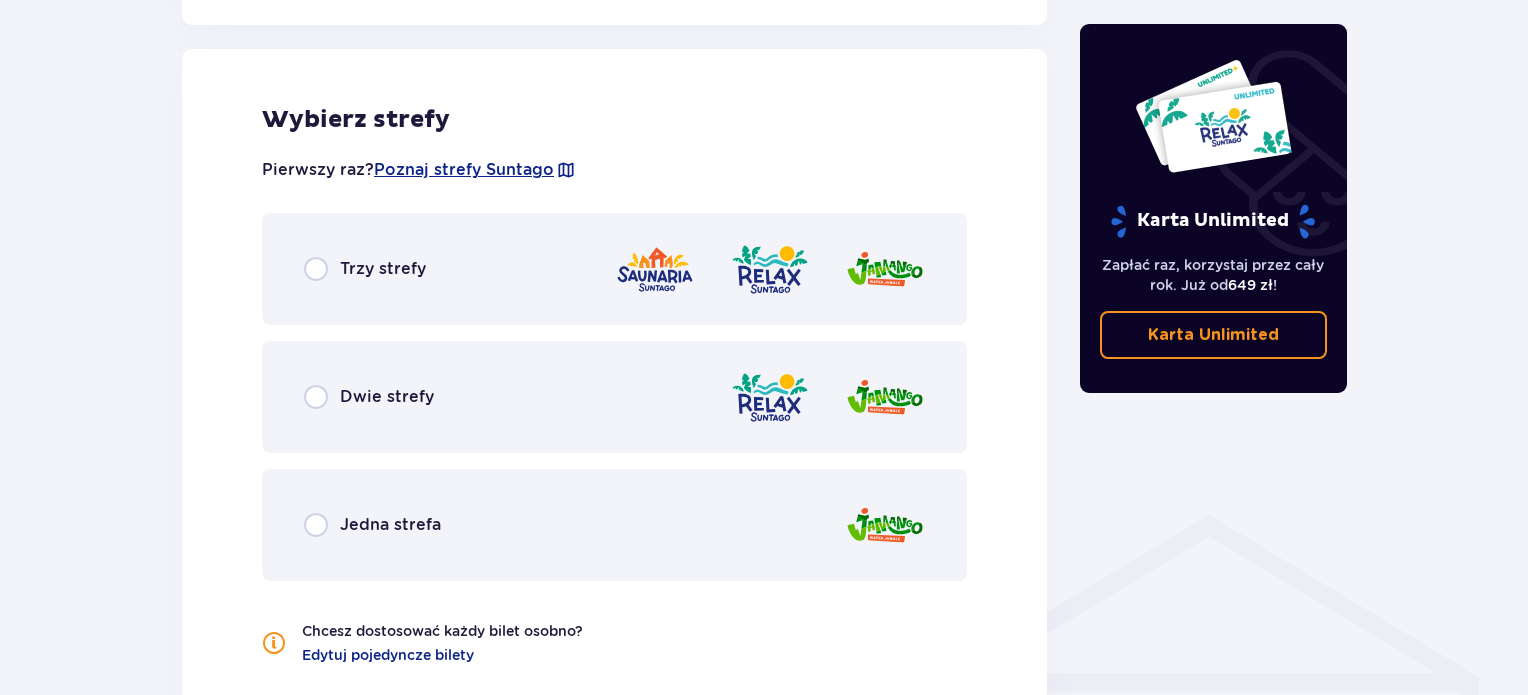 scroll, scrollTop: 1110, scrollLeft: 0, axis: vertical 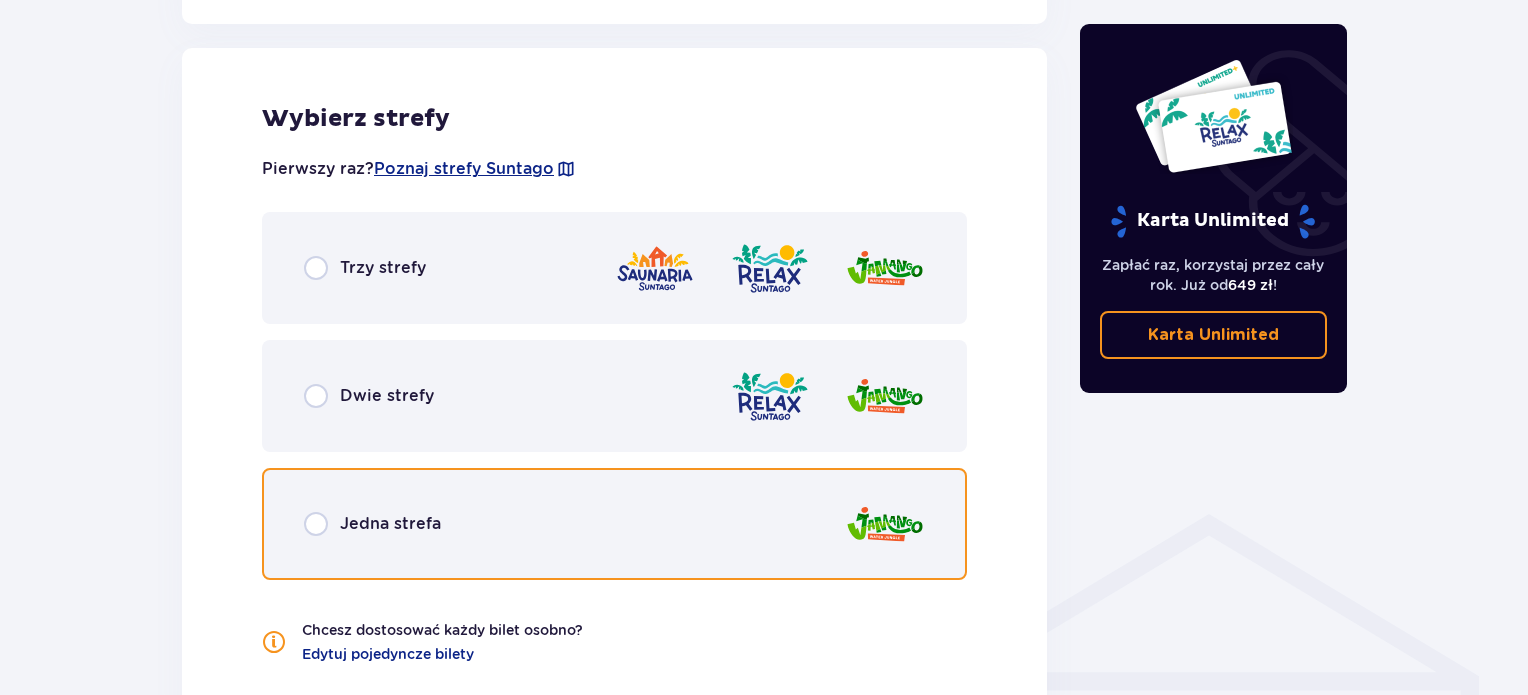 click at bounding box center [316, 524] 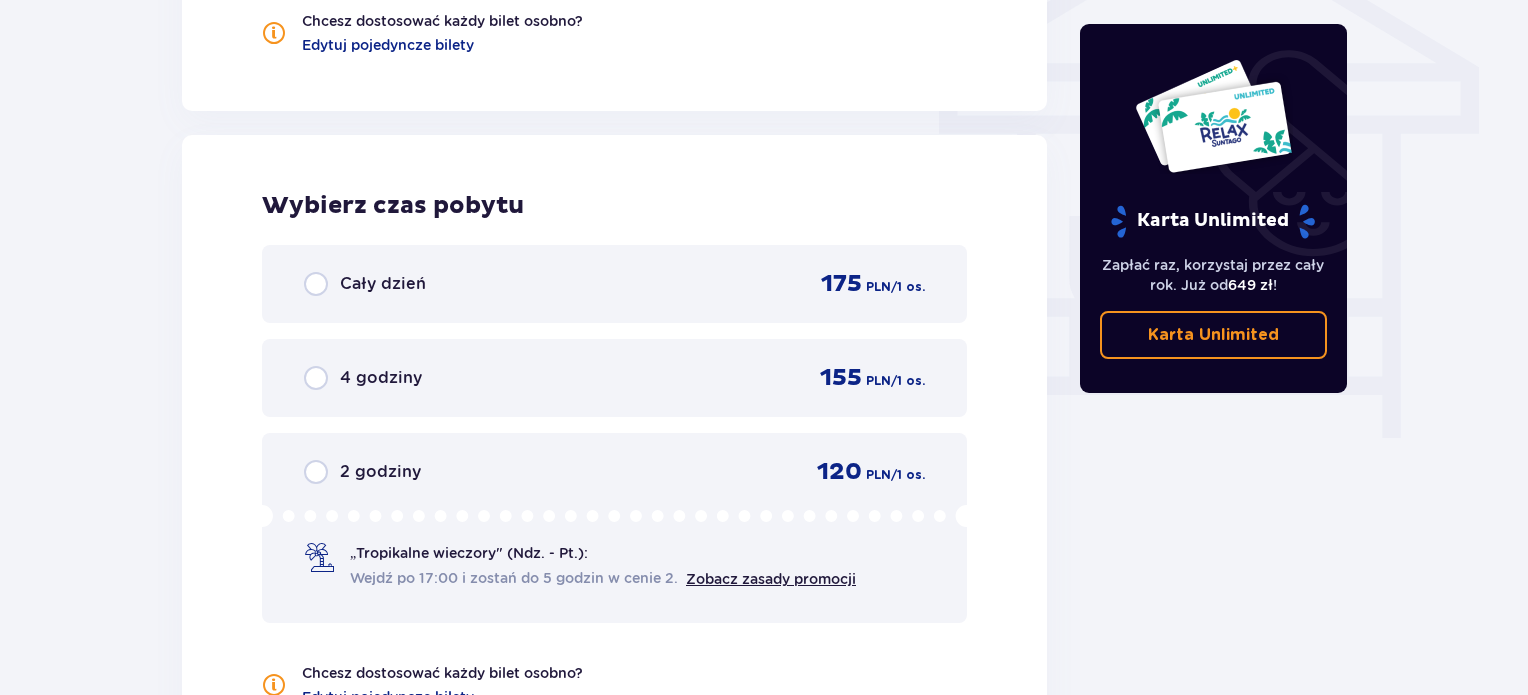 scroll, scrollTop: 1806, scrollLeft: 0, axis: vertical 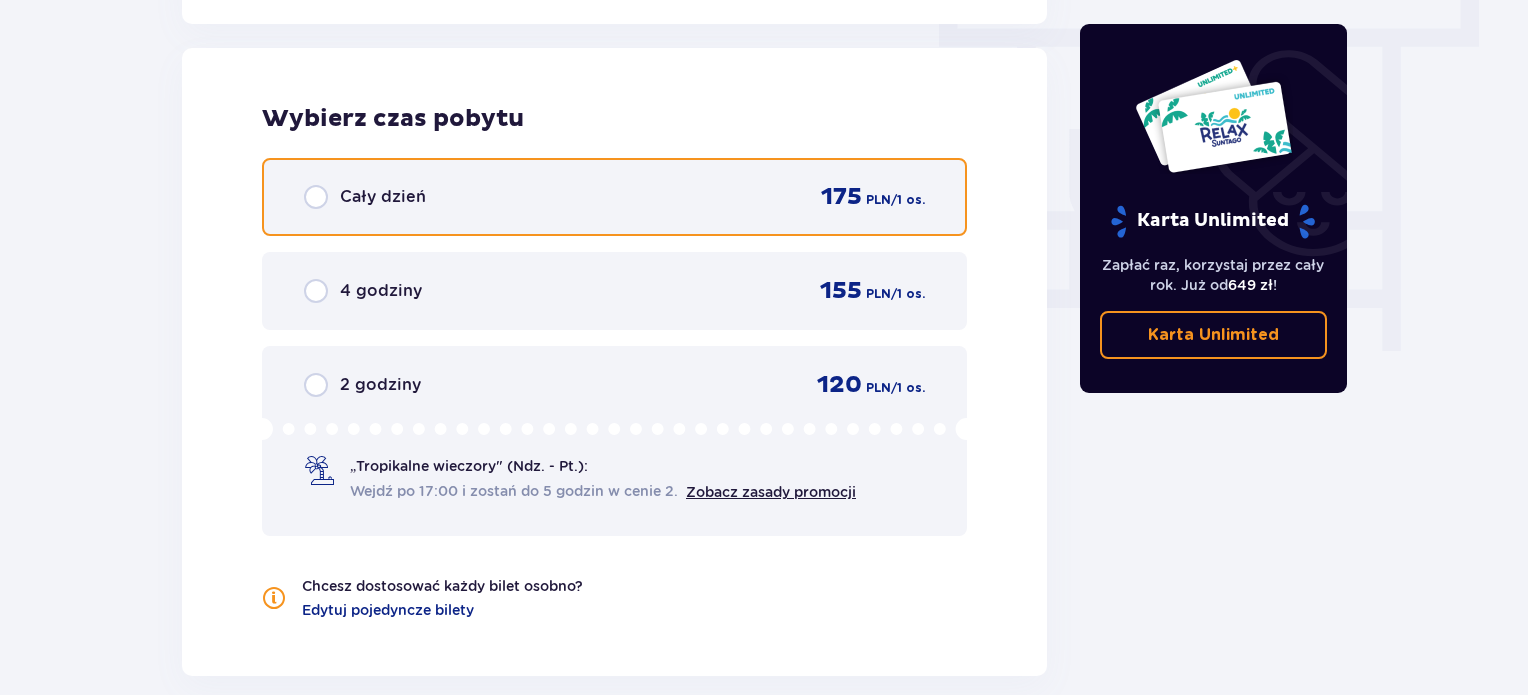 drag, startPoint x: 316, startPoint y: 194, endPoint x: 321, endPoint y: 209, distance: 15.811388 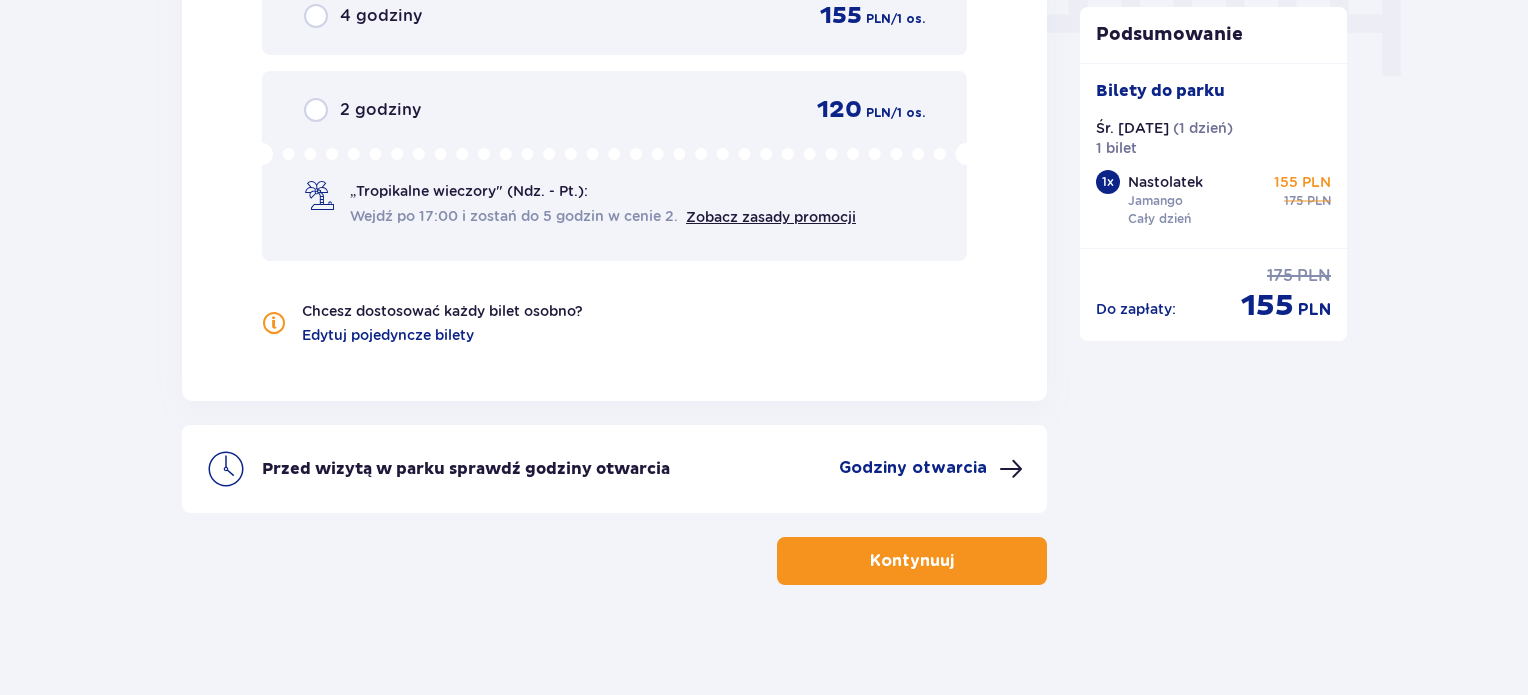 scroll, scrollTop: 2088, scrollLeft: 0, axis: vertical 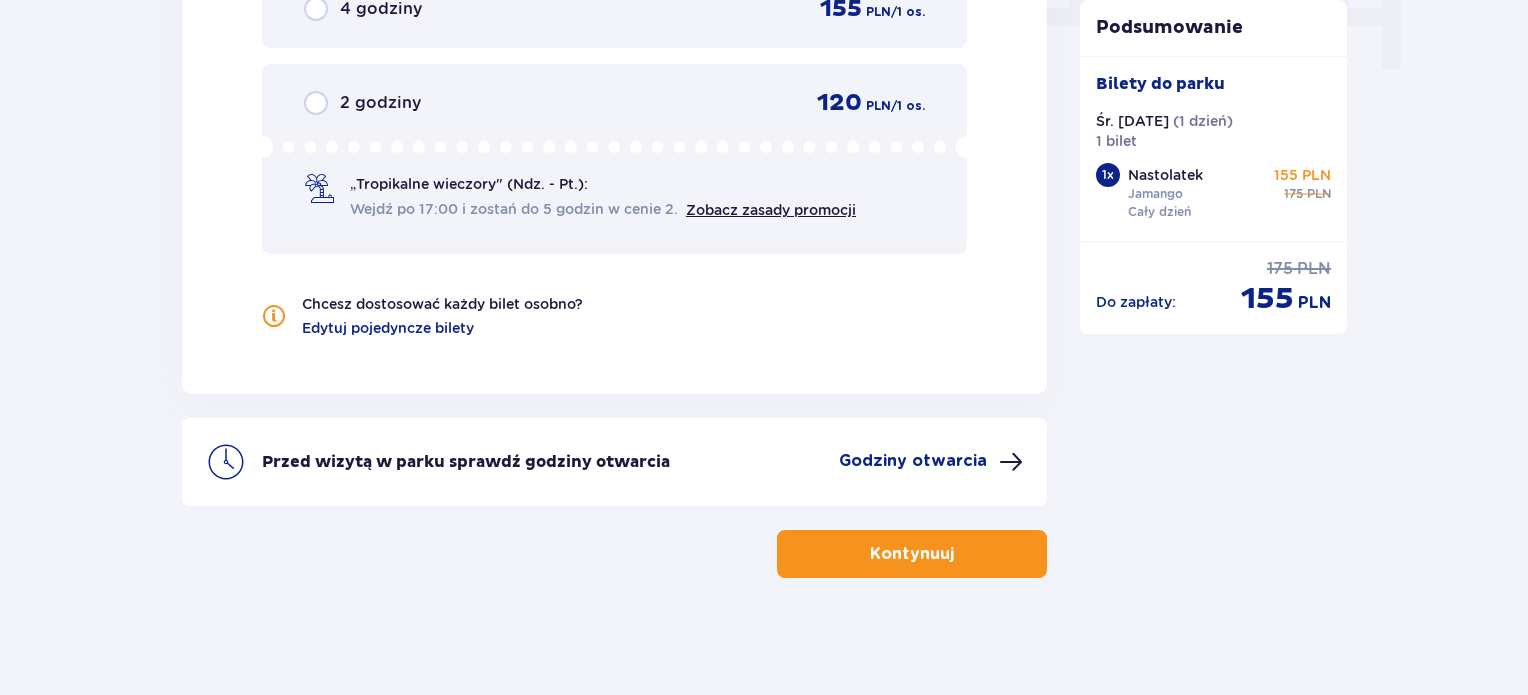 click on "Kontynuuj" at bounding box center [912, 554] 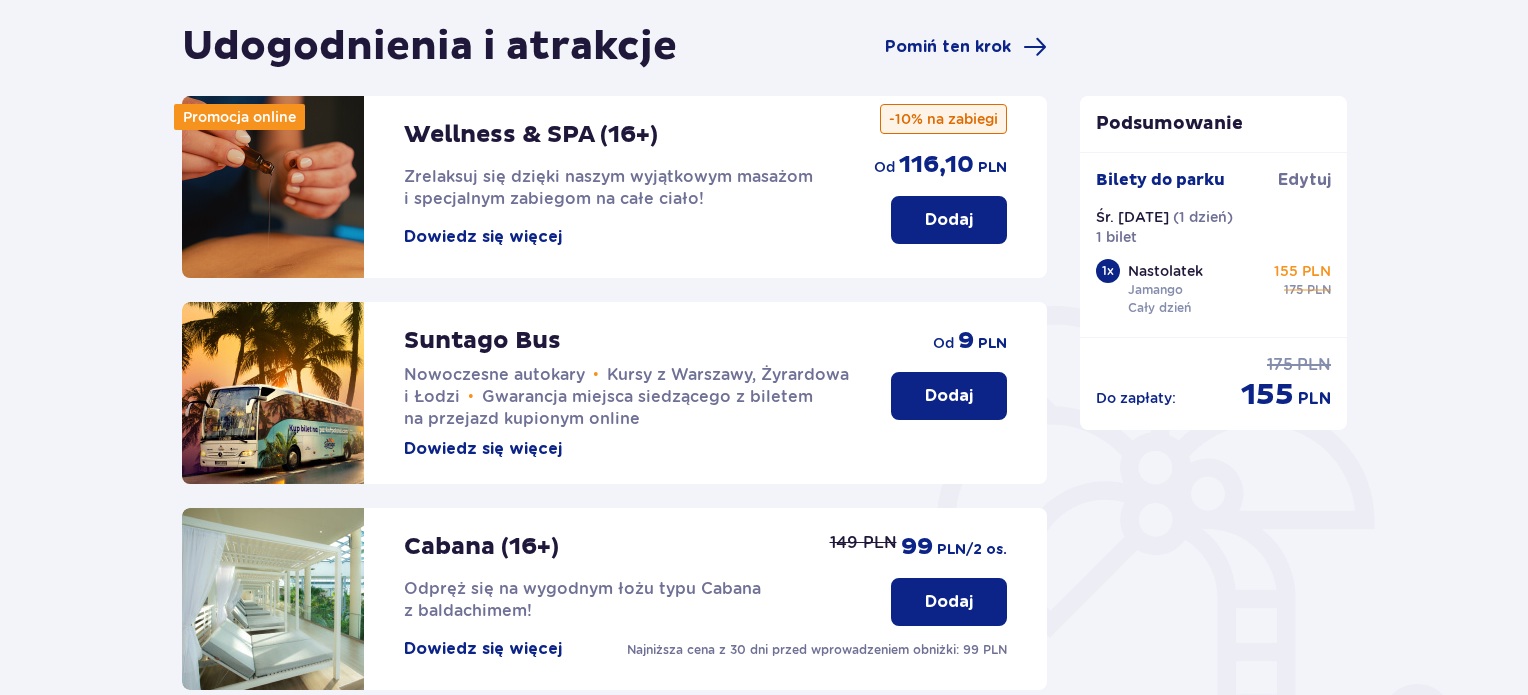 scroll, scrollTop: 188, scrollLeft: 0, axis: vertical 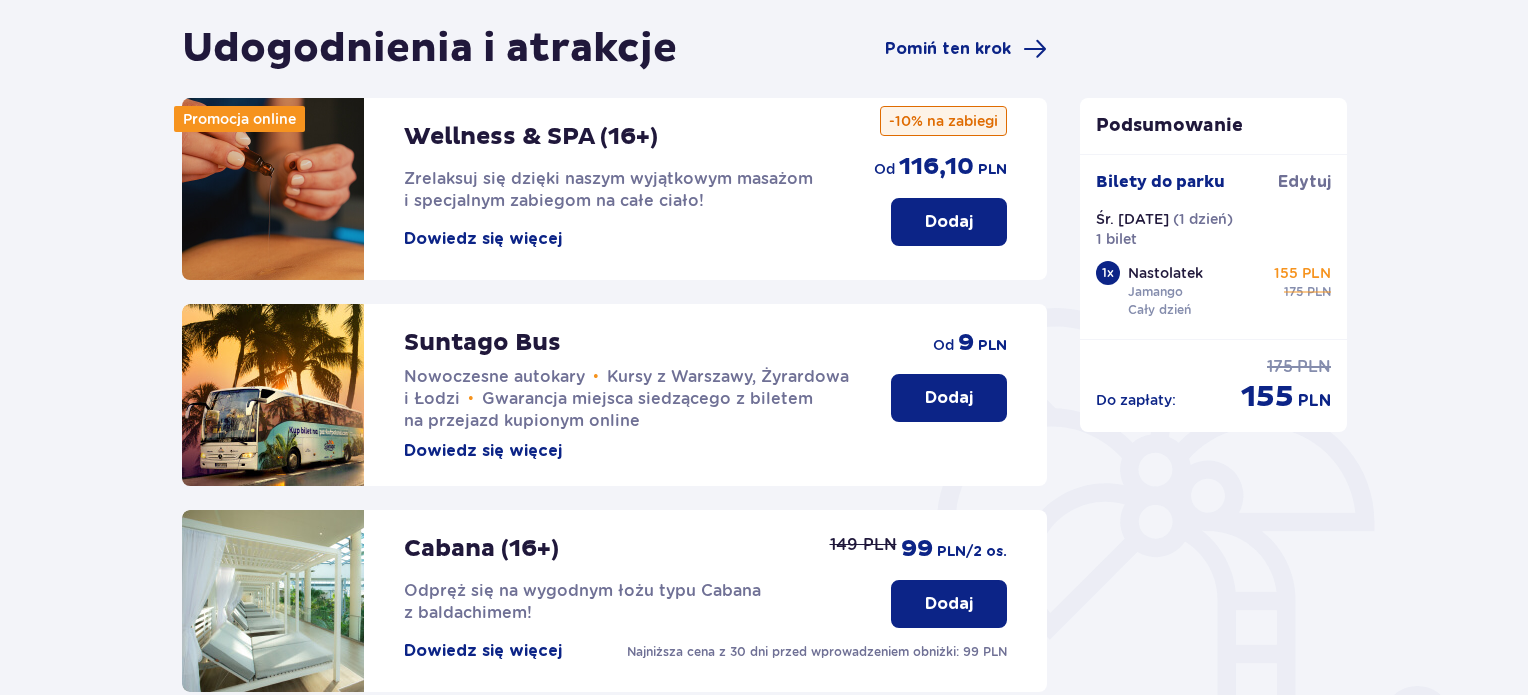 click on "Nowoczesne autokary" at bounding box center [494, 376] 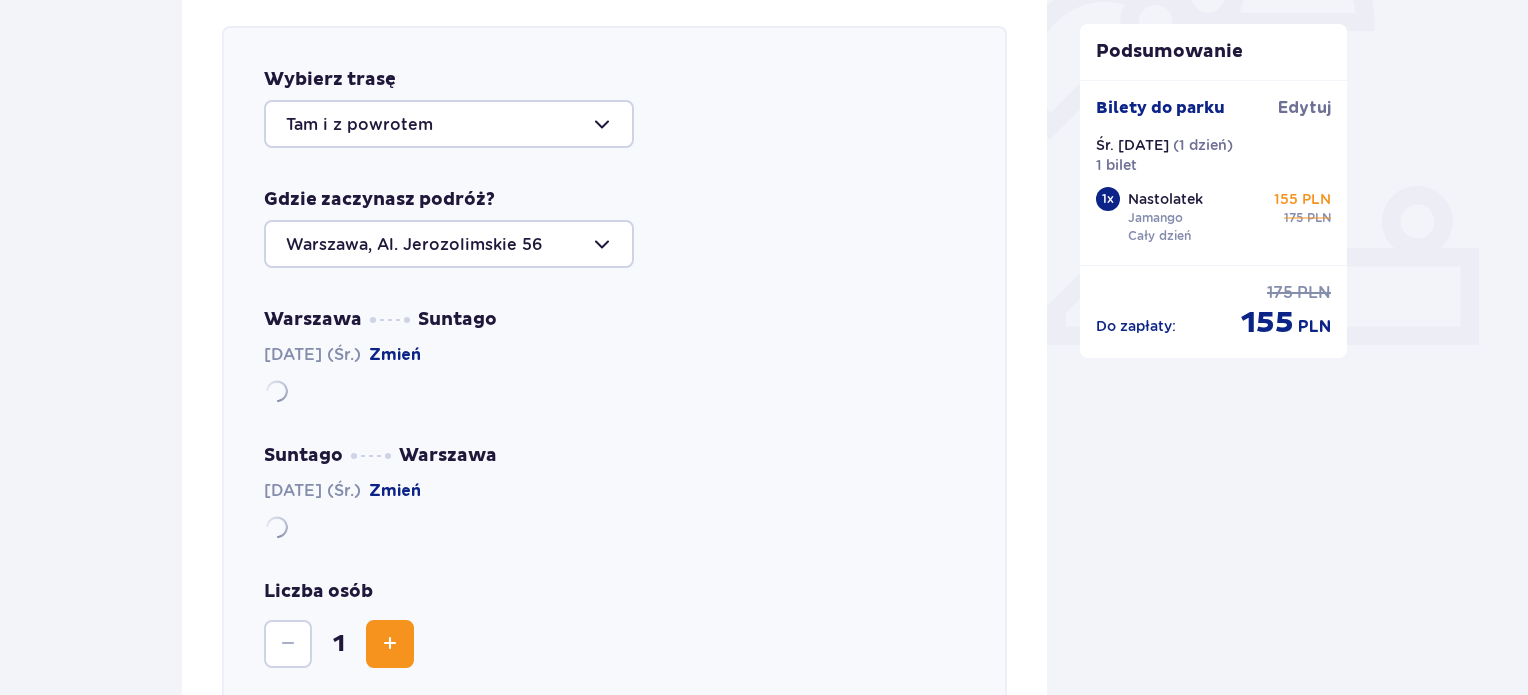 scroll, scrollTop: 690, scrollLeft: 0, axis: vertical 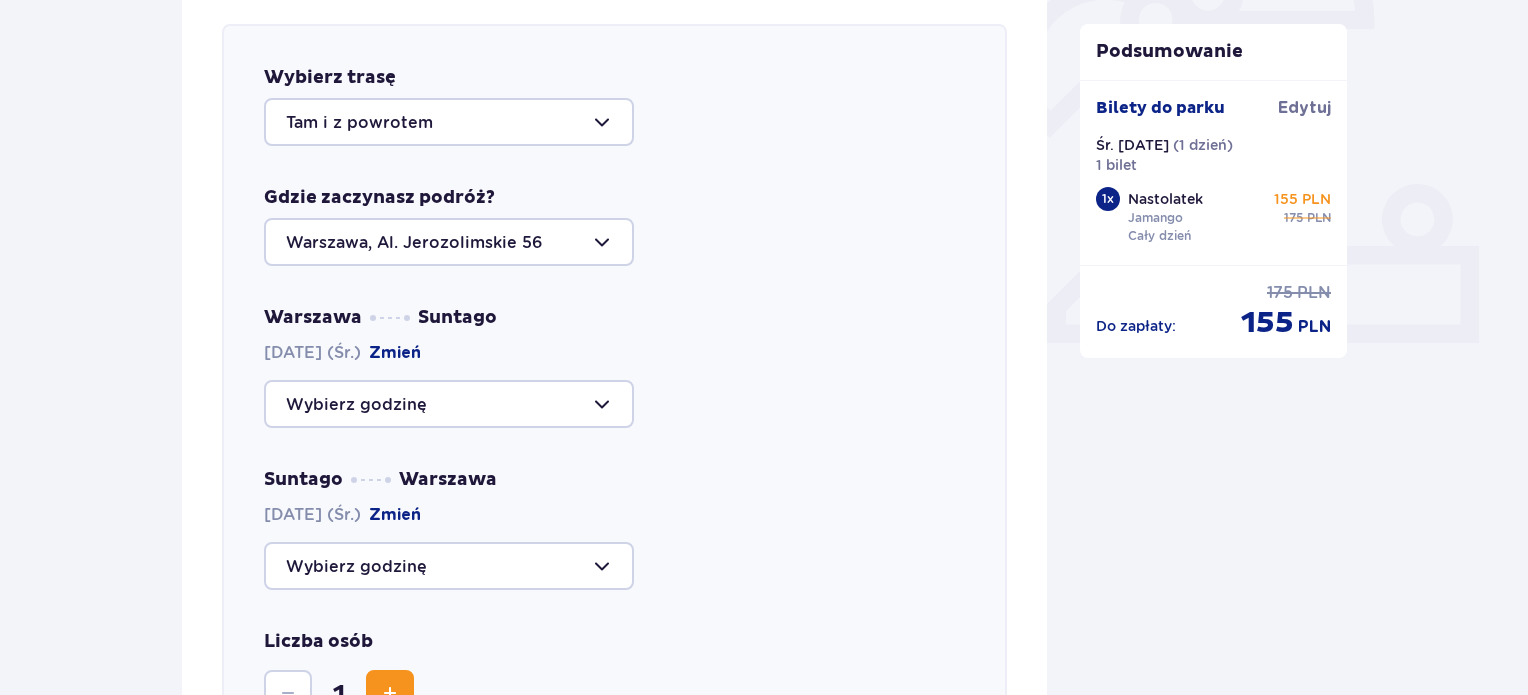 click at bounding box center [449, 404] 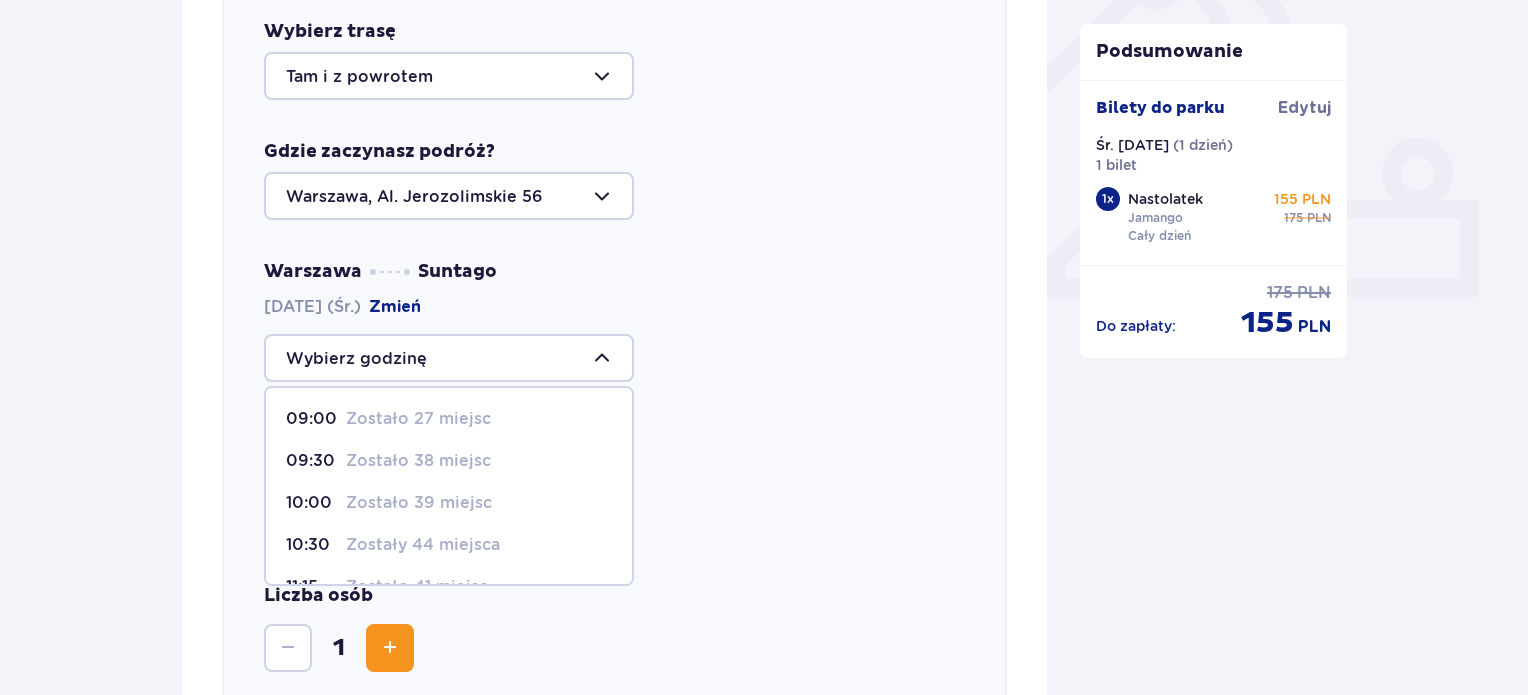 scroll, scrollTop: 737, scrollLeft: 0, axis: vertical 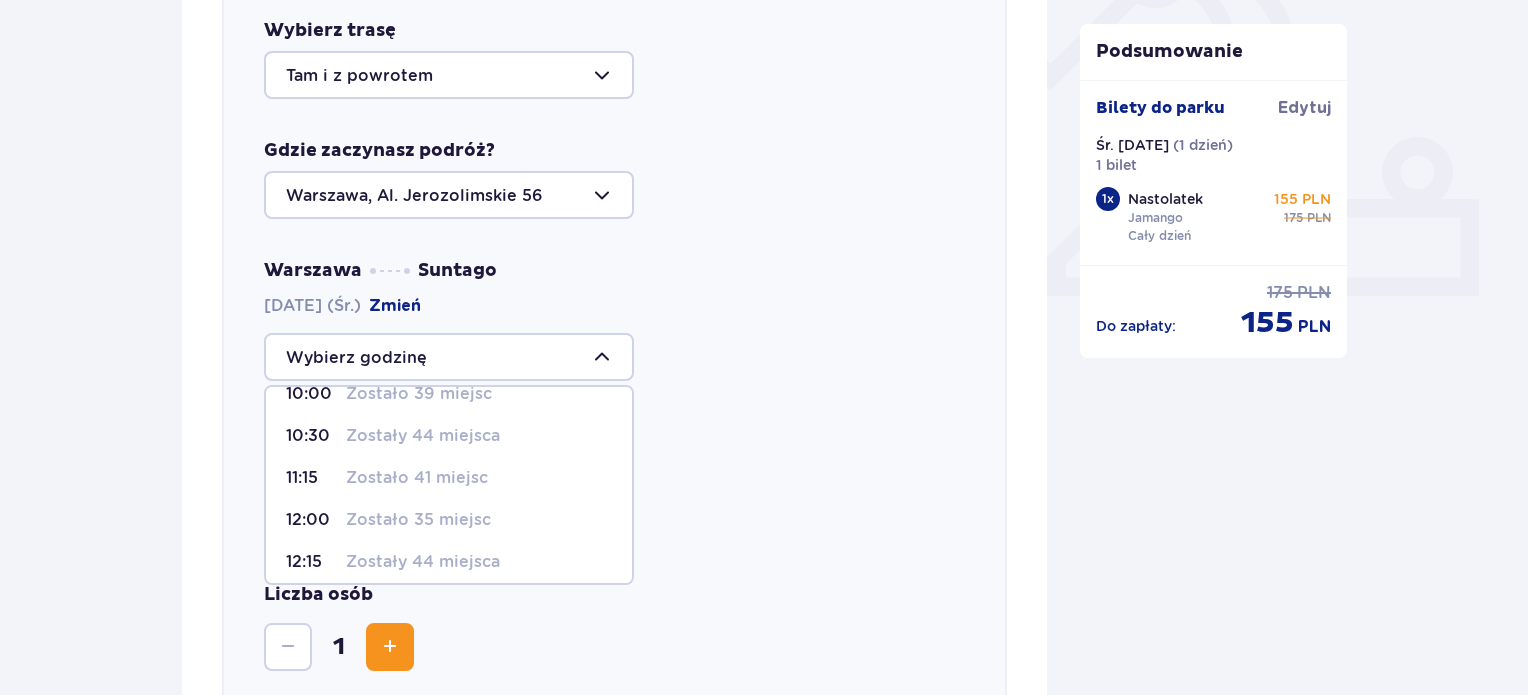 click on "Zostało 41 miejsc" at bounding box center (417, 478) 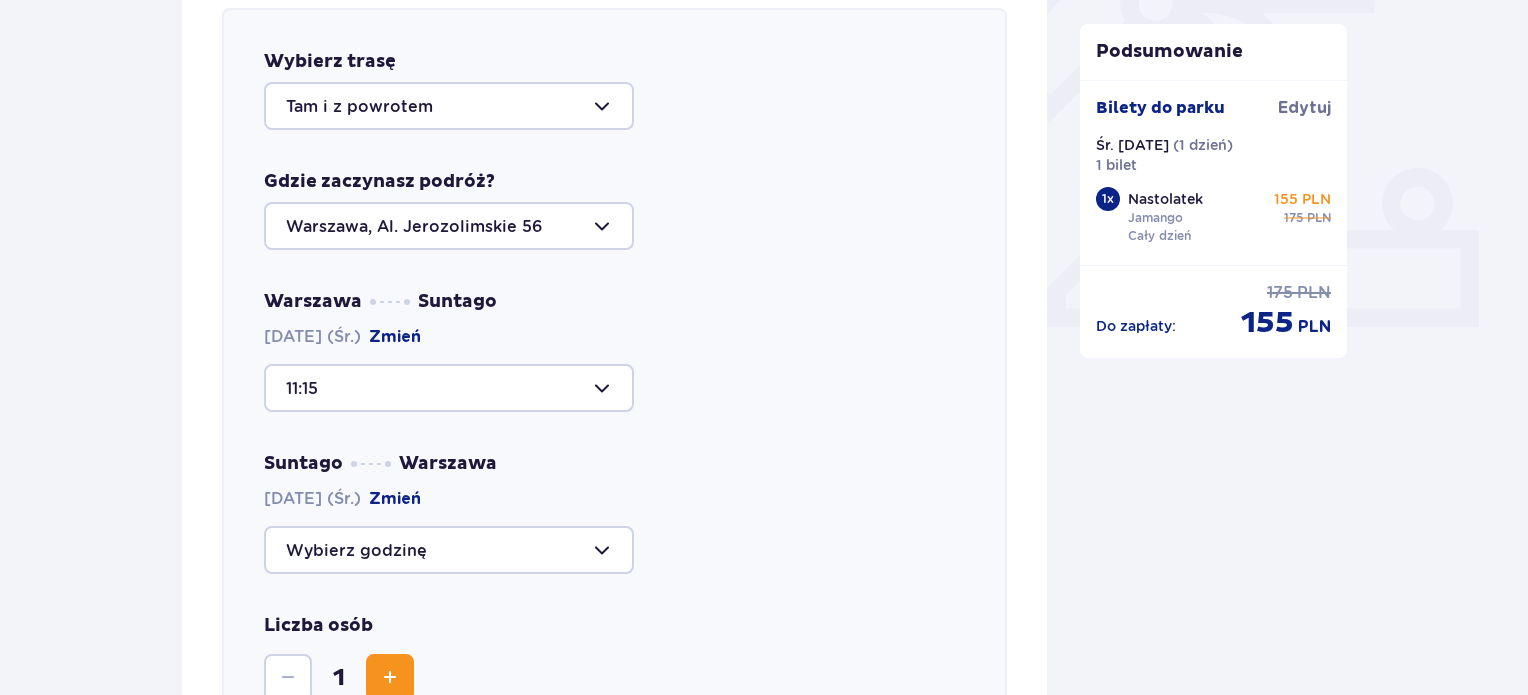 scroll, scrollTop: 613, scrollLeft: 0, axis: vertical 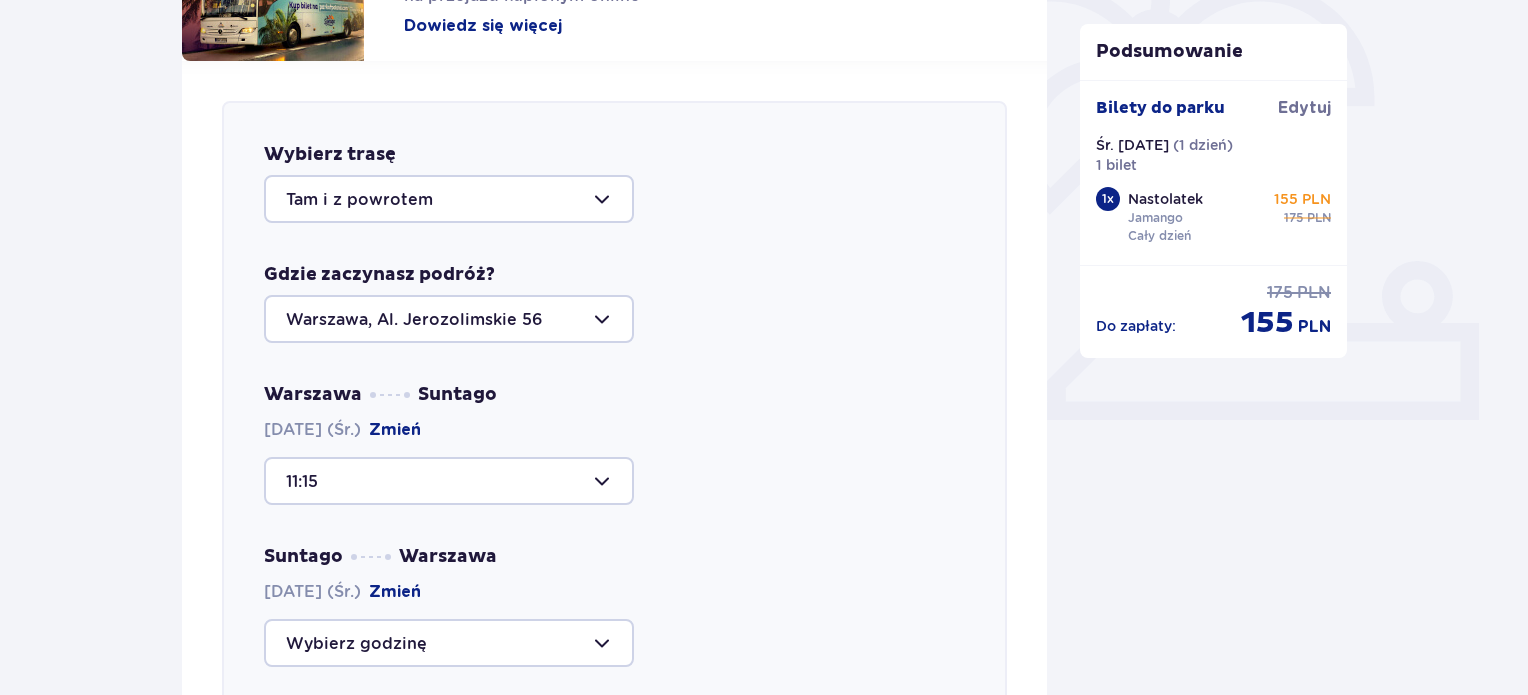 click at bounding box center (449, 199) 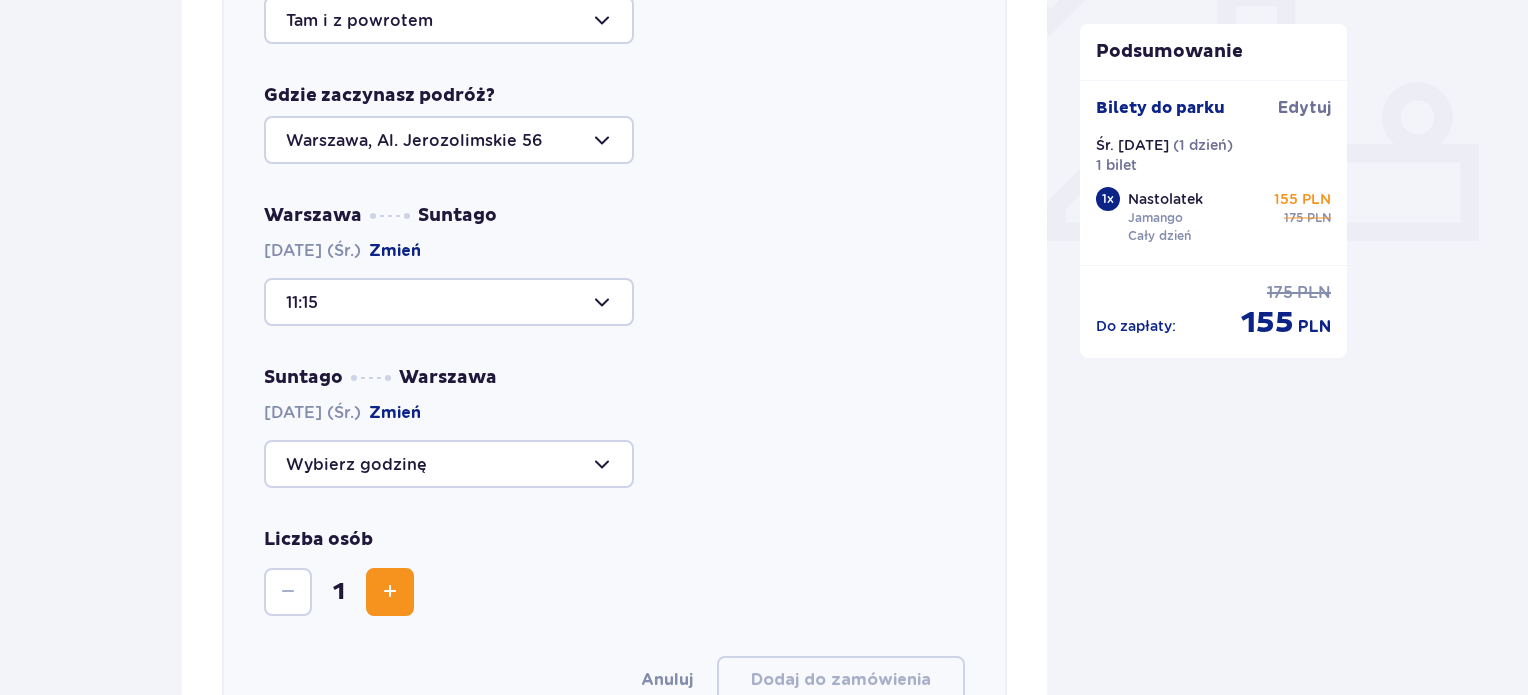 scroll, scrollTop: 849, scrollLeft: 0, axis: vertical 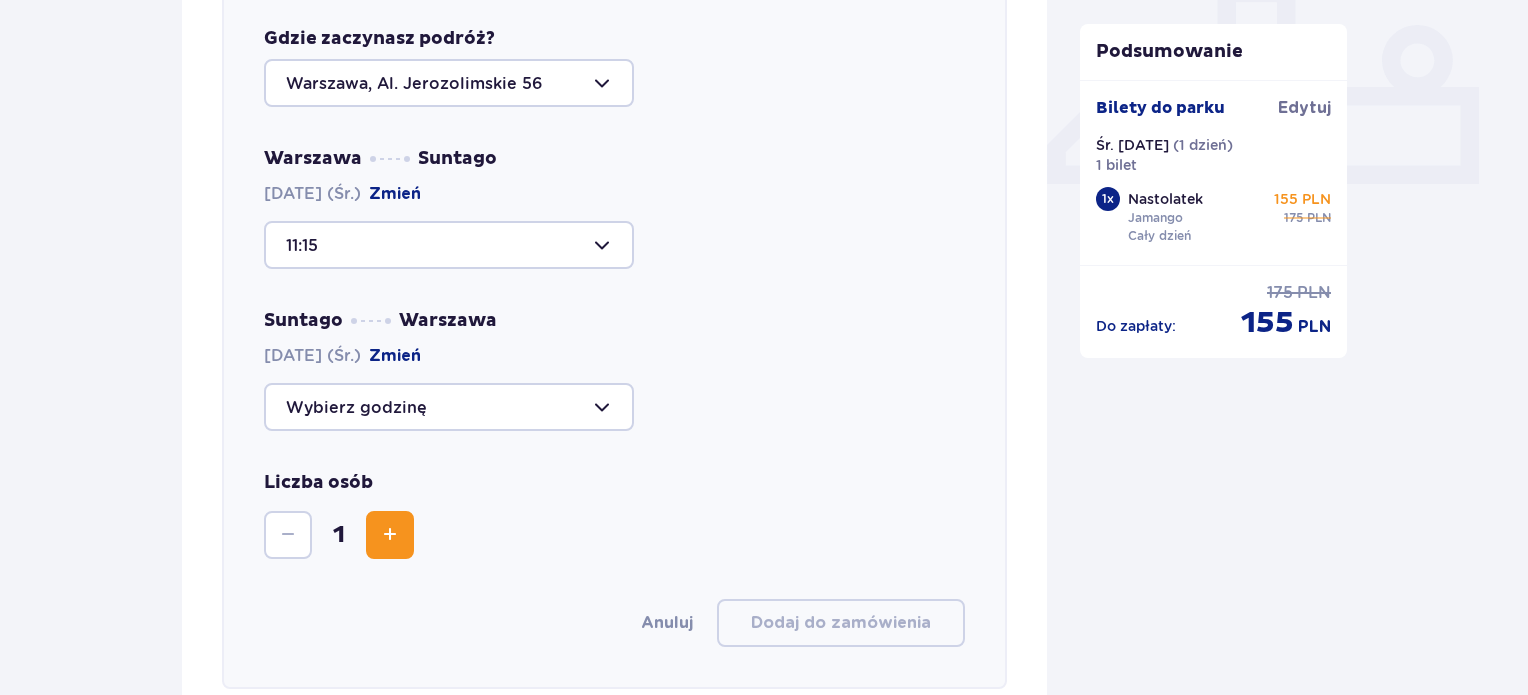 click at bounding box center [449, 407] 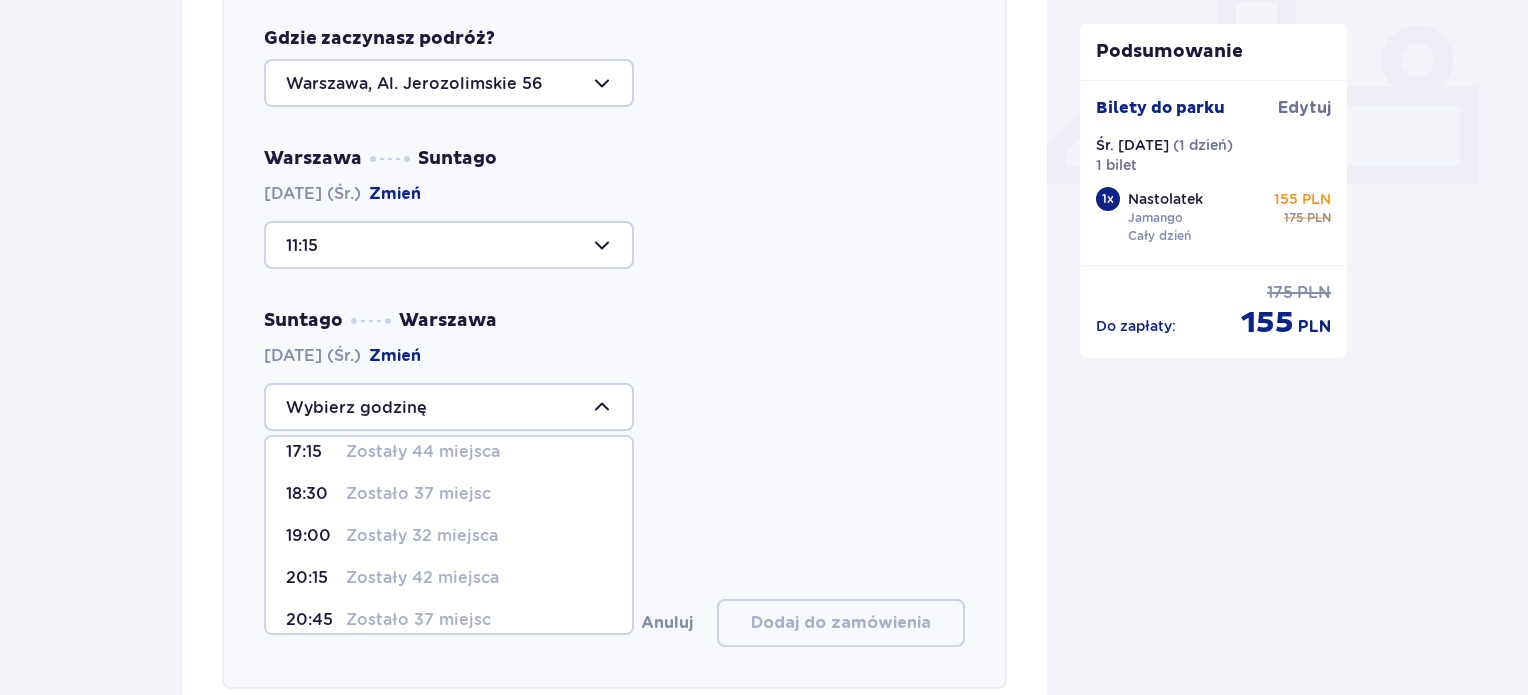 scroll, scrollTop: 99, scrollLeft: 0, axis: vertical 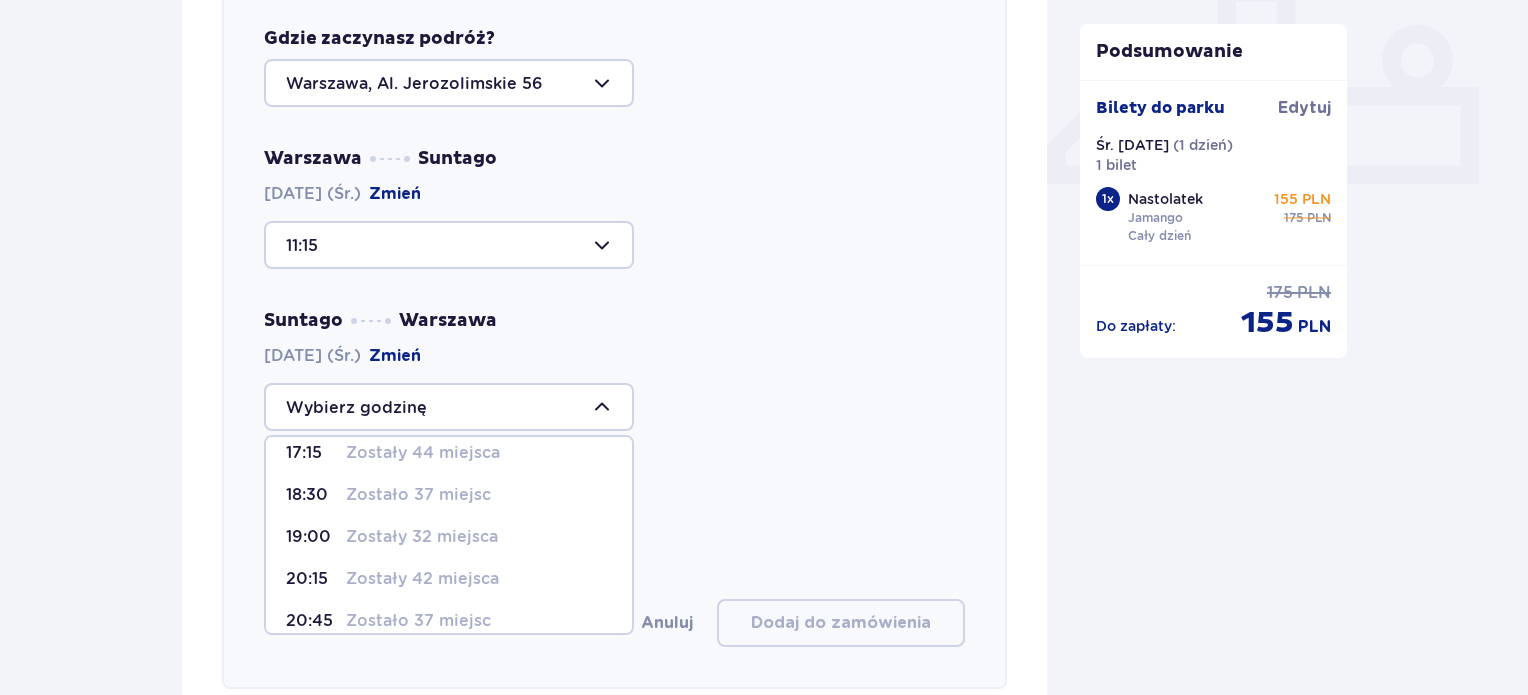 click on "17:15 Zostały 44 miejsca" at bounding box center (449, 453) 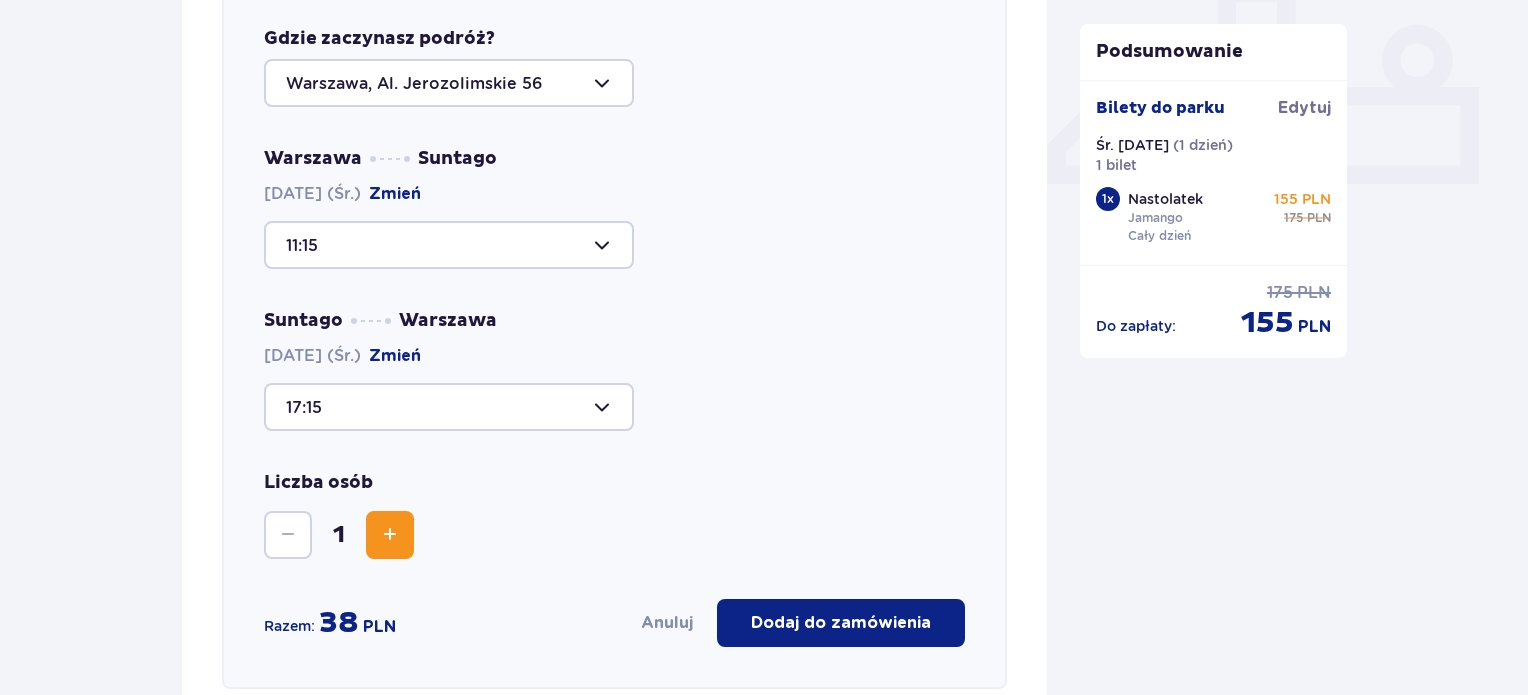 click at bounding box center (449, 407) 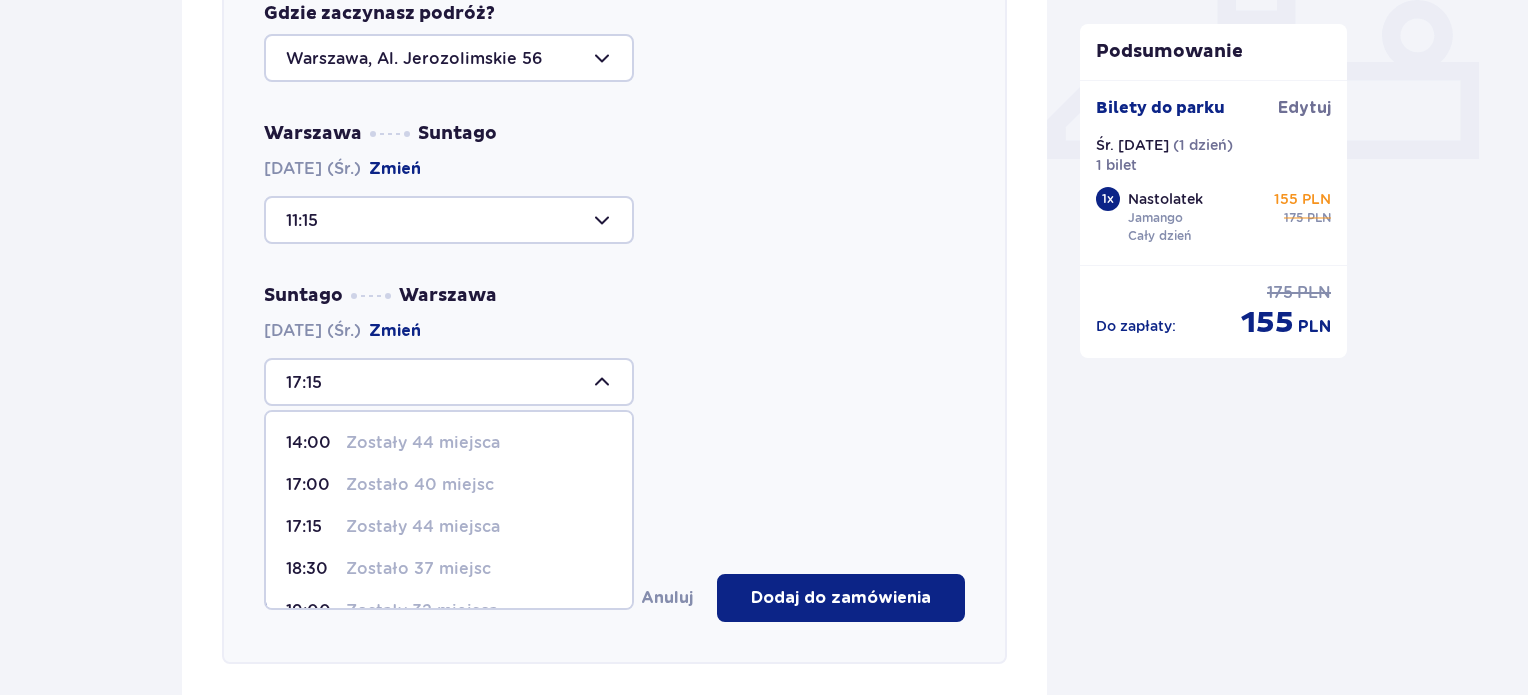 scroll, scrollTop: 881, scrollLeft: 0, axis: vertical 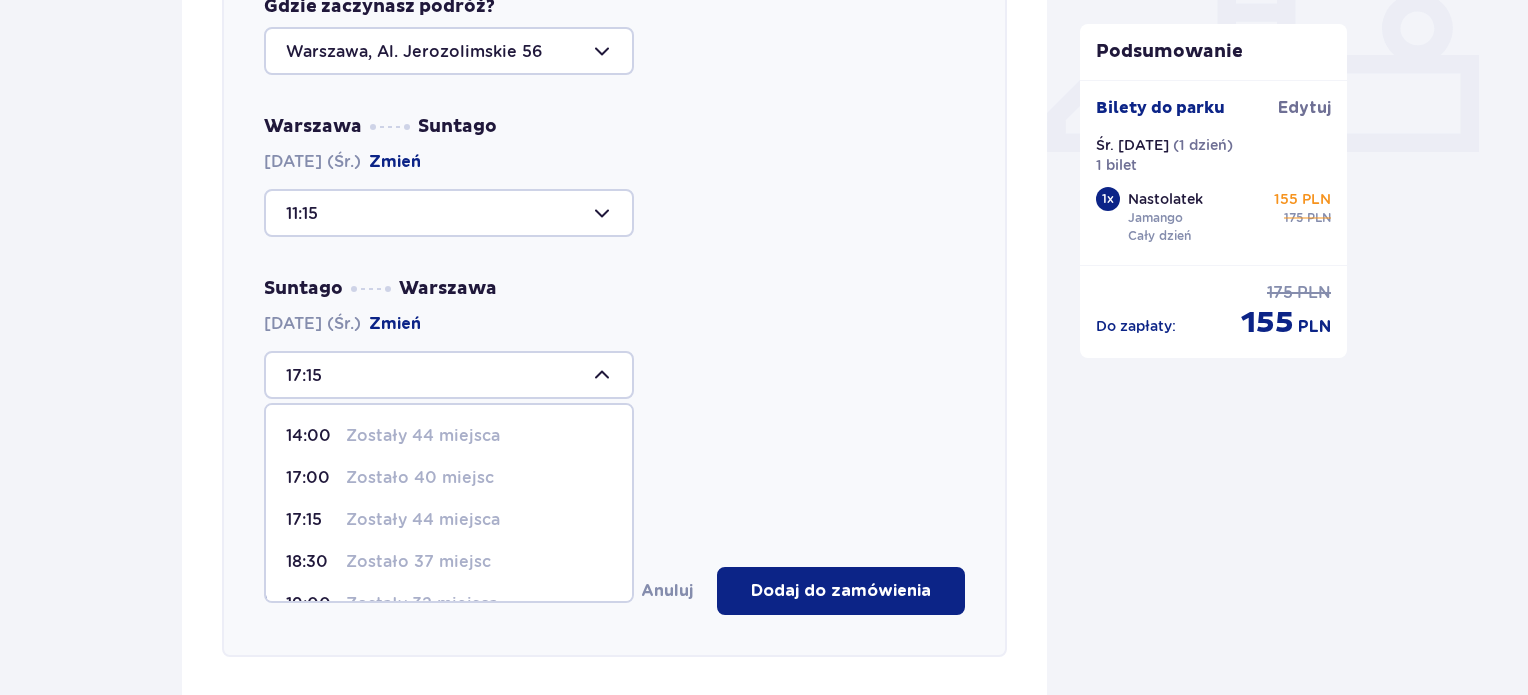 click on "Zostało 37 miejsc" at bounding box center [418, 562] 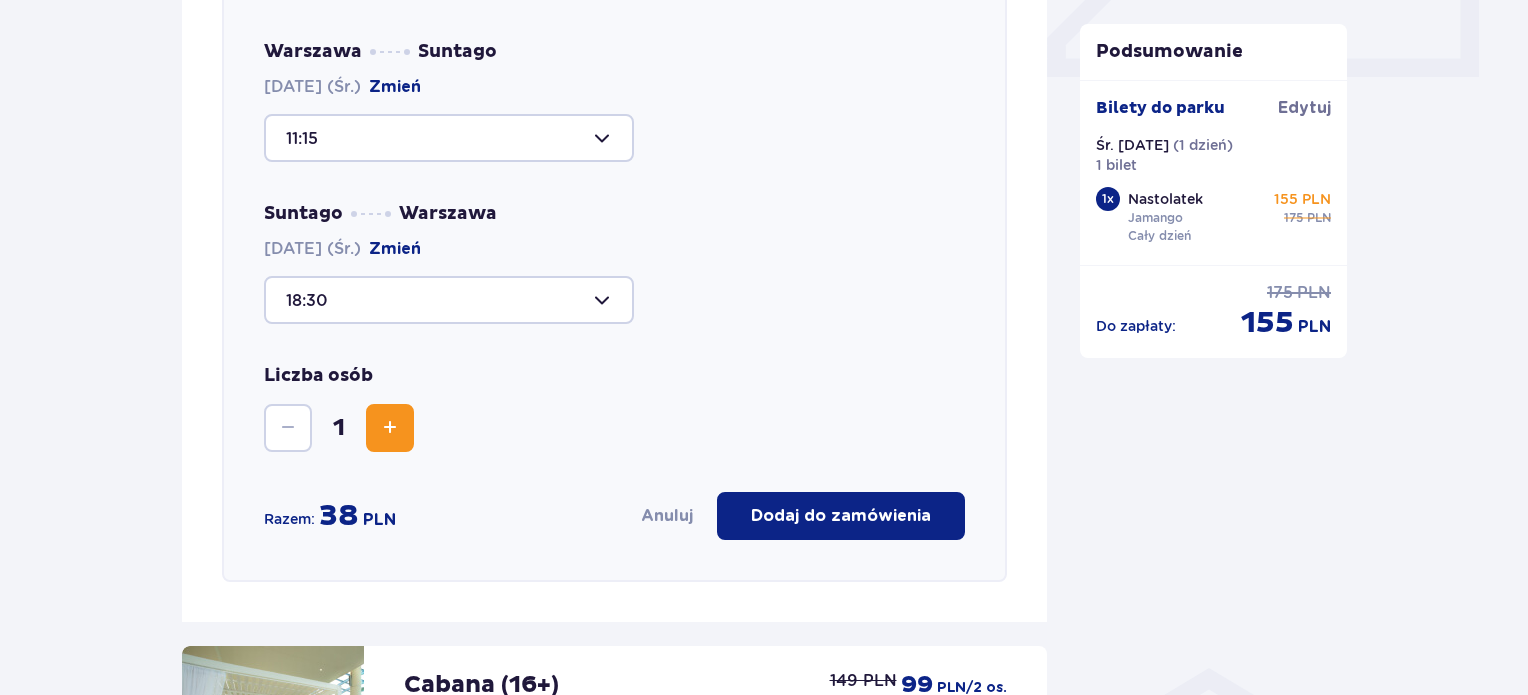 scroll, scrollTop: 956, scrollLeft: 0, axis: vertical 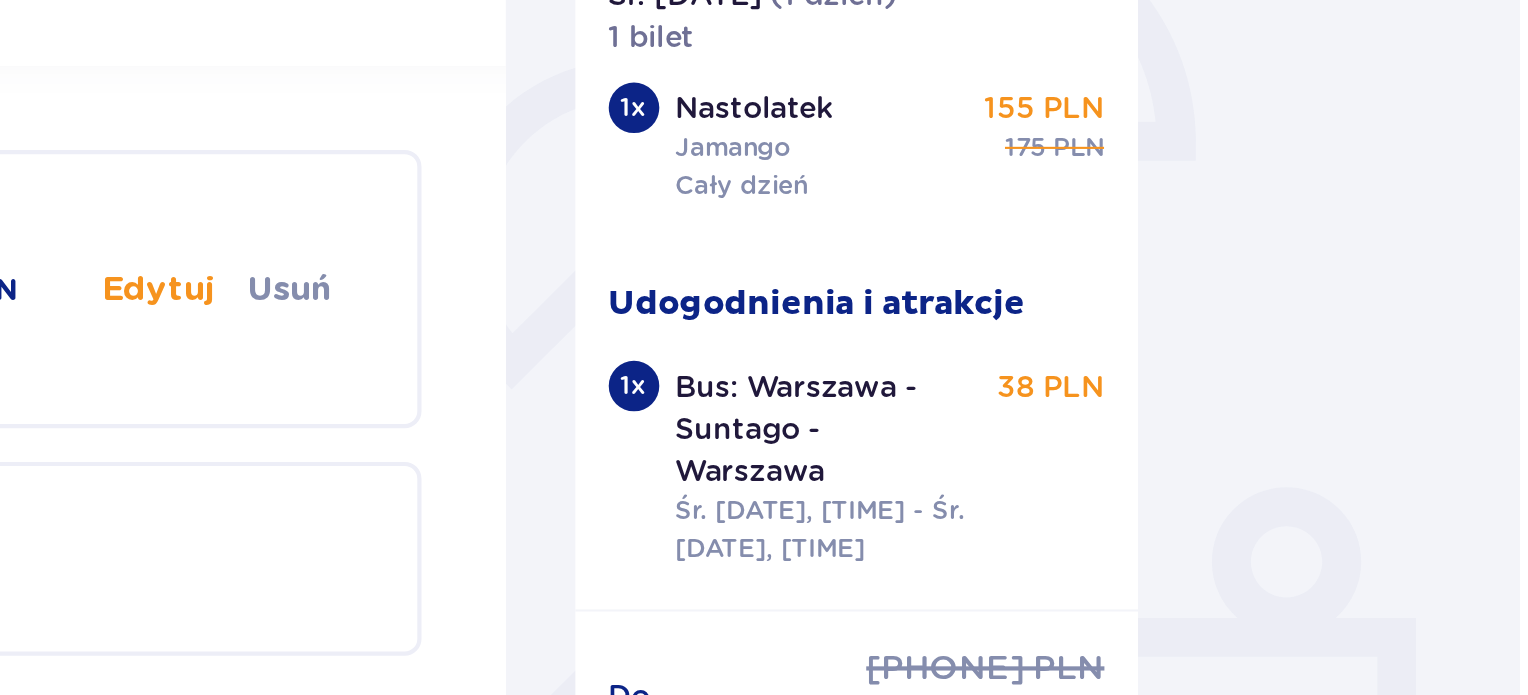drag, startPoint x: 1225, startPoint y: 367, endPoint x: 1258, endPoint y: 359, distance: 33.955853 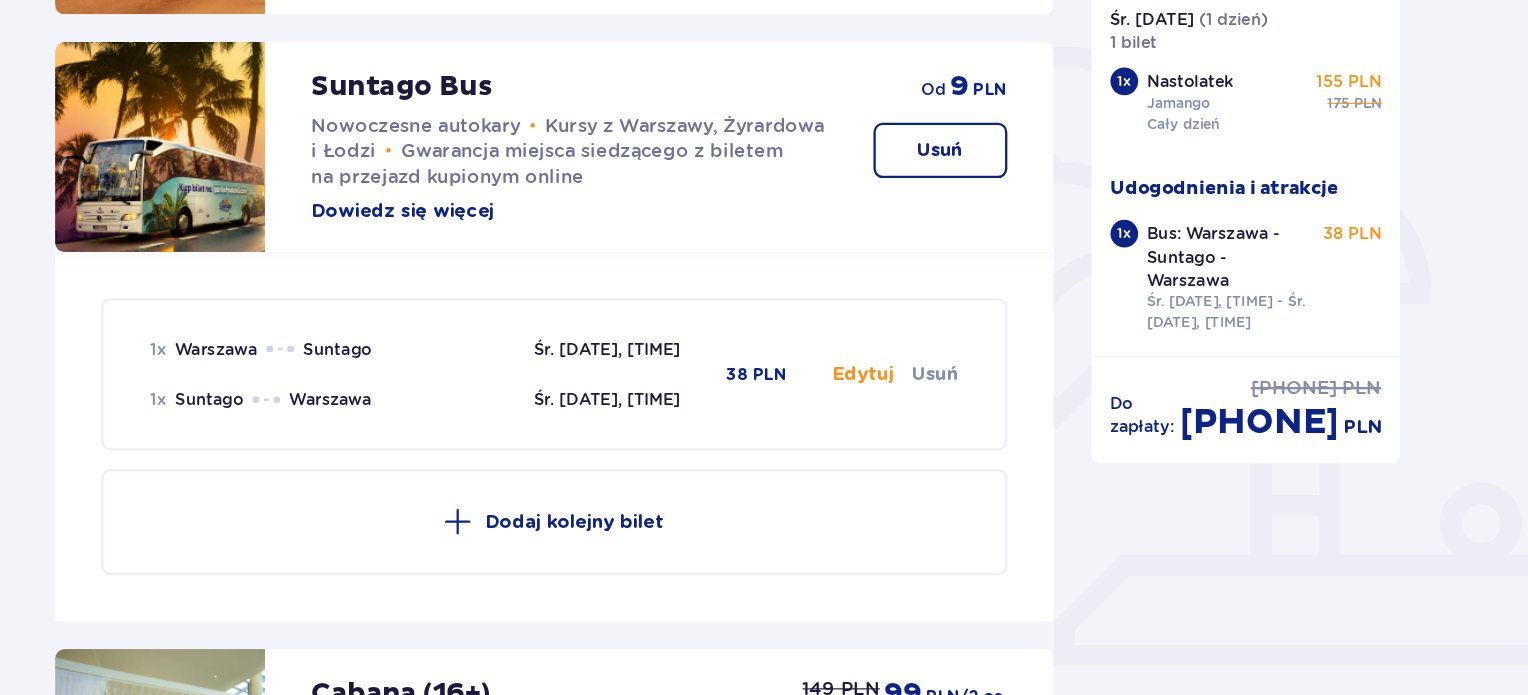 scroll, scrollTop: 368, scrollLeft: 0, axis: vertical 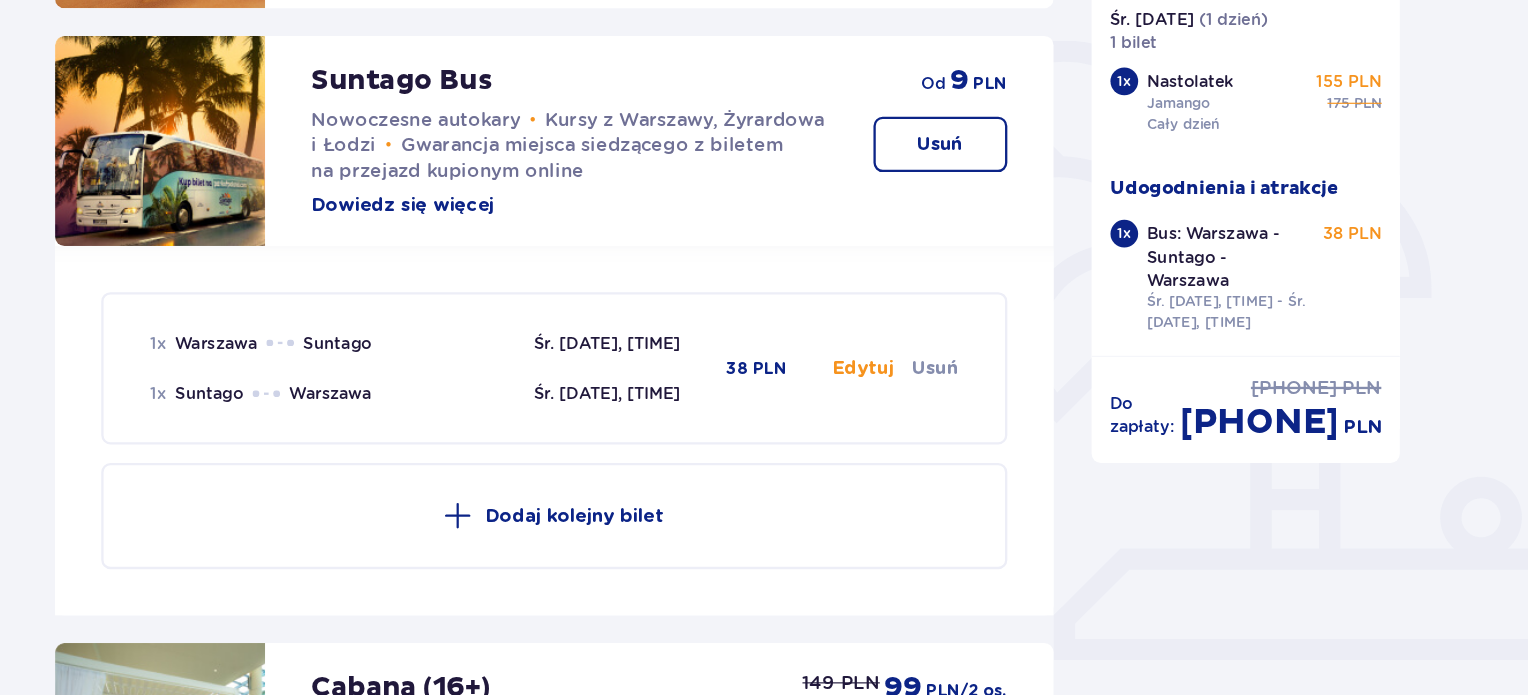 click on "Dodaj kolejny bilet" at bounding box center [614, 540] 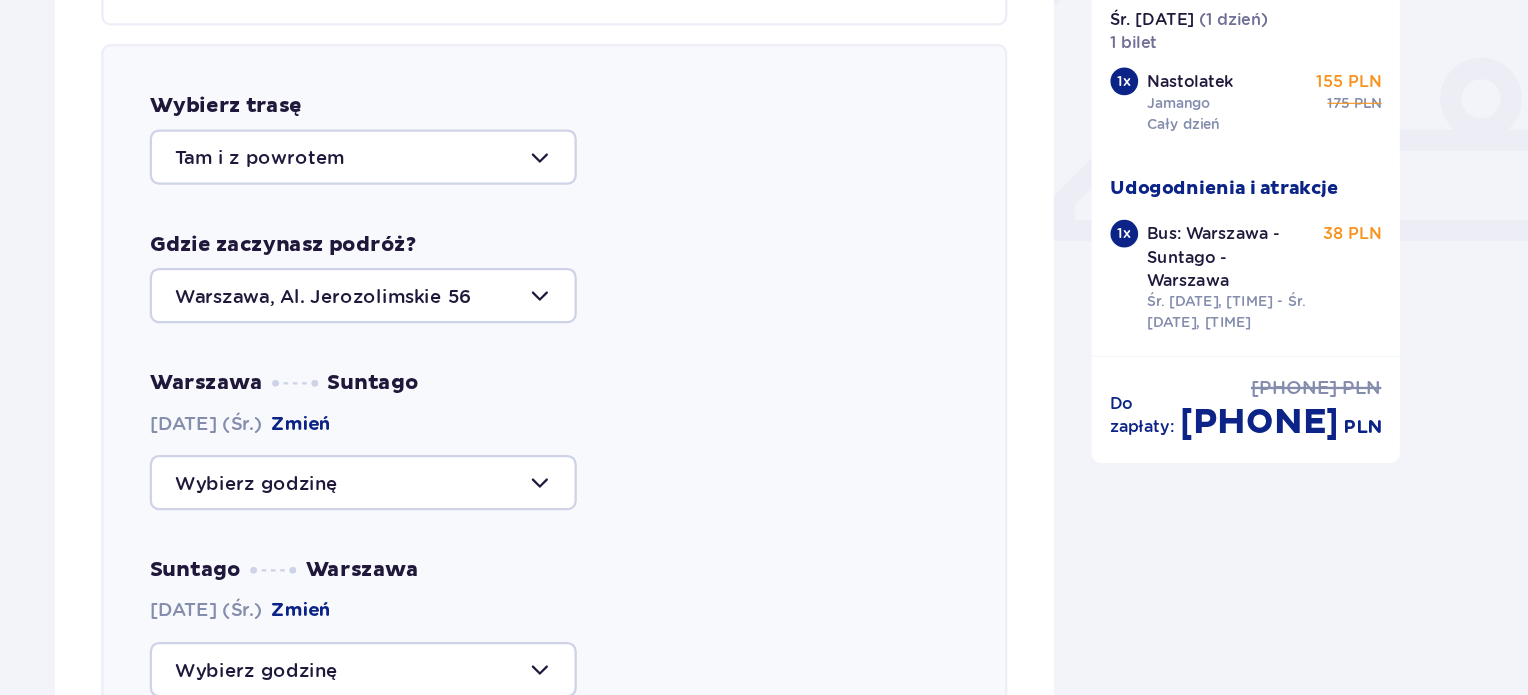 scroll, scrollTop: 763, scrollLeft: 0, axis: vertical 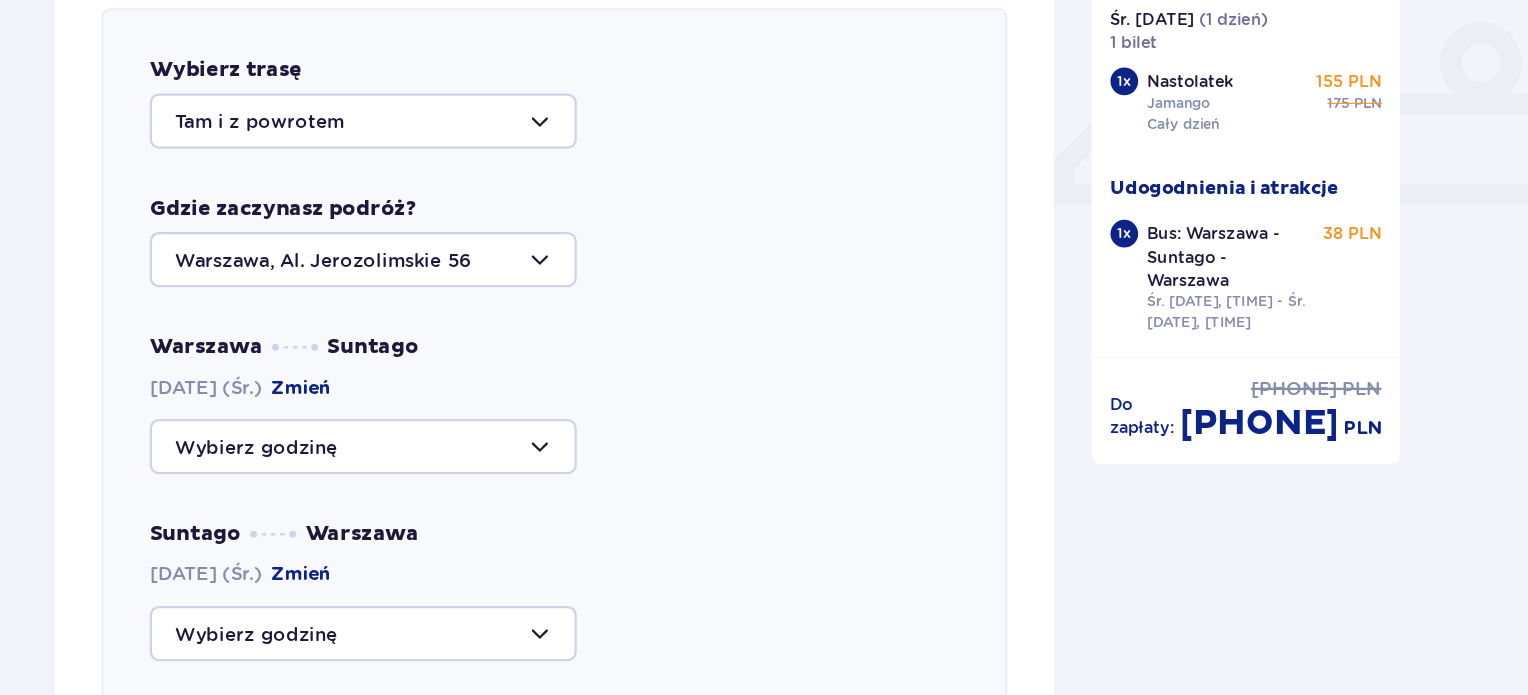 click at bounding box center [449, 479] 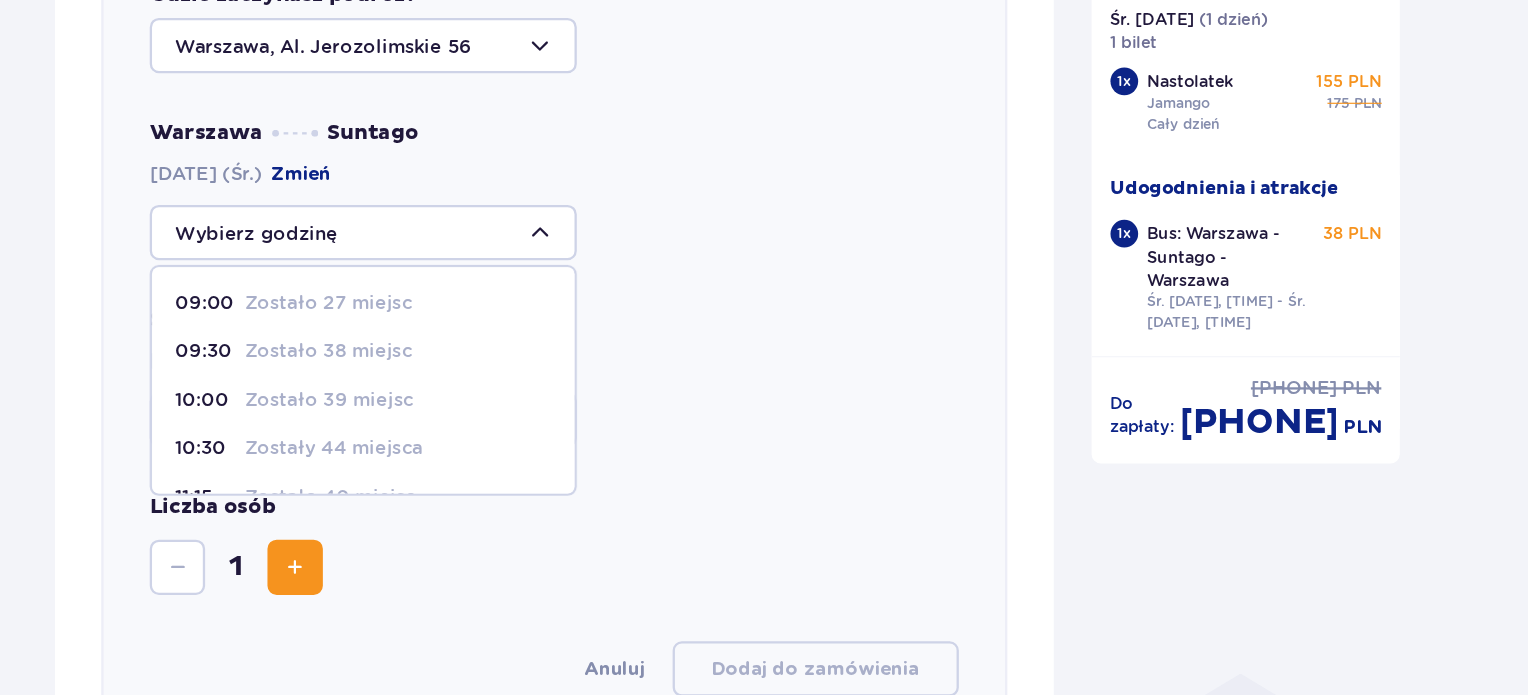 scroll, scrollTop: 958, scrollLeft: 0, axis: vertical 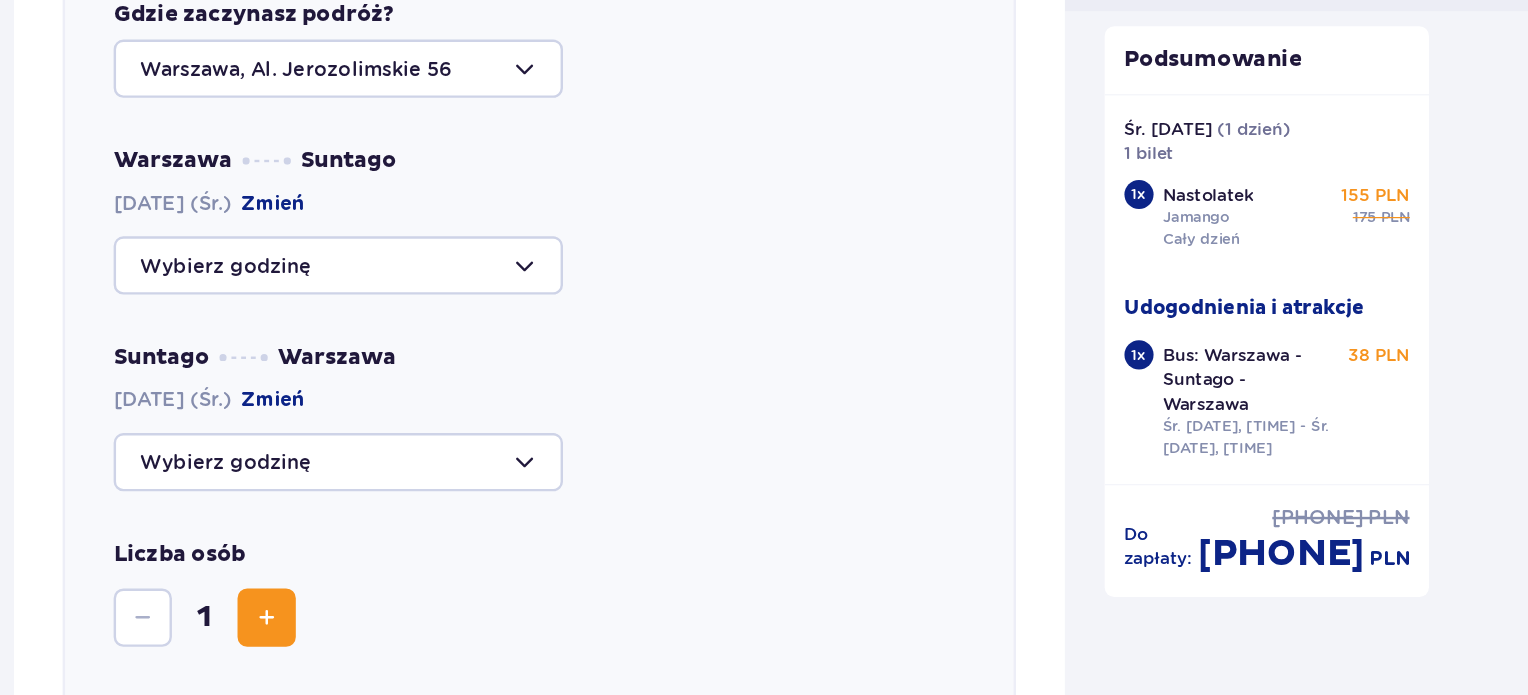 click at bounding box center [614, 221] 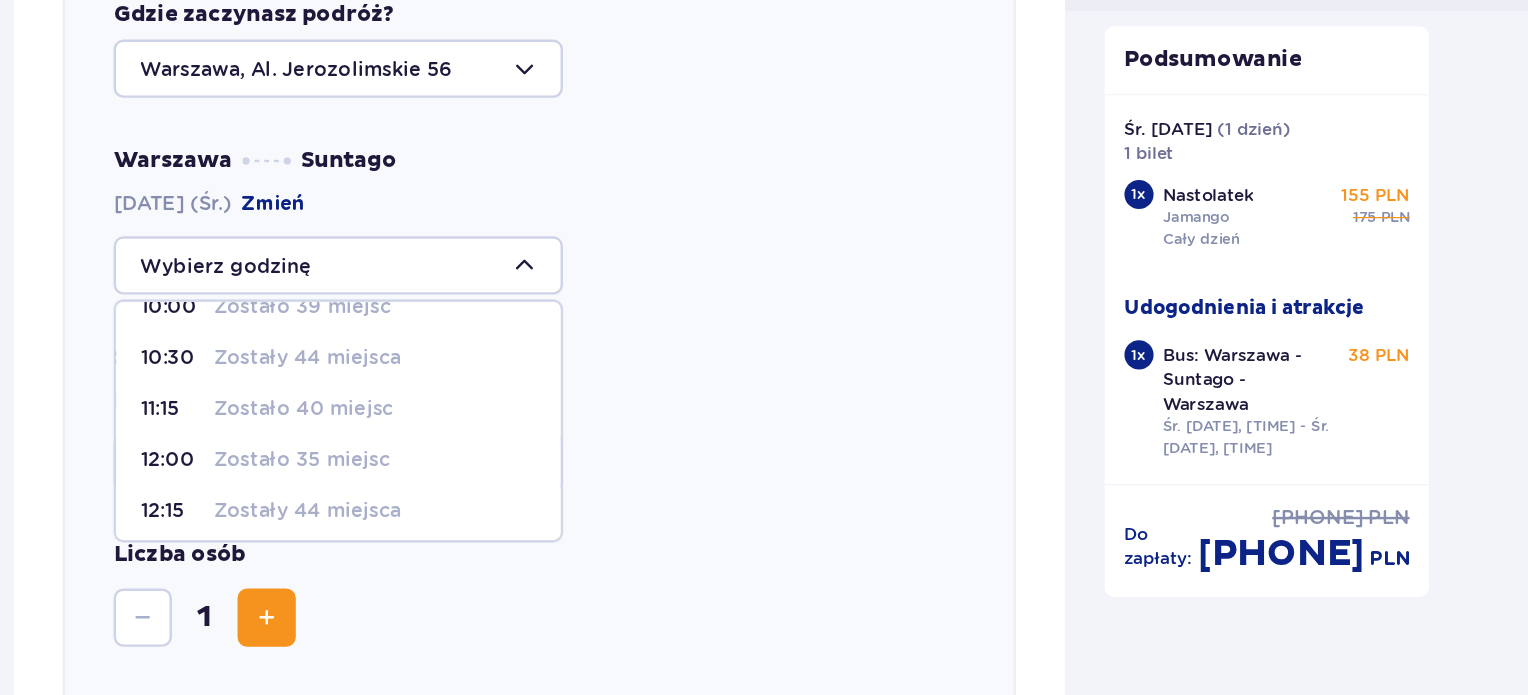 scroll, scrollTop: 111, scrollLeft: 0, axis: vertical 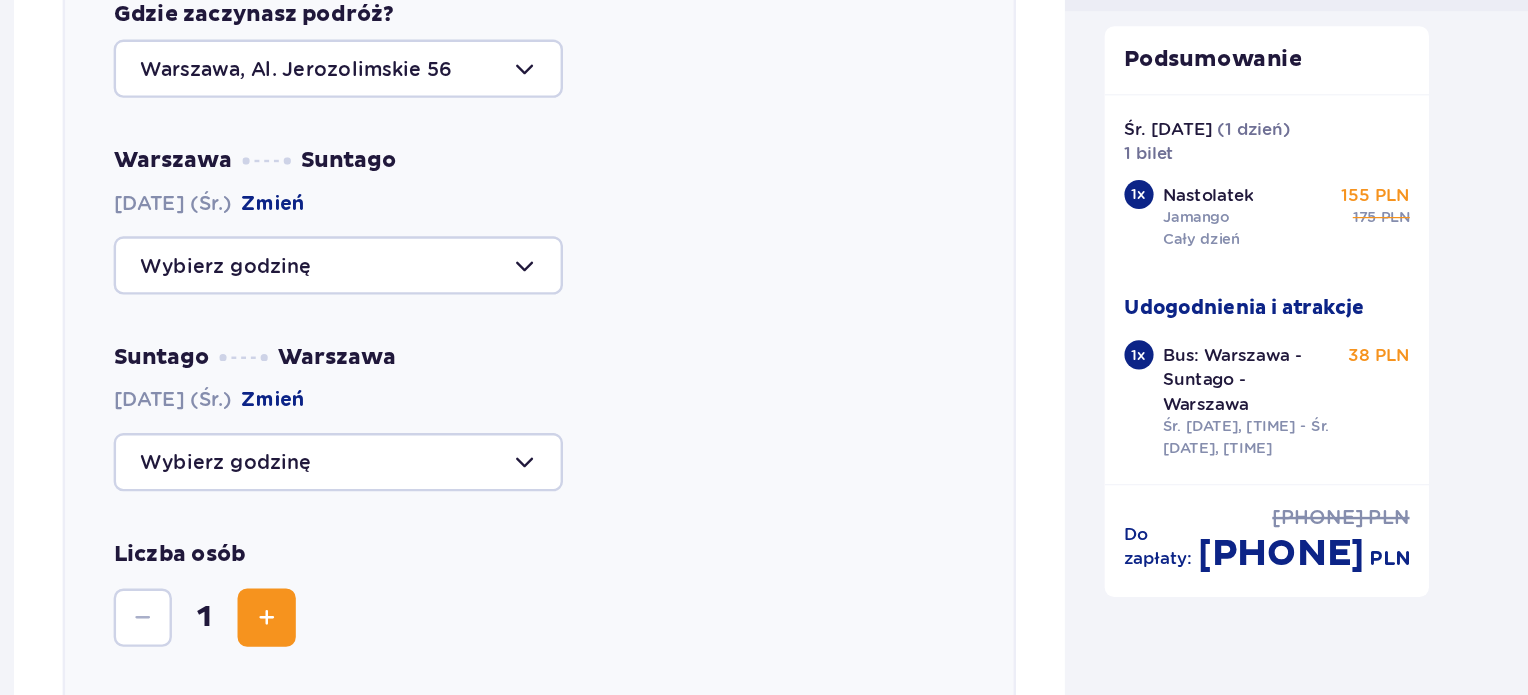 click on "Suntago Warszawa 20.08.2025 (Śr.) Zmień" at bounding box center (614, 346) 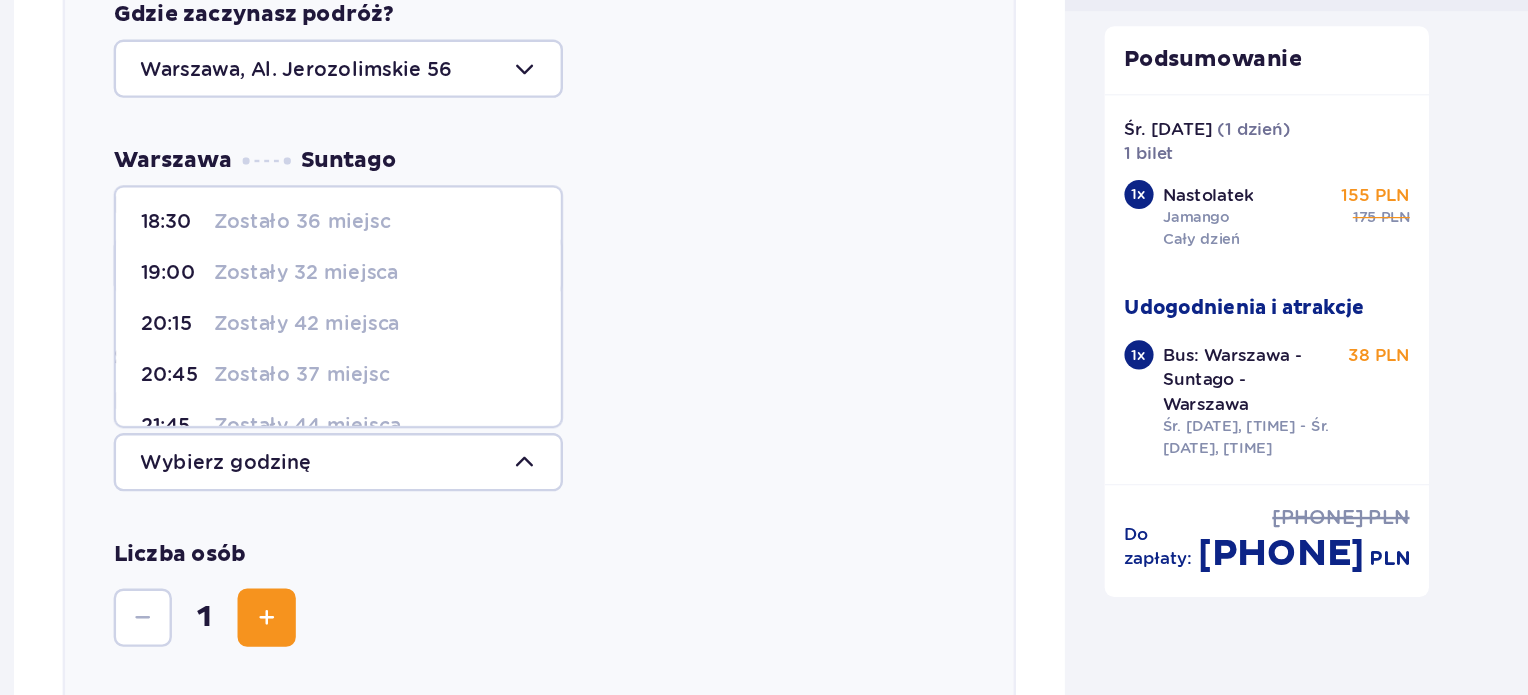 scroll, scrollTop: 243, scrollLeft: 0, axis: vertical 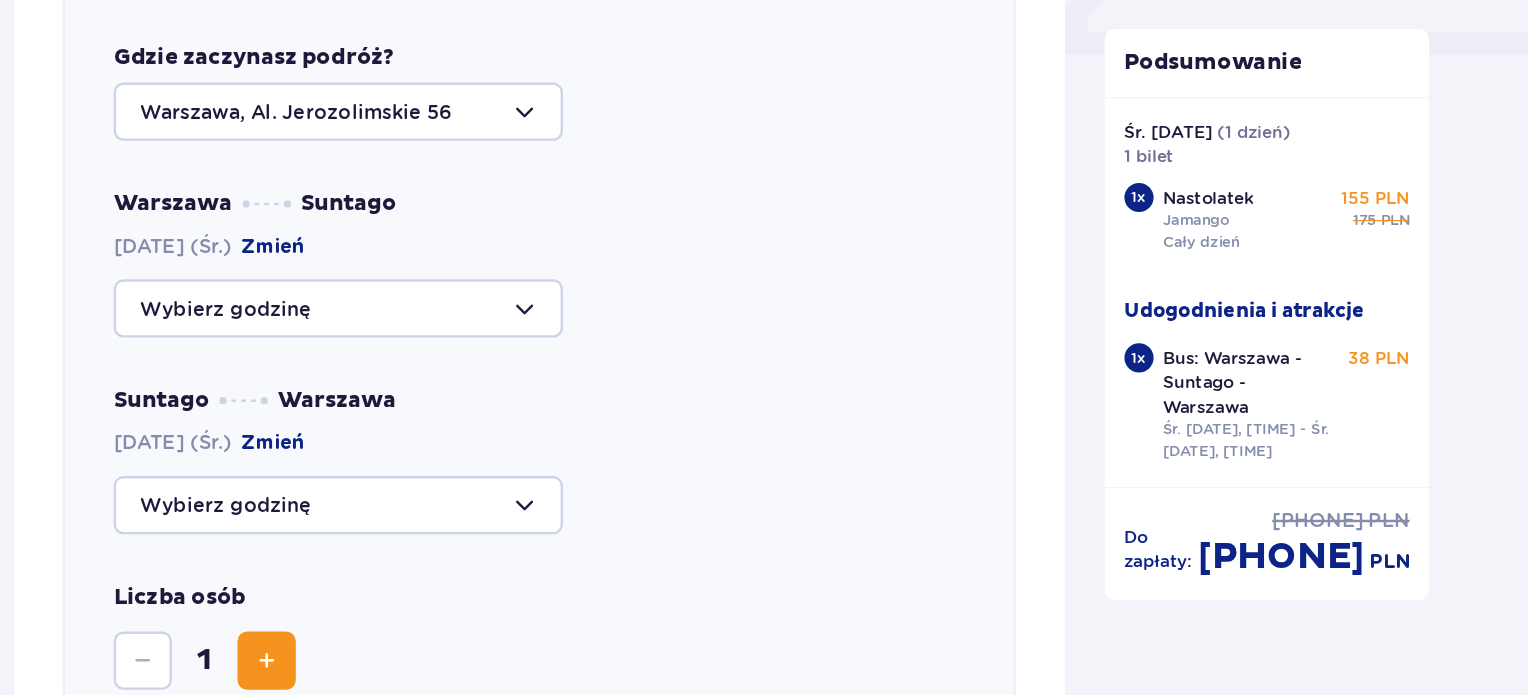 click on "Liczba osób 1" at bounding box center (614, 524) 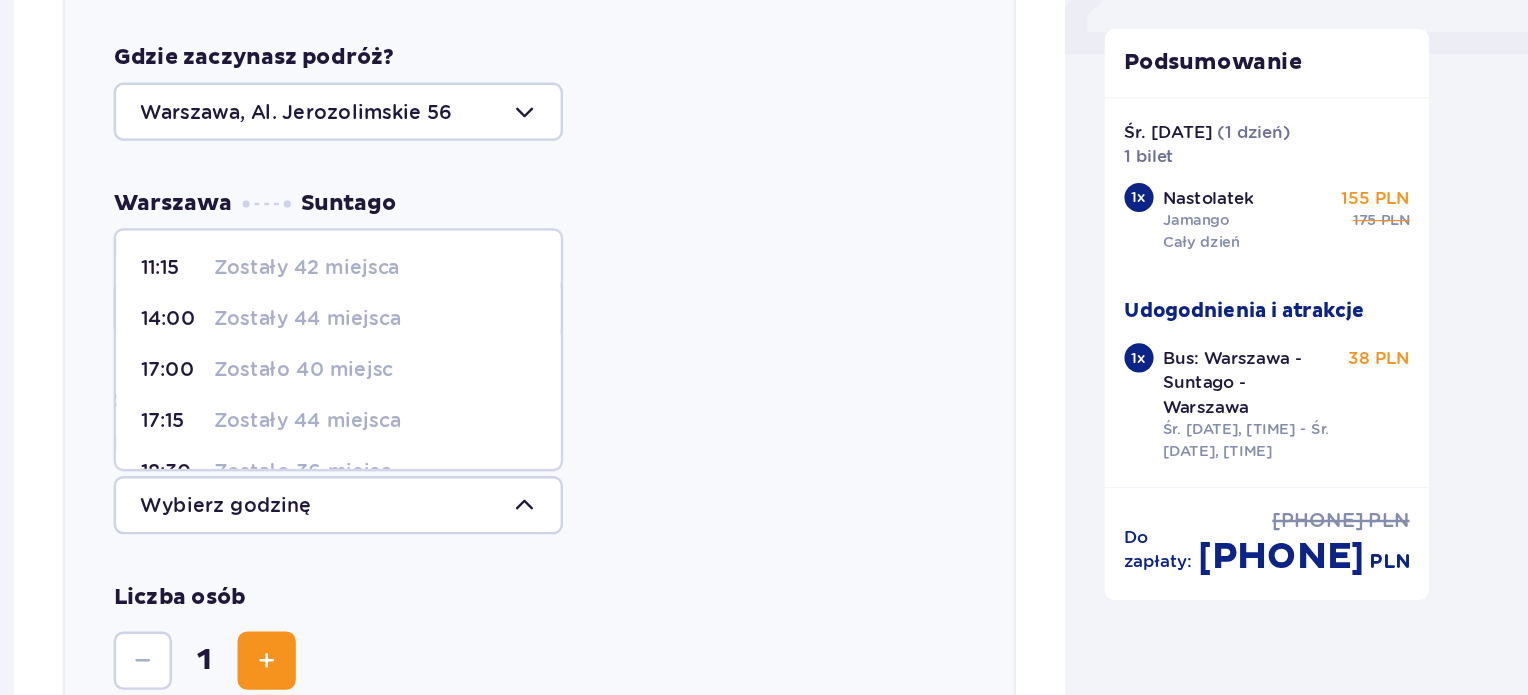 scroll, scrollTop: 243, scrollLeft: 0, axis: vertical 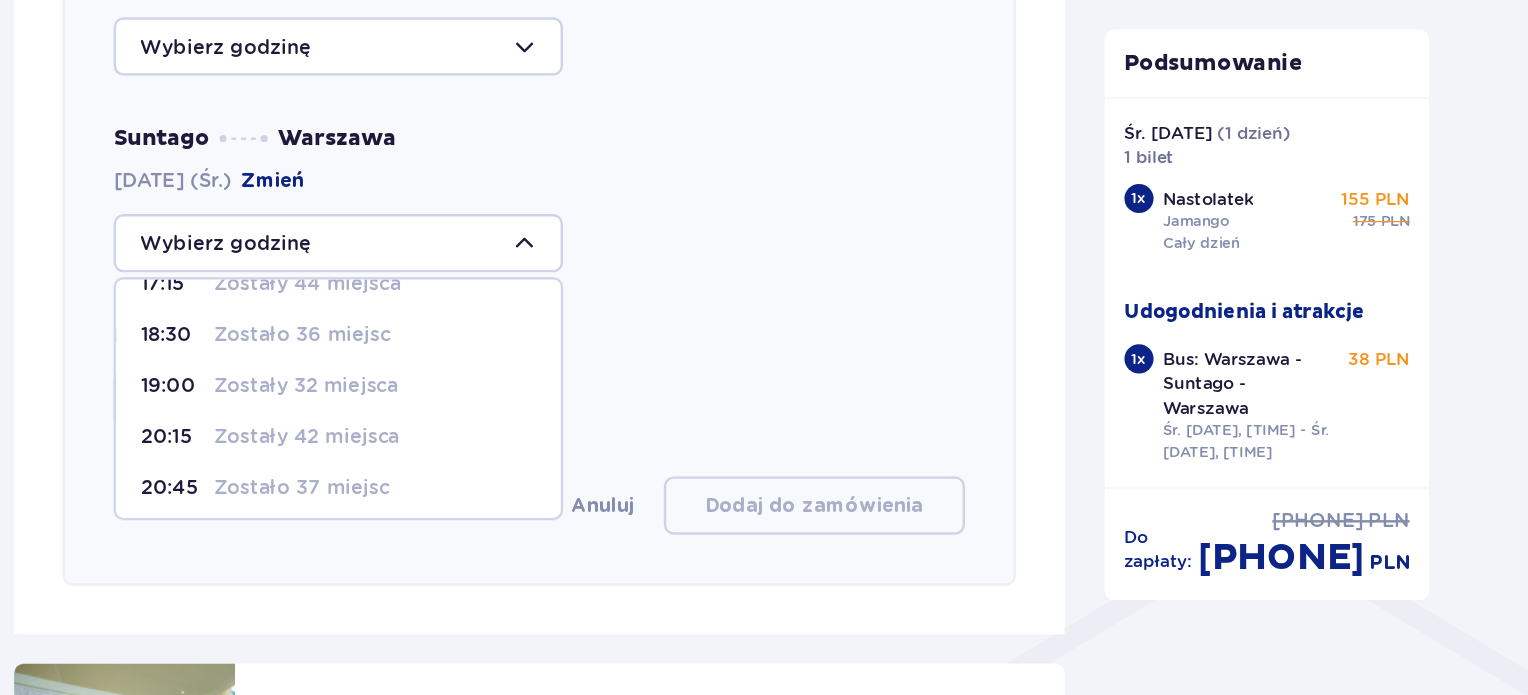 click on "18:30 Zostało 36 miejsc" at bounding box center (449, 276) 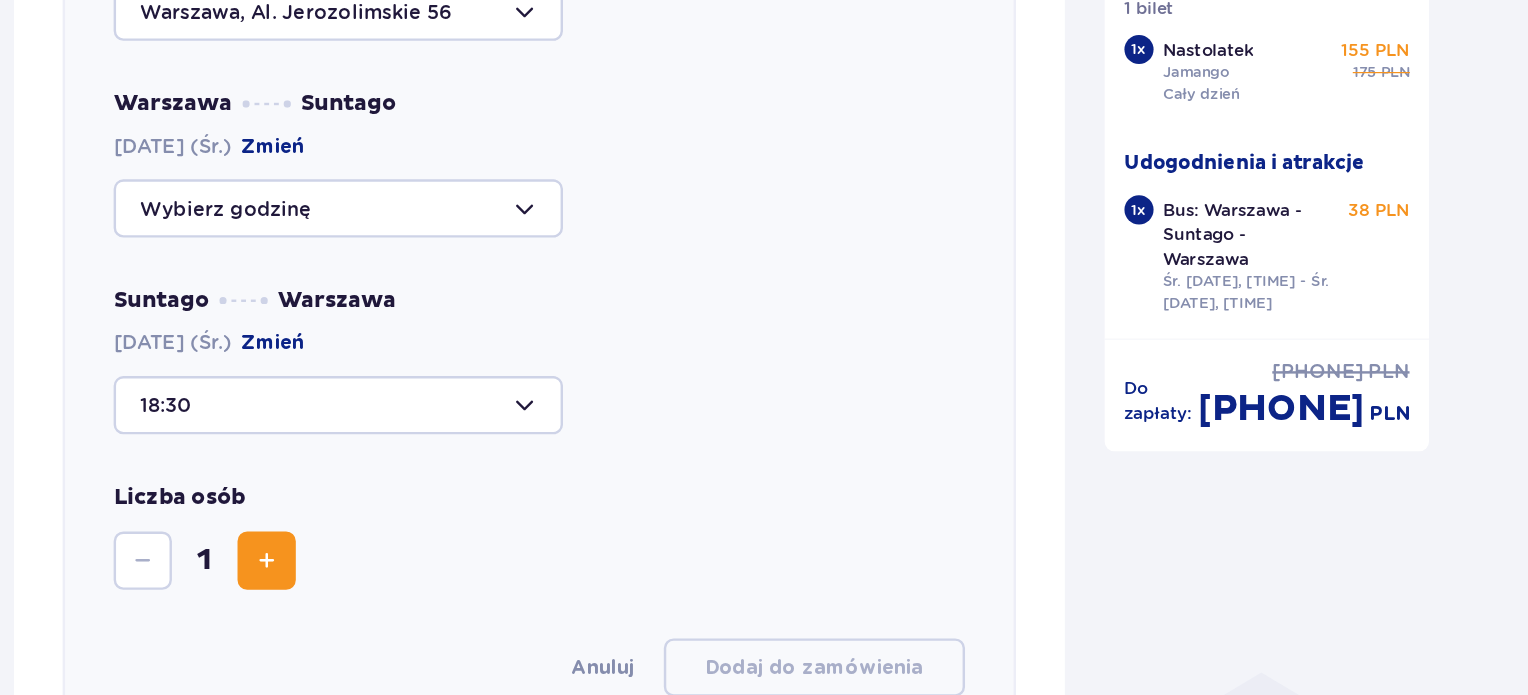 scroll, scrollTop: 948, scrollLeft: 0, axis: vertical 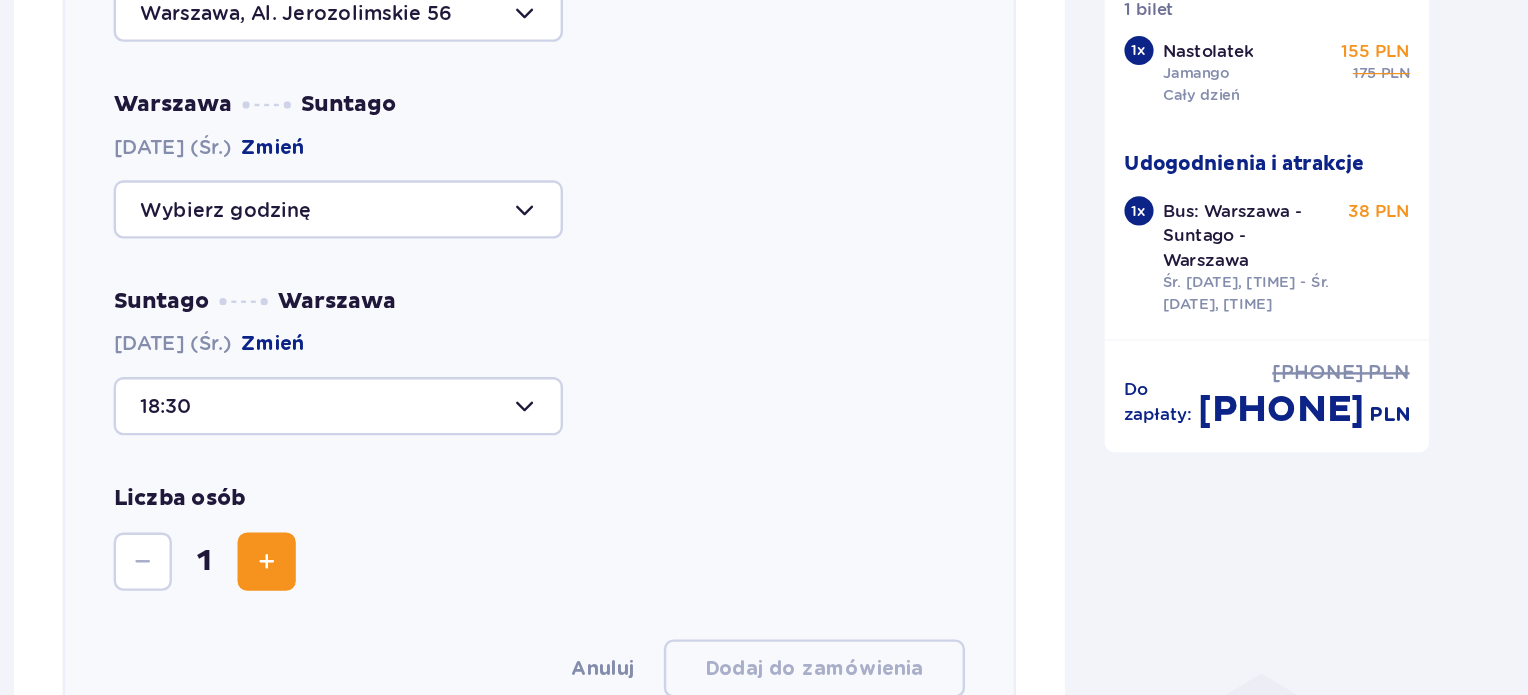 click at bounding box center [449, 294] 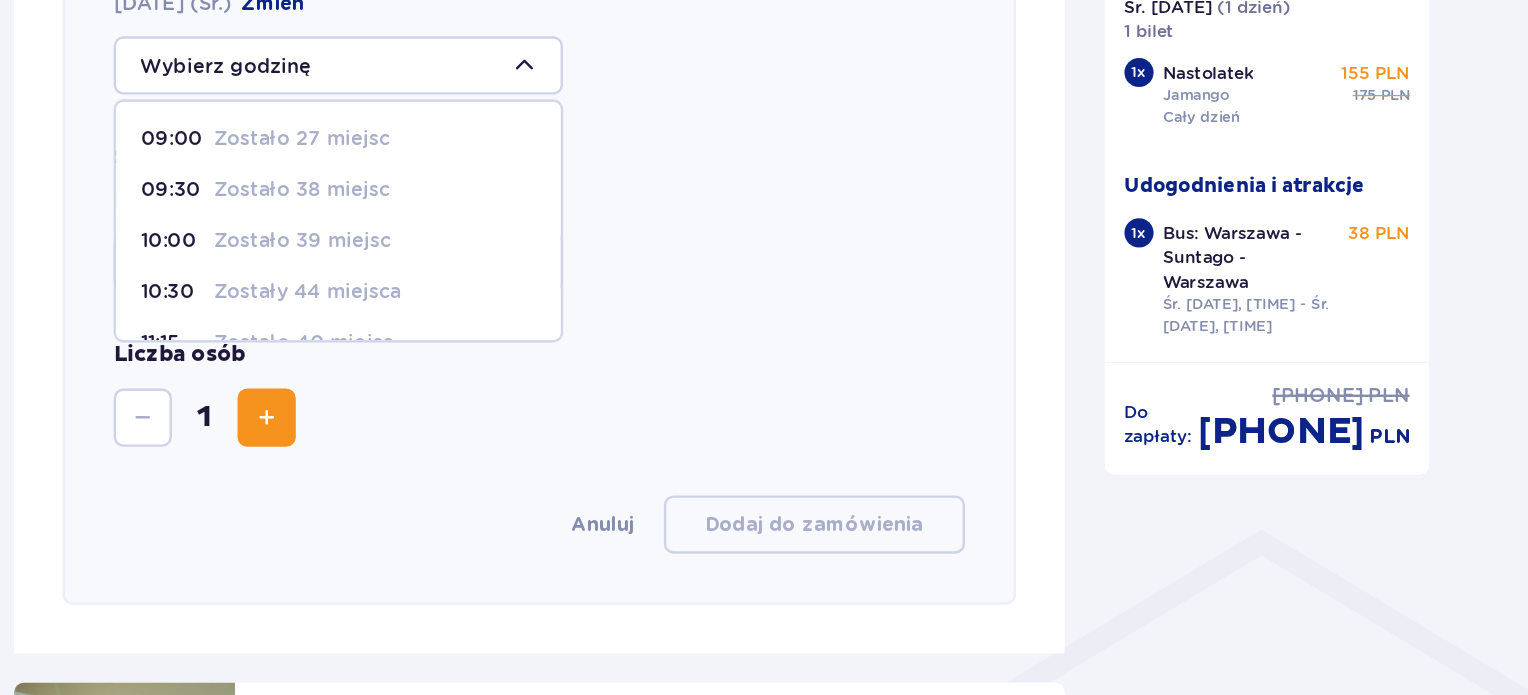 scroll, scrollTop: 1034, scrollLeft: 0, axis: vertical 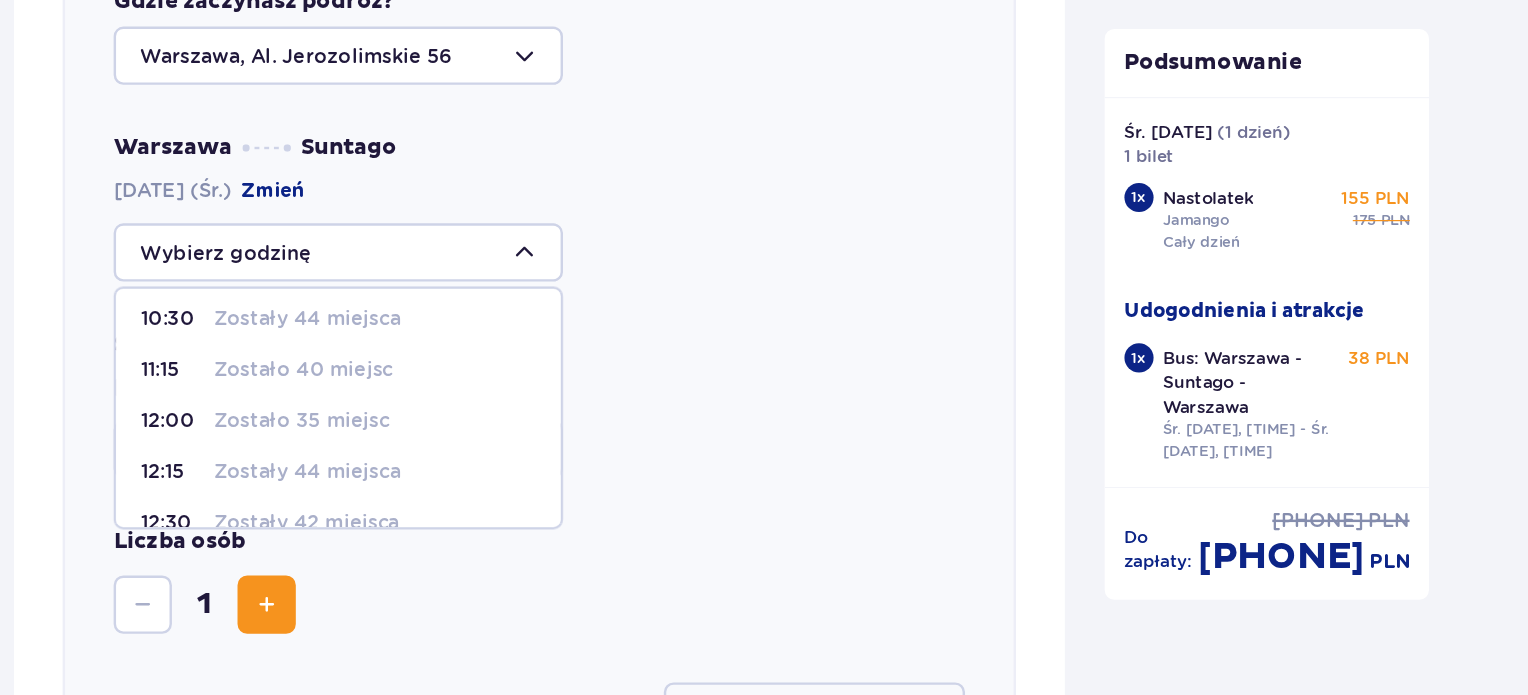 click on "11:15 Zostało 40 miejsc" at bounding box center (449, 305) 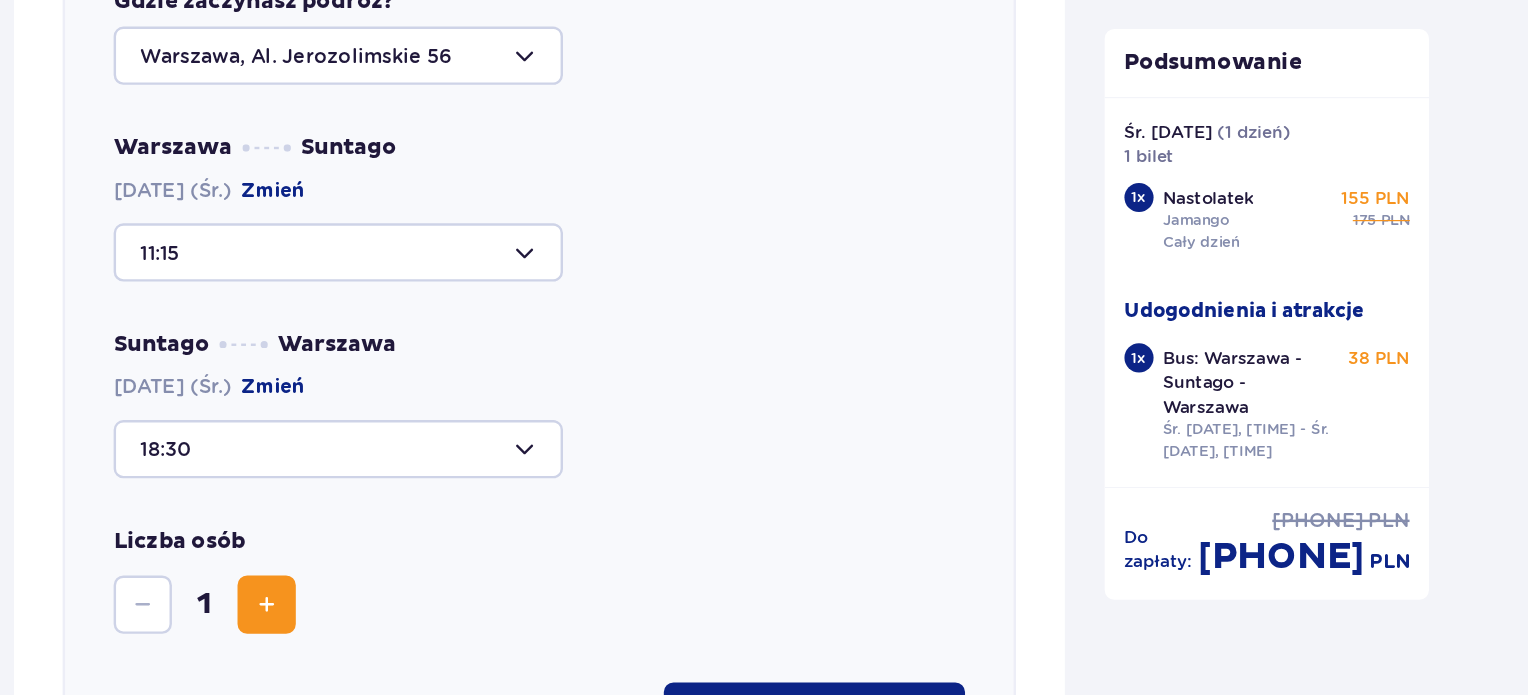 click on "Suntago Warszawa 20.08.2025 (Śr.) Zmień 18:30" at bounding box center [614, 333] 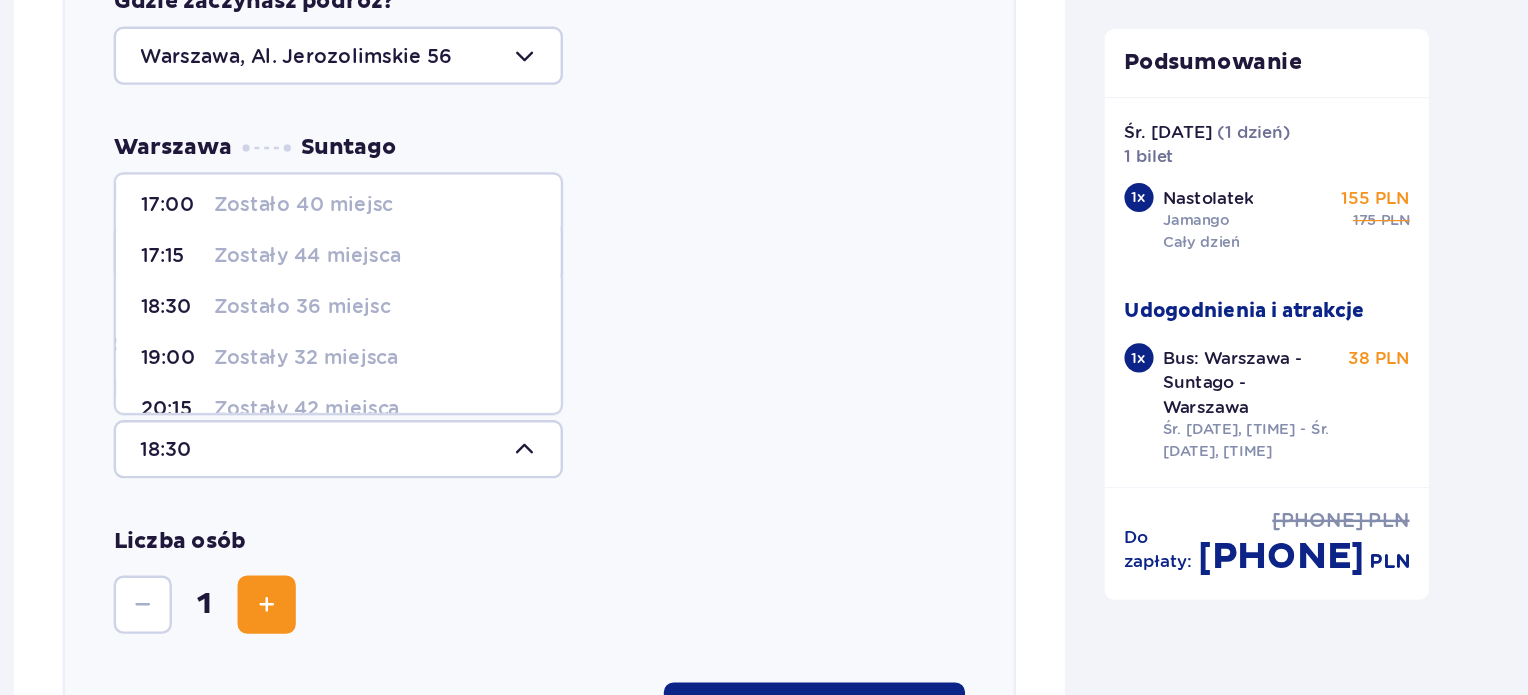 scroll, scrollTop: 49, scrollLeft: 0, axis: vertical 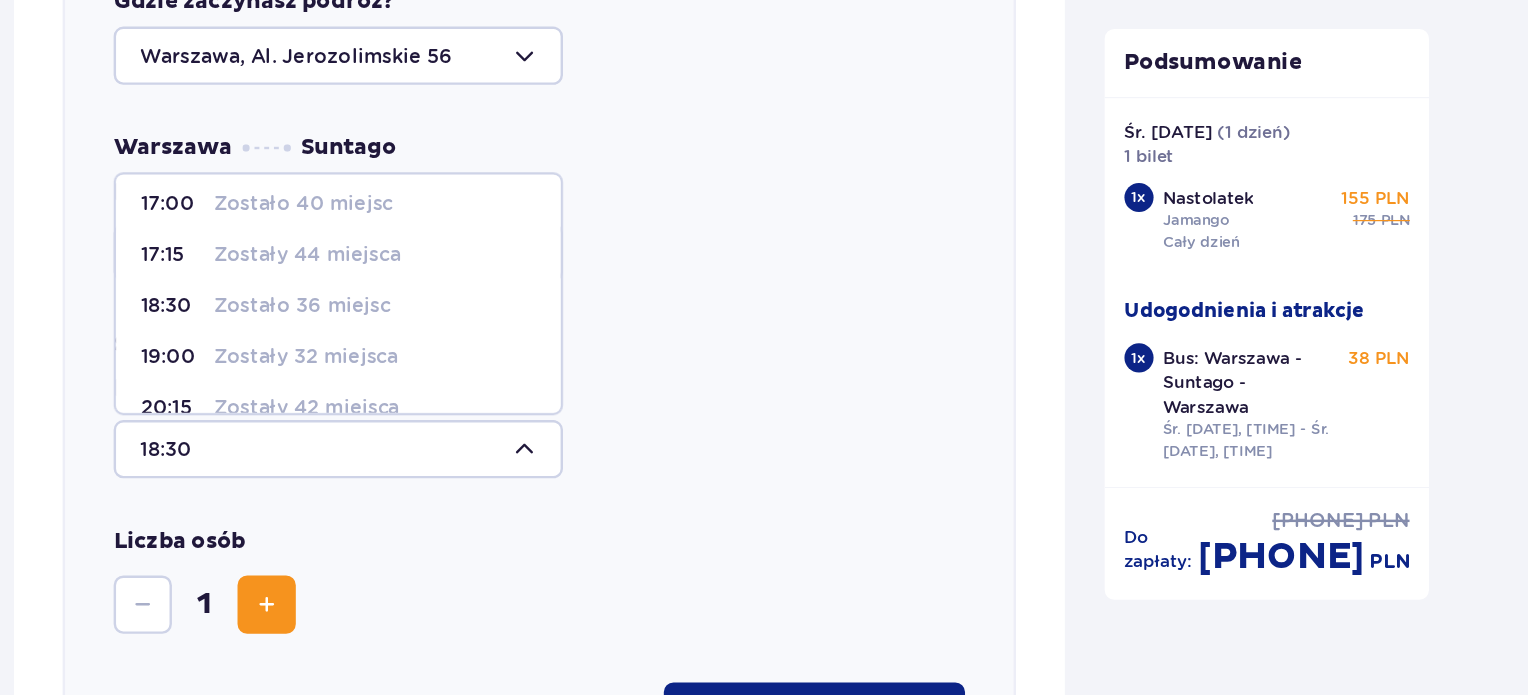 click on "19:00 Zostały 32 miejsca" at bounding box center [449, 294] 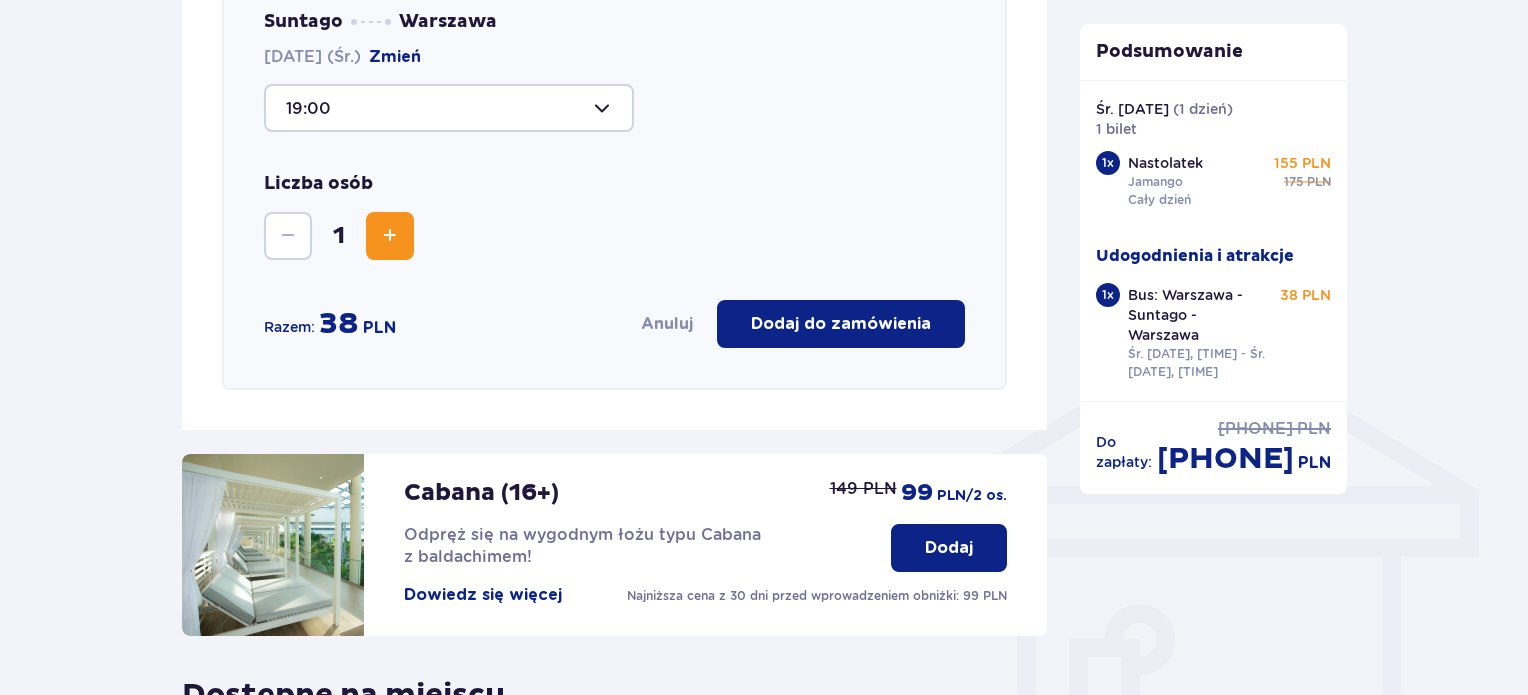 scroll, scrollTop: 1791, scrollLeft: 0, axis: vertical 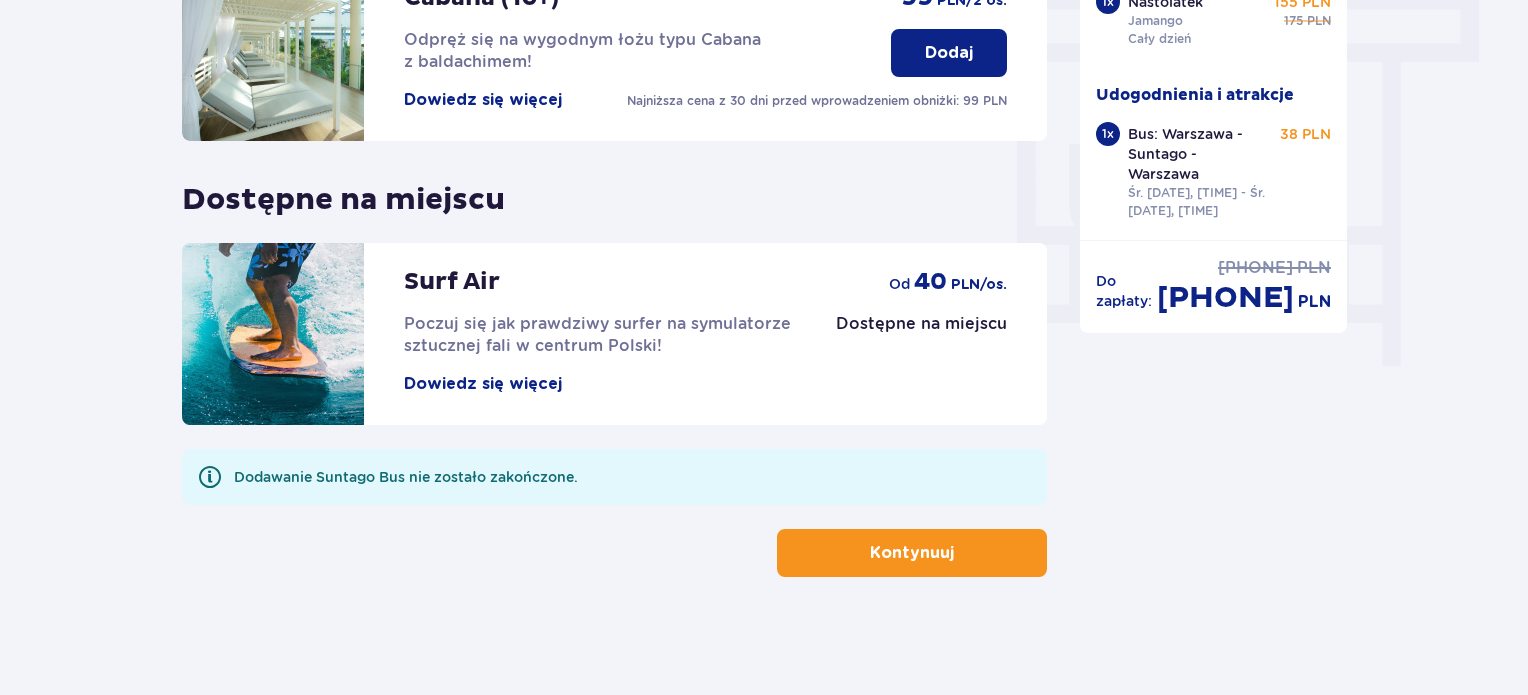 click on "Kontynuuj" at bounding box center (912, 553) 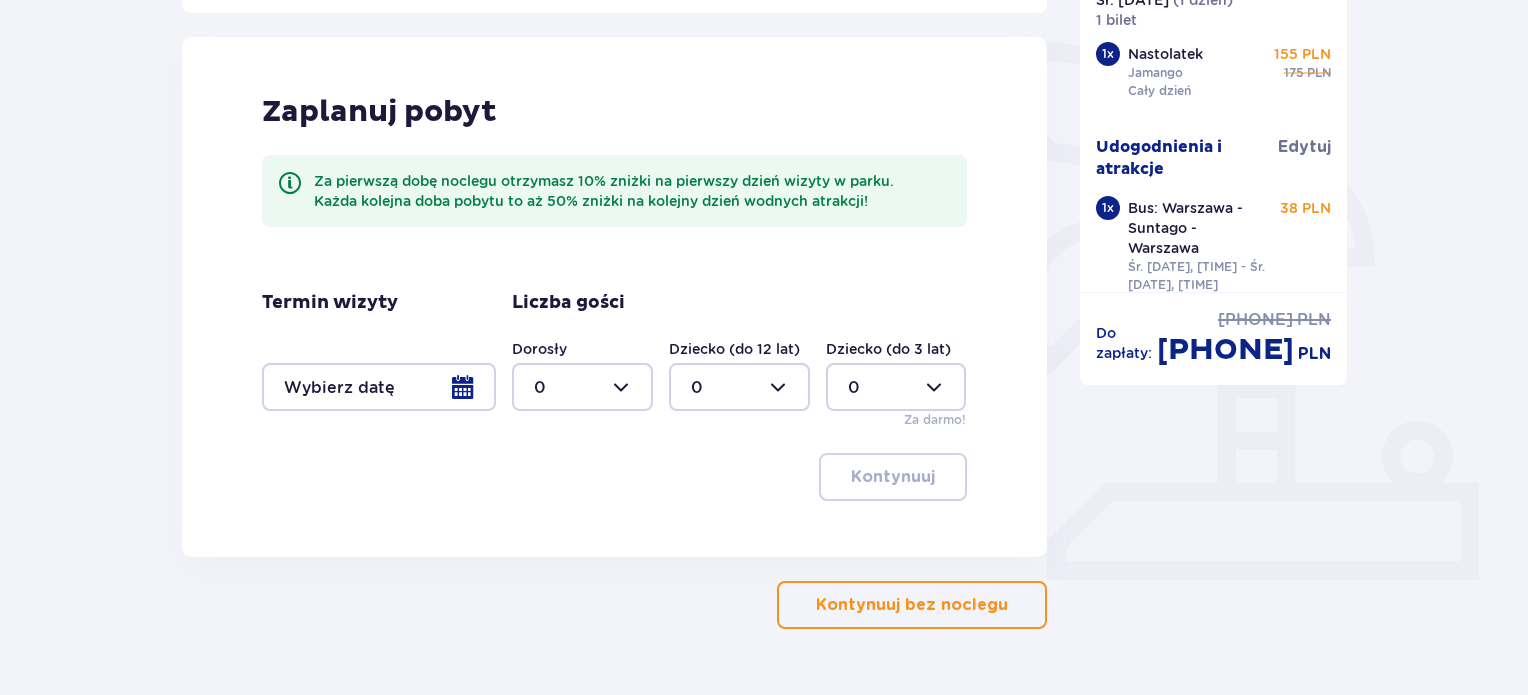 scroll, scrollTop: 504, scrollLeft: 0, axis: vertical 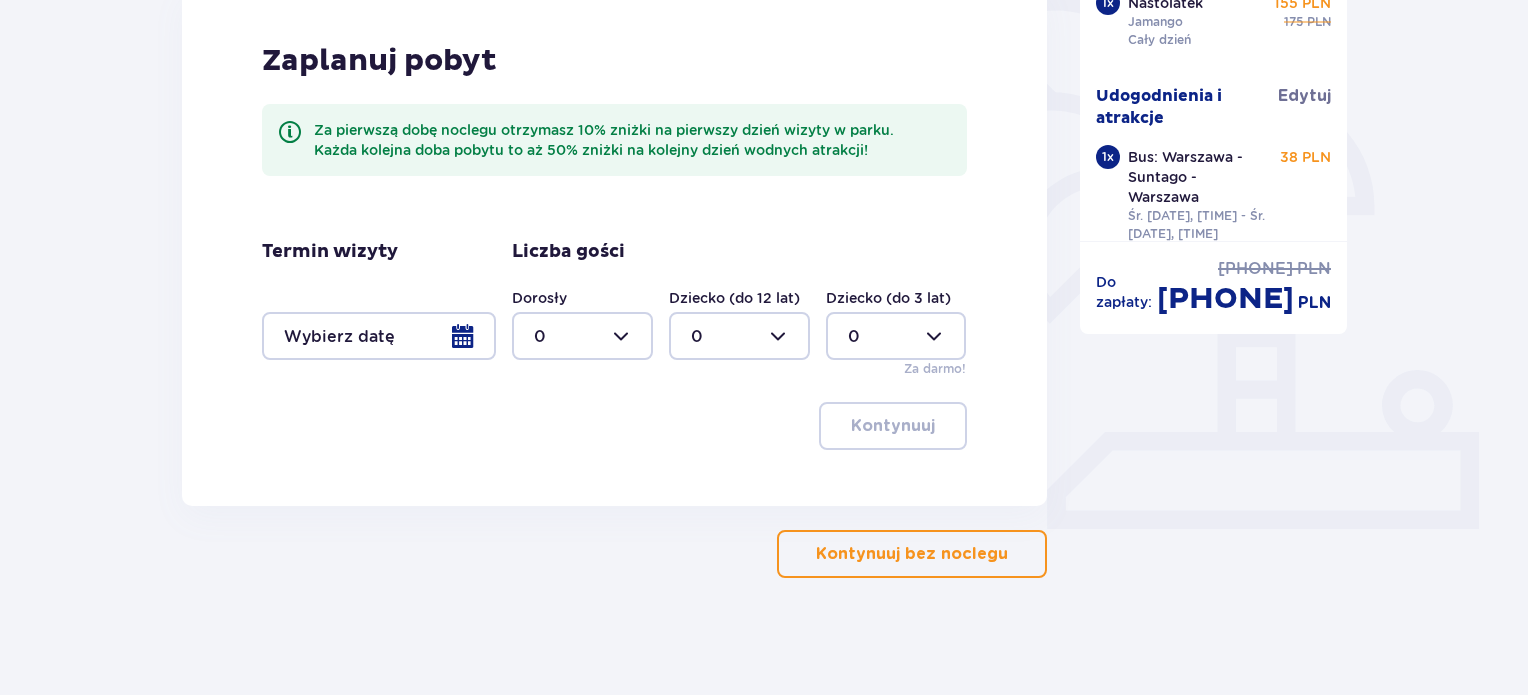 click on "Kontynuuj bez noclegu" at bounding box center (912, 554) 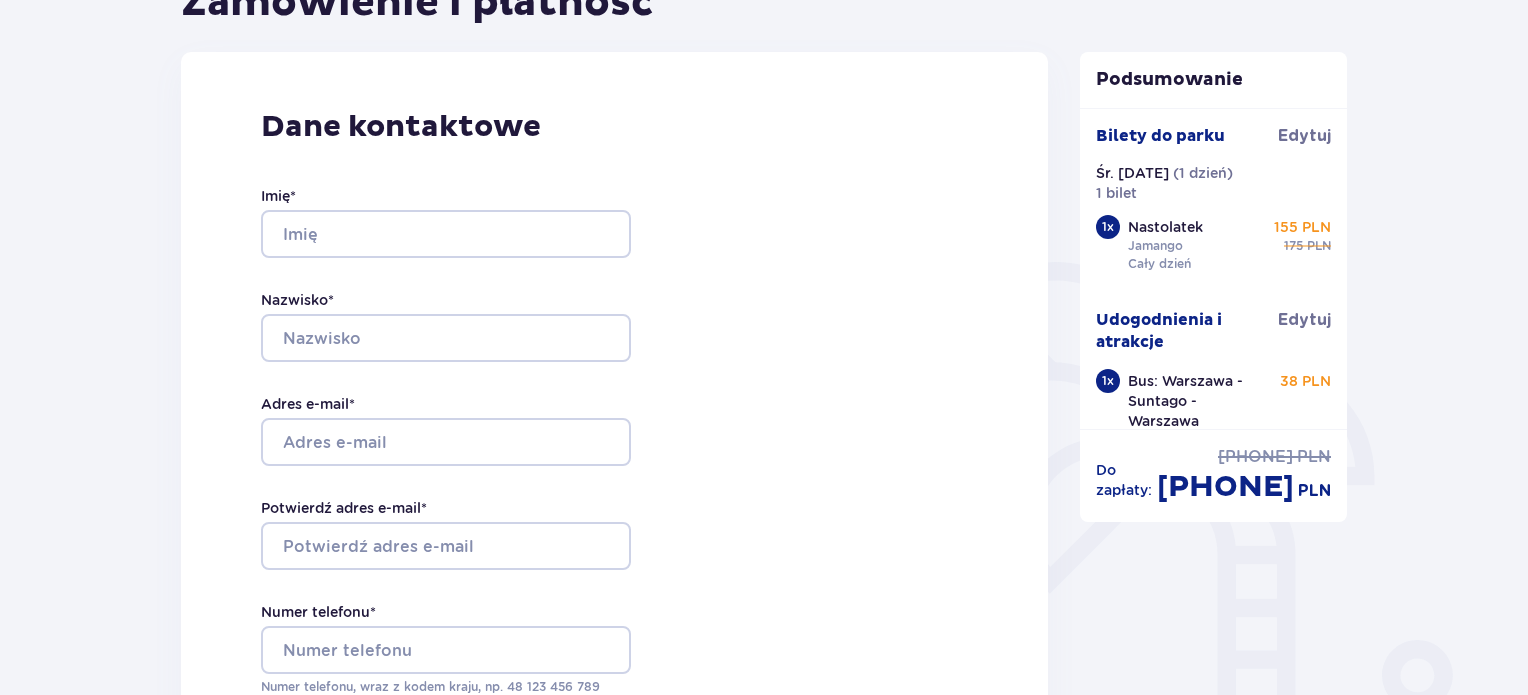 scroll, scrollTop: 232, scrollLeft: 0, axis: vertical 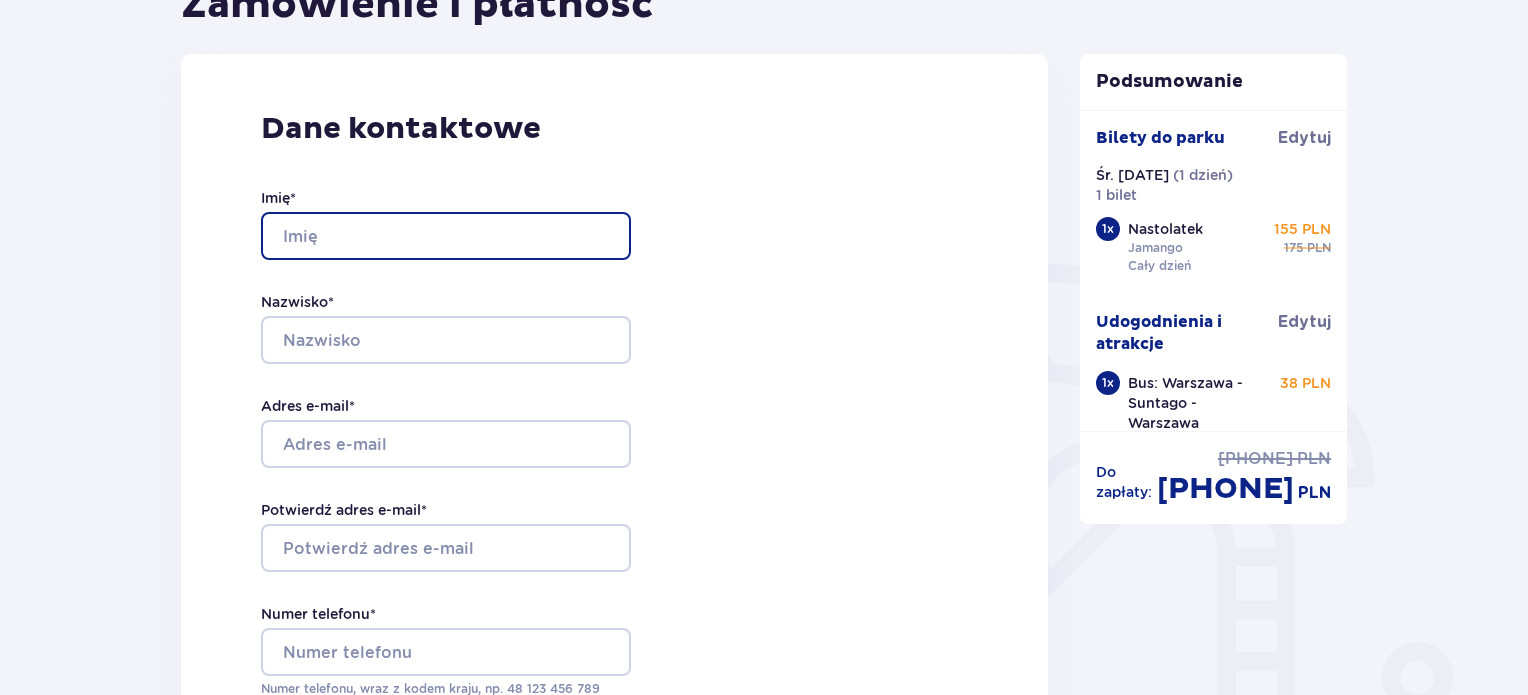 click on "Imię *" at bounding box center (446, 236) 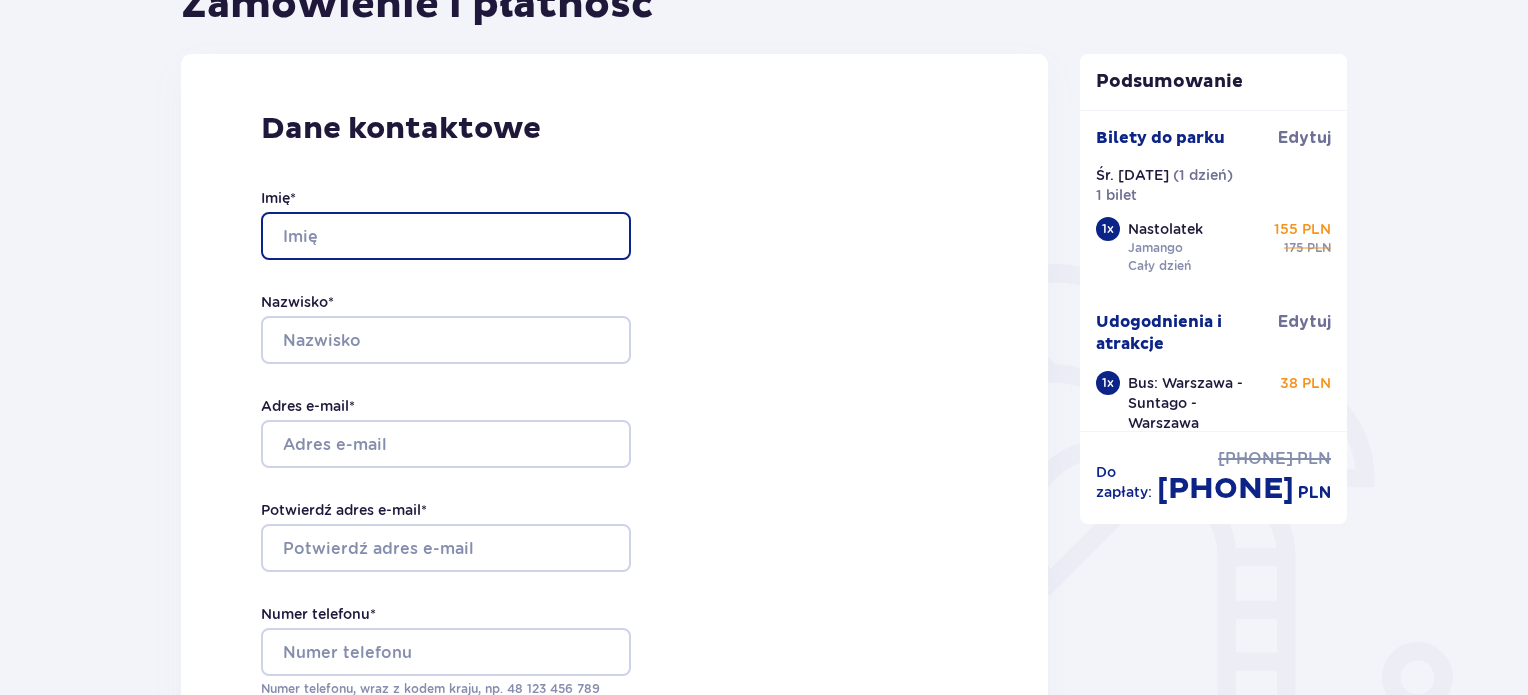 click on "Imię *" at bounding box center [446, 236] 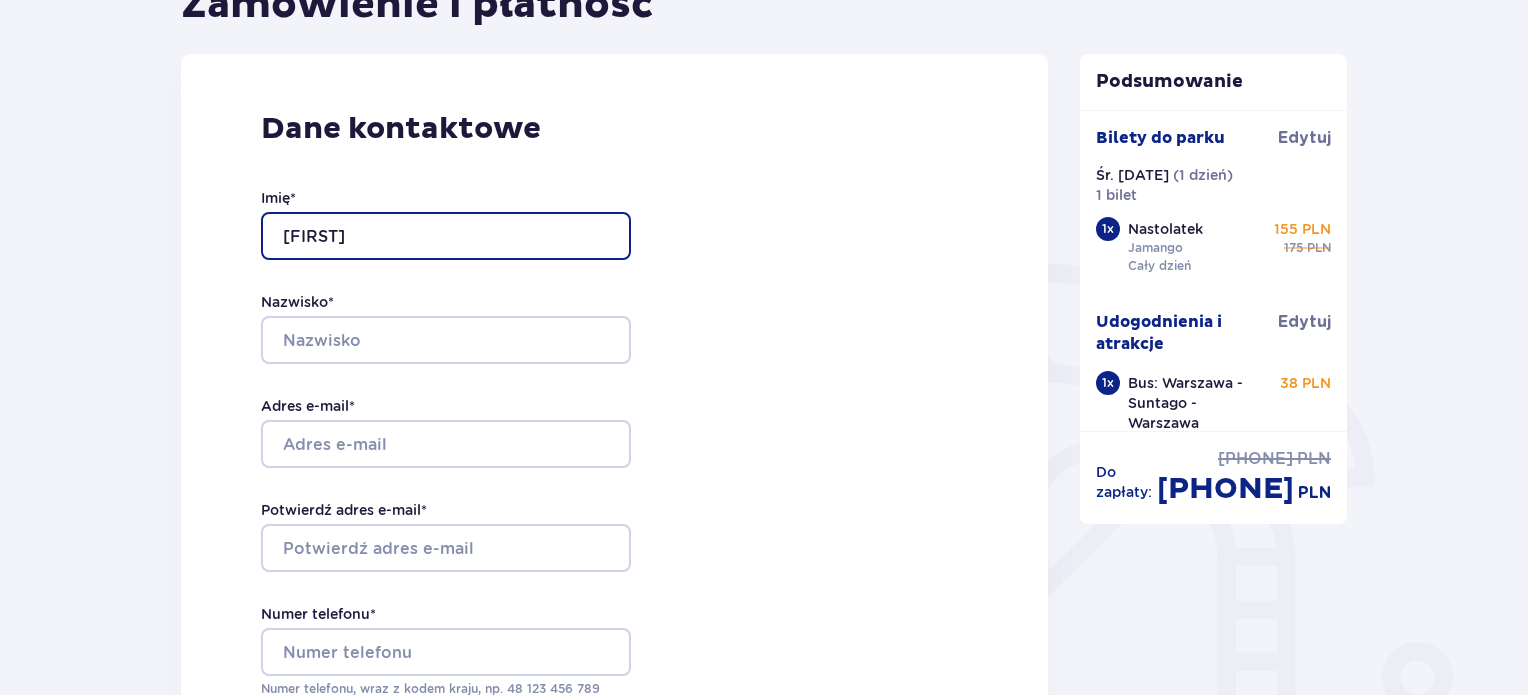 type on "Katarzyna" 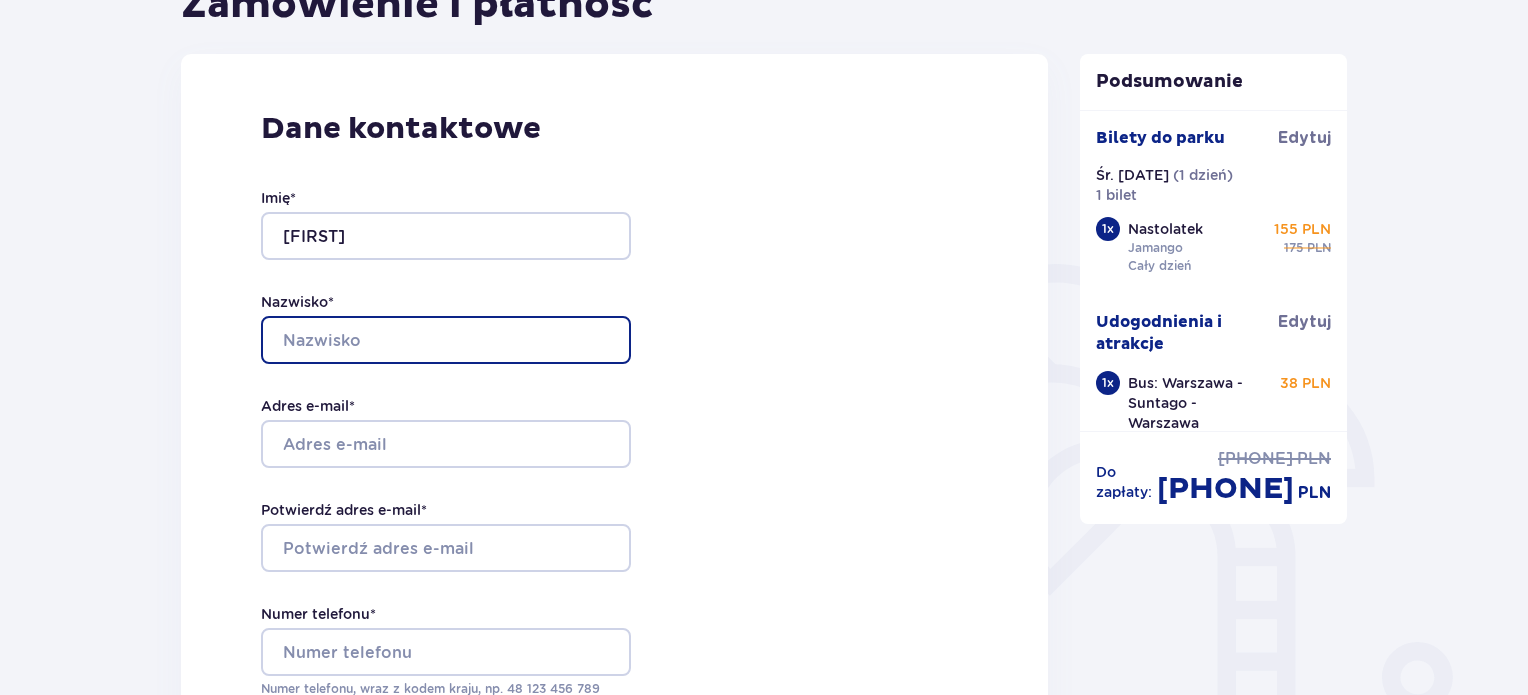 click on "Nazwisko *" at bounding box center [446, 340] 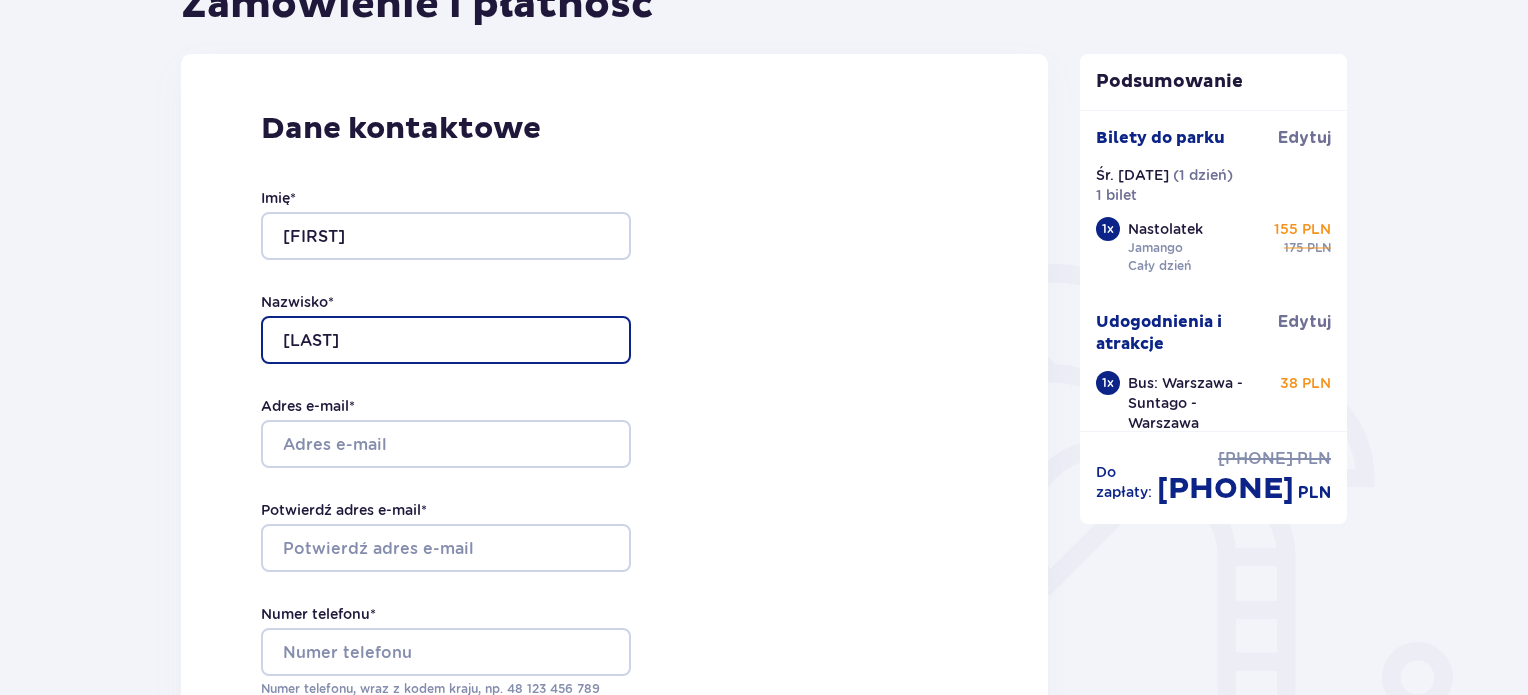type on "Pudo" 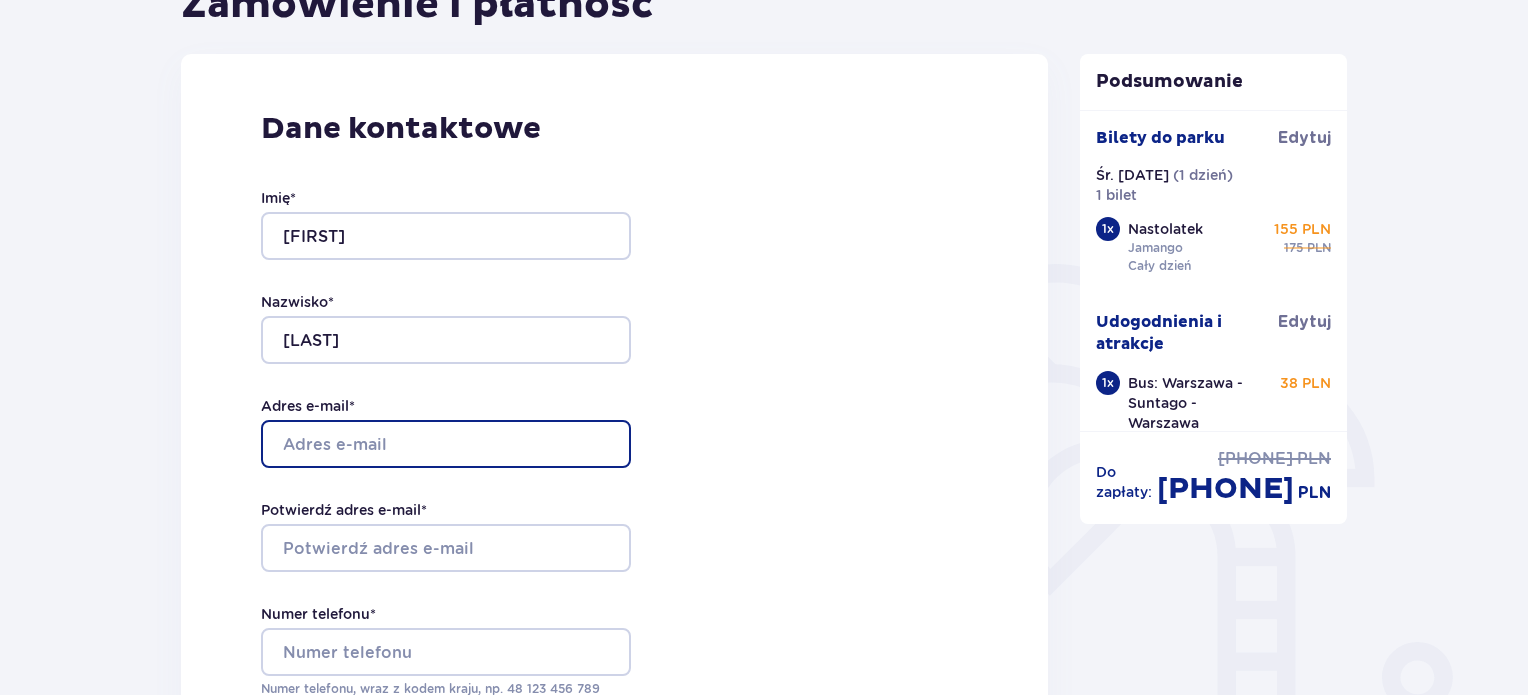 click on "Adres e-mail *" at bounding box center [446, 444] 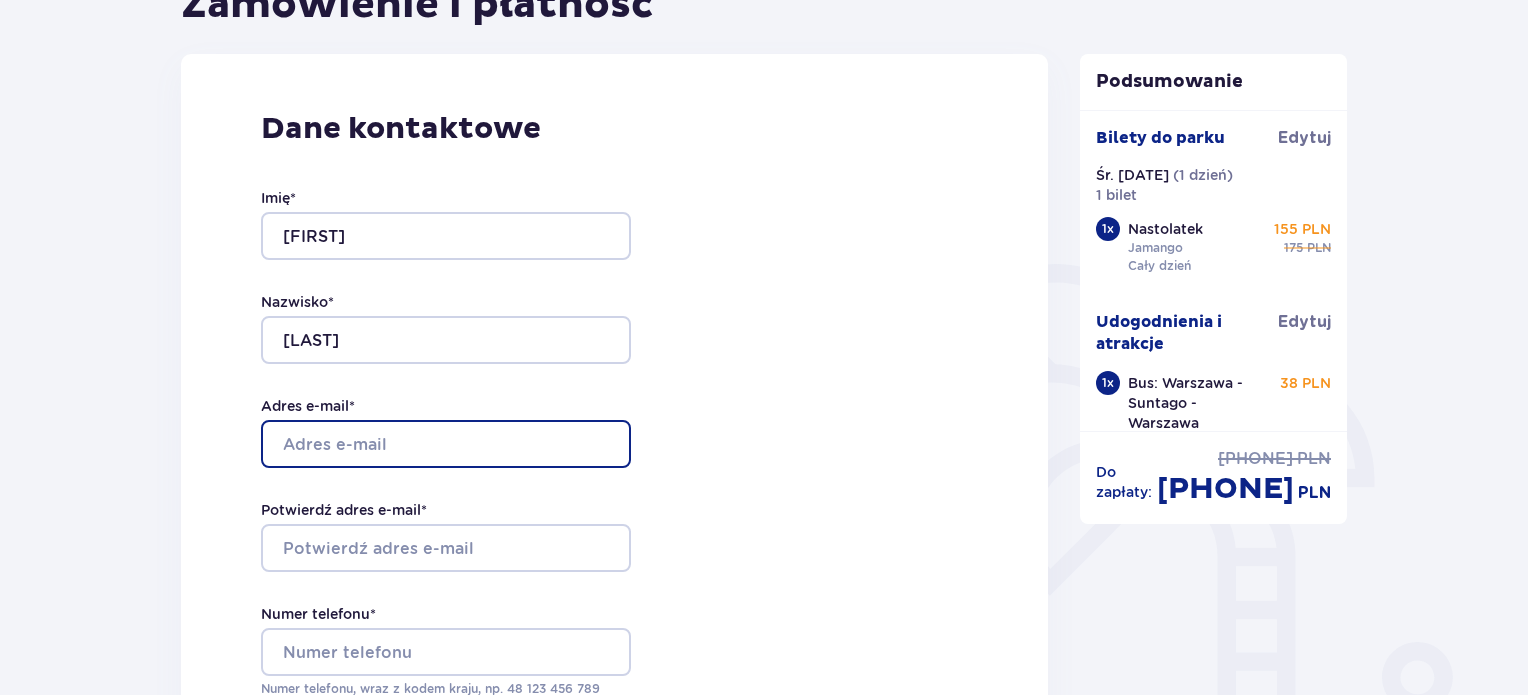 click on "Adres e-mail *" at bounding box center (446, 444) 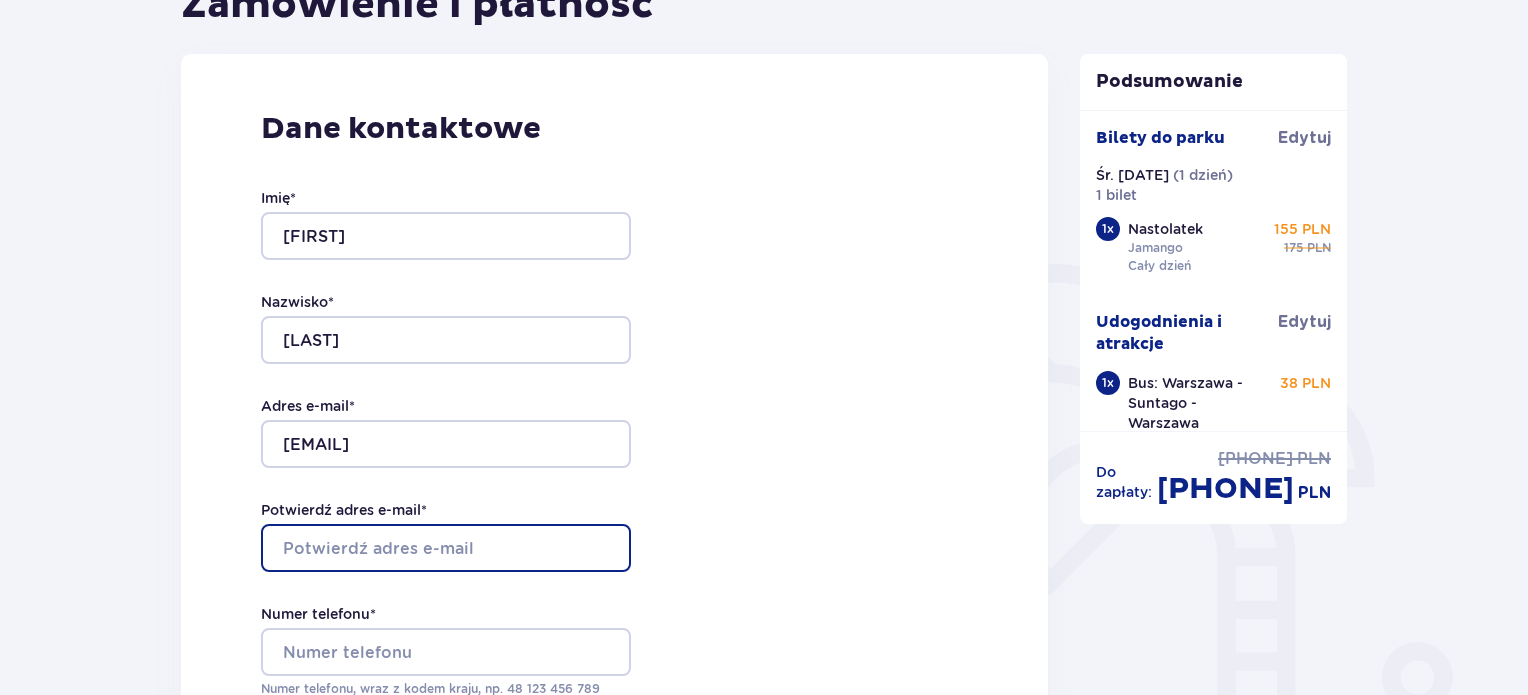 type on "kasiacleo08@Gmail.com" 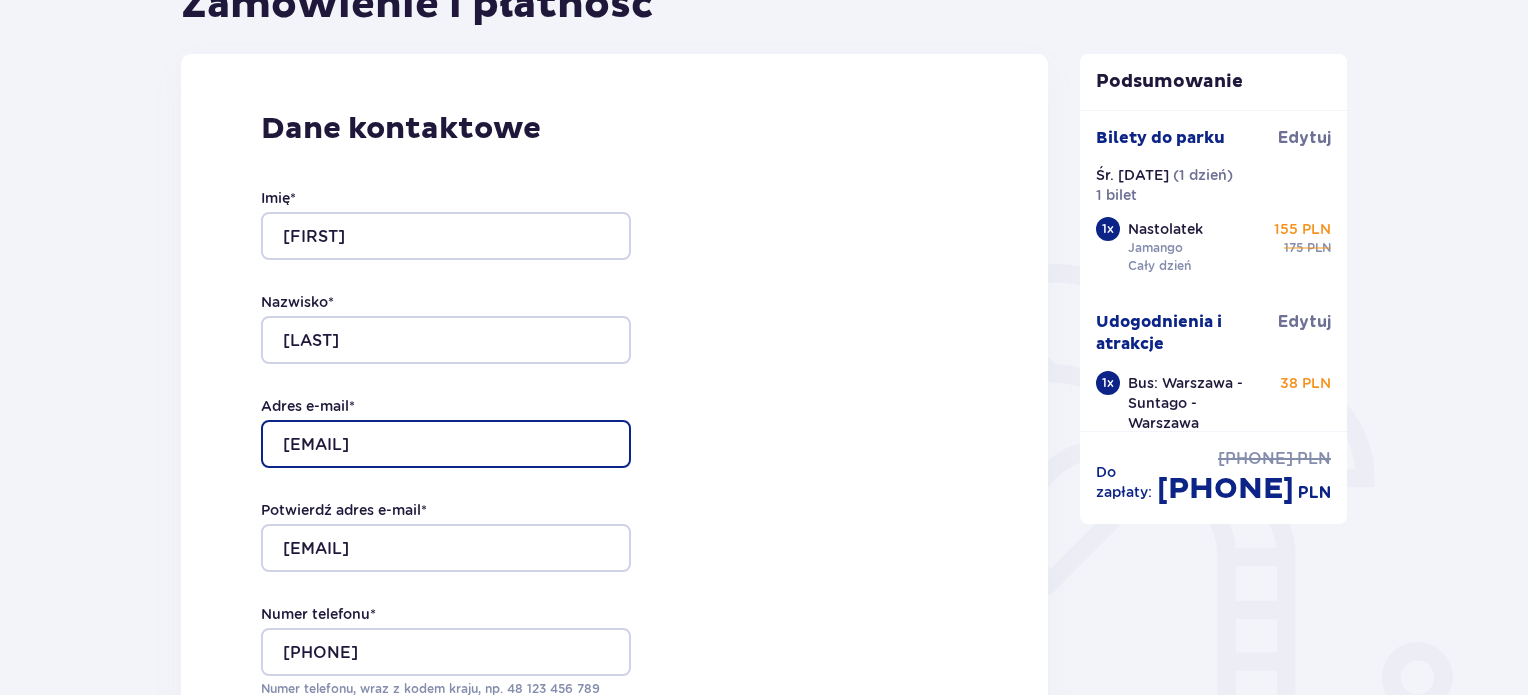 scroll, scrollTop: 474, scrollLeft: 0, axis: vertical 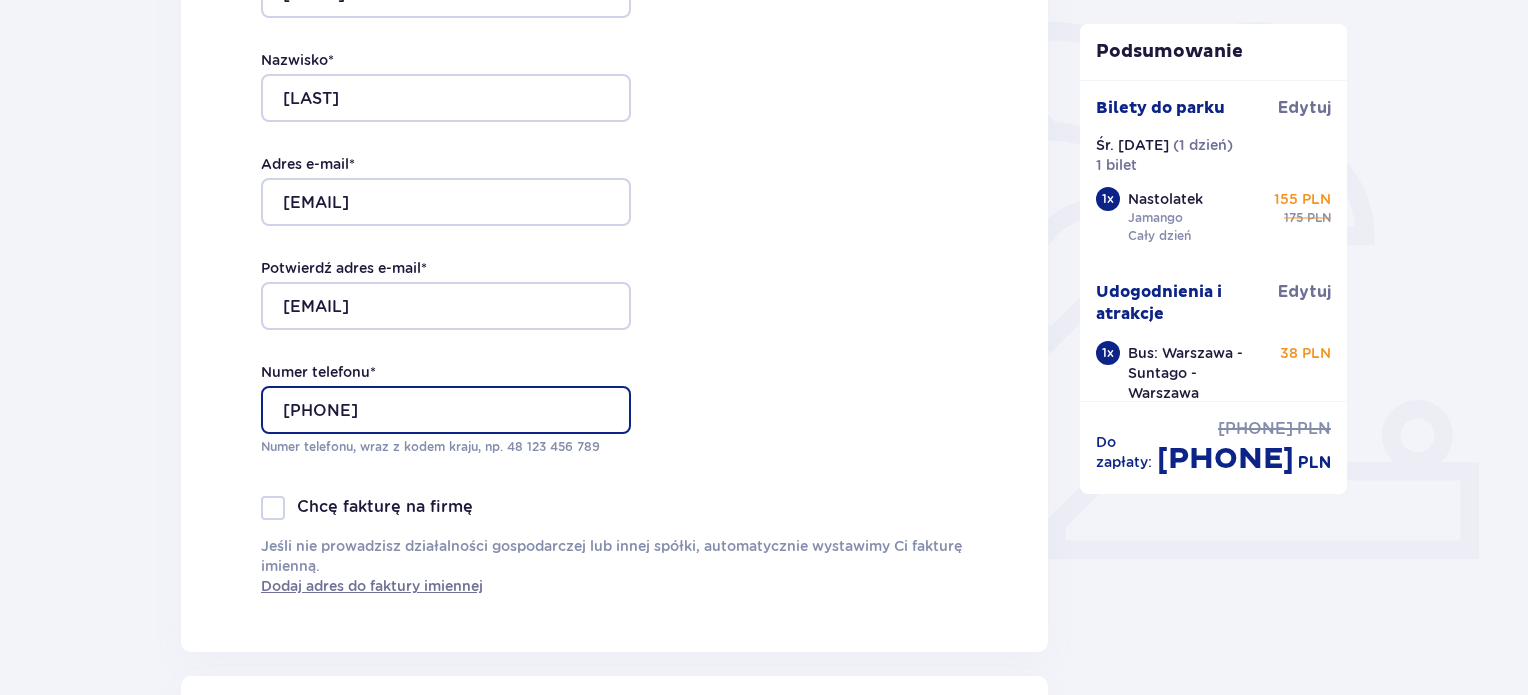 click on "608339889" at bounding box center (446, 410) 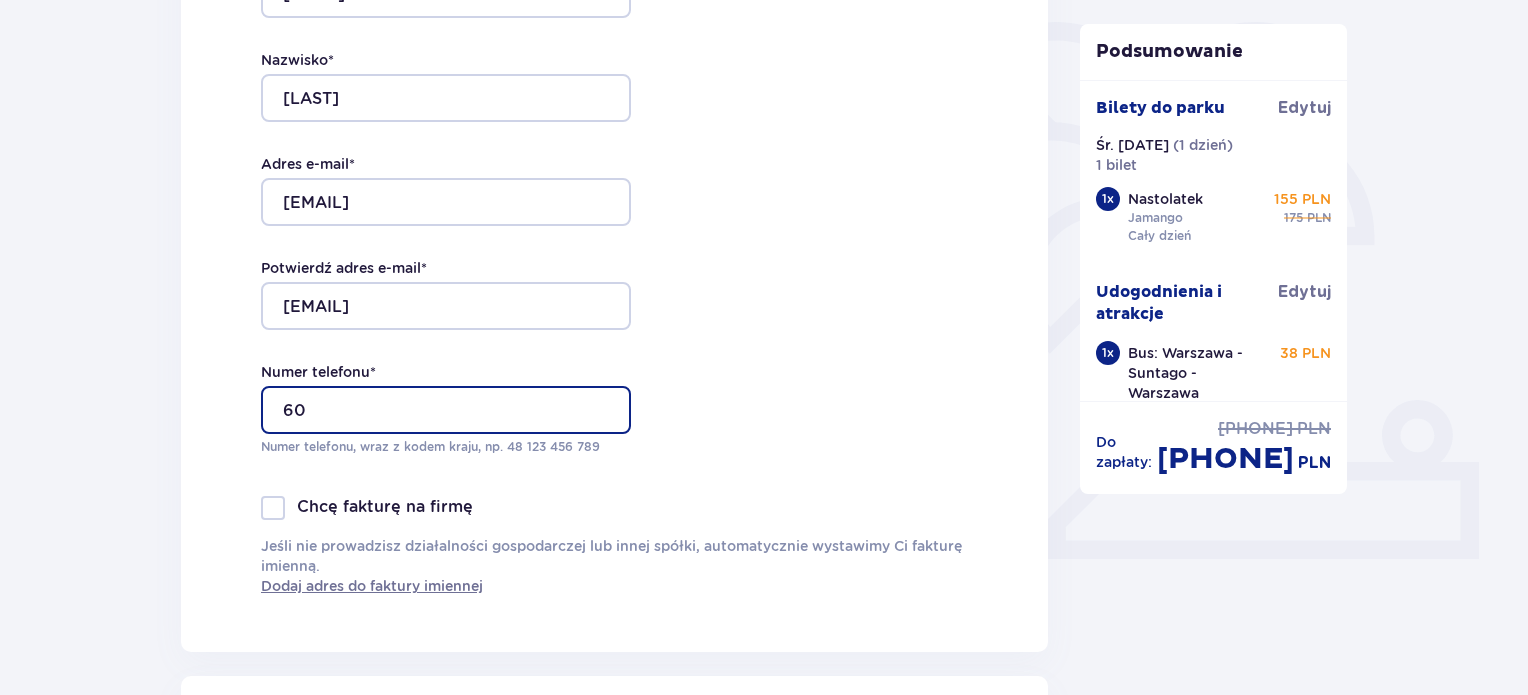 type on "6" 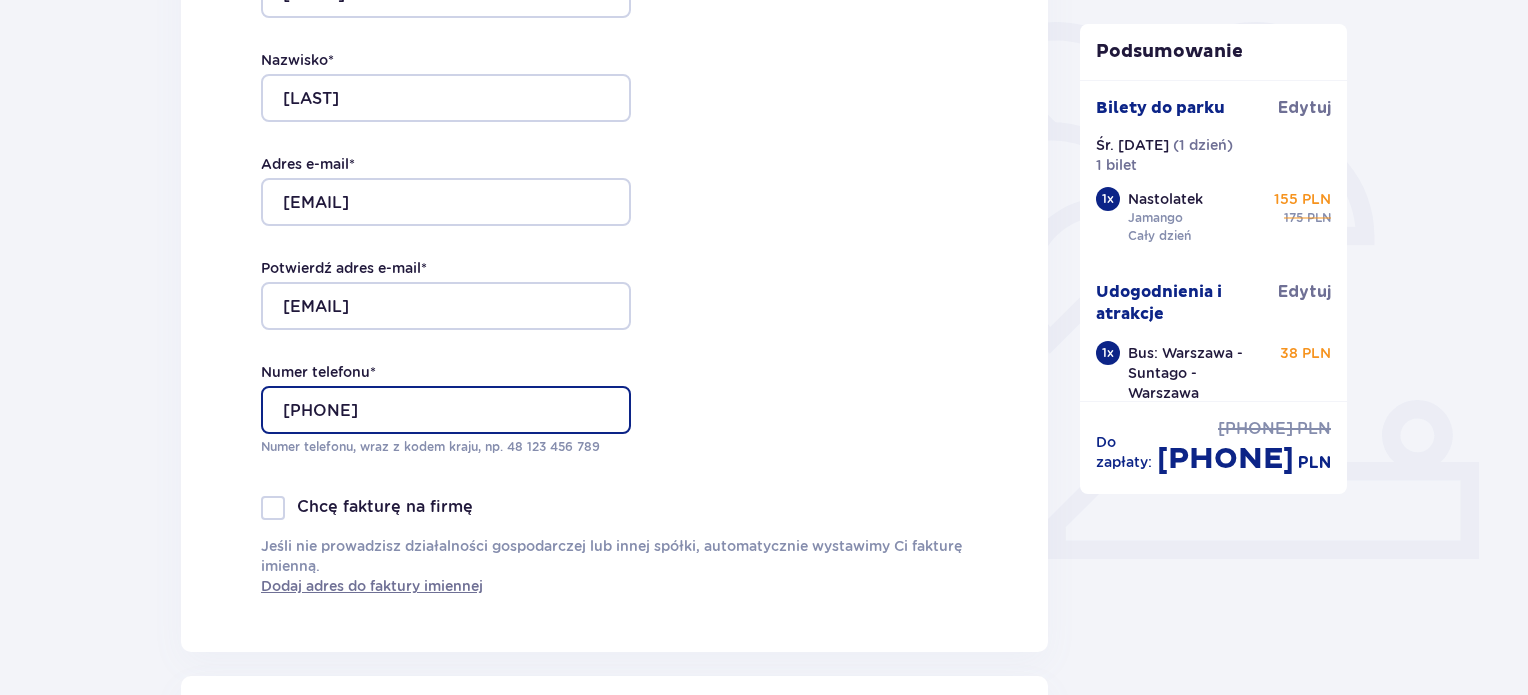 type on "736938958" 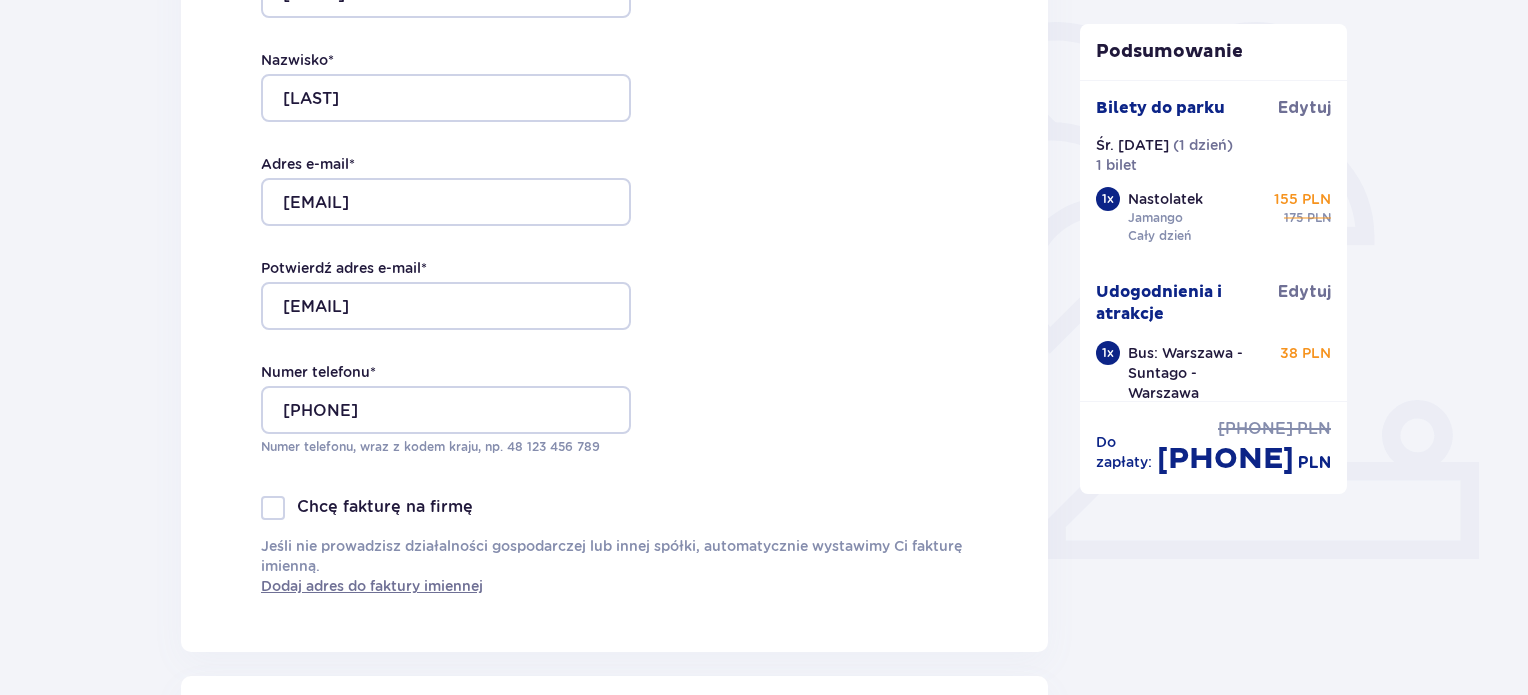 click on "Dane kontaktowe Imię * Katarzyna Nazwisko * Pudo Adres e-mail * kasiacleo08@Gmail.com Potwierdź adres e-mail * kasiacleo08@Gmail.com Numer telefonu * 736938958 Numer telefonu, wraz z kodem kraju, np. 48 ​123 ​456 ​789 Chcę fakturę na firmę Jeśli nie prowadzisz działalności gospodarczej lub innej spółki, automatycznie wystawimy Ci fakturę imienną. Dodaj adres do faktury imiennej" at bounding box center [614, 232] 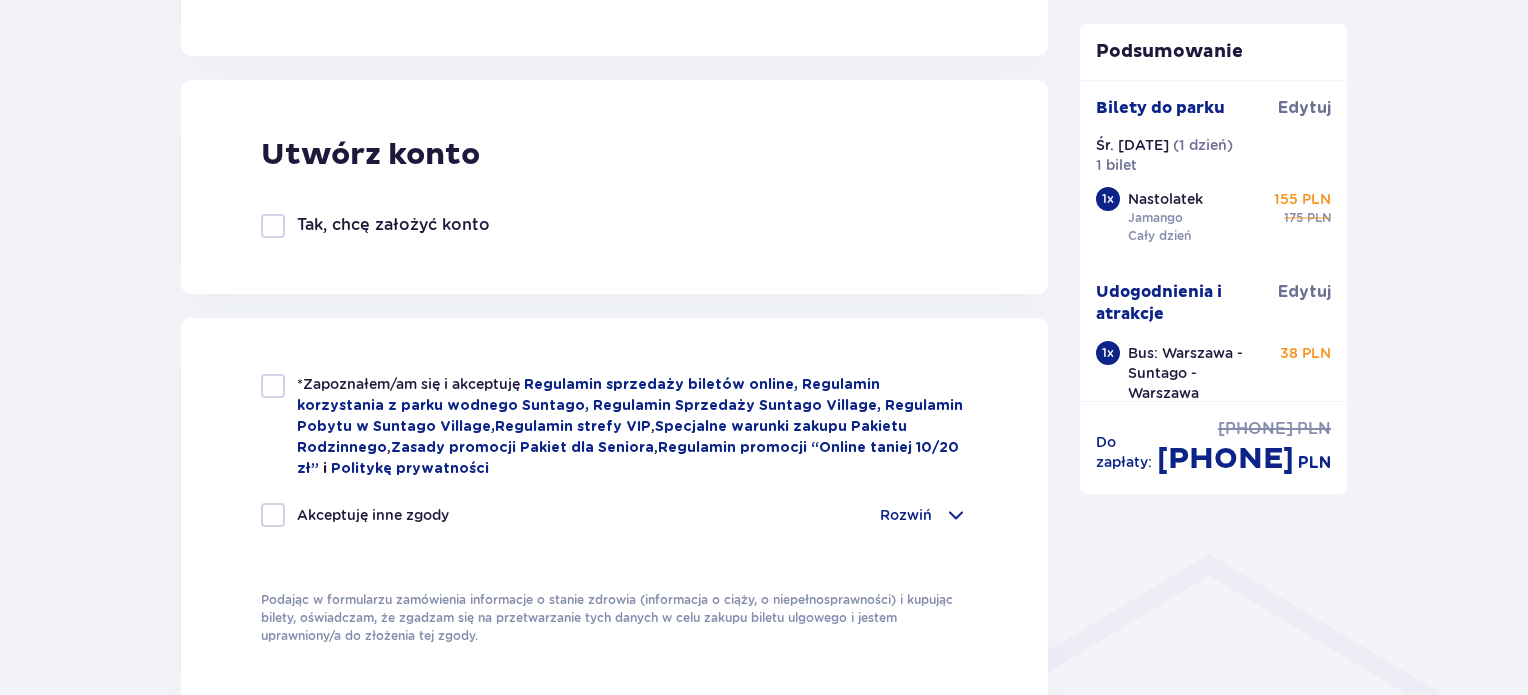 scroll, scrollTop: 1069, scrollLeft: 0, axis: vertical 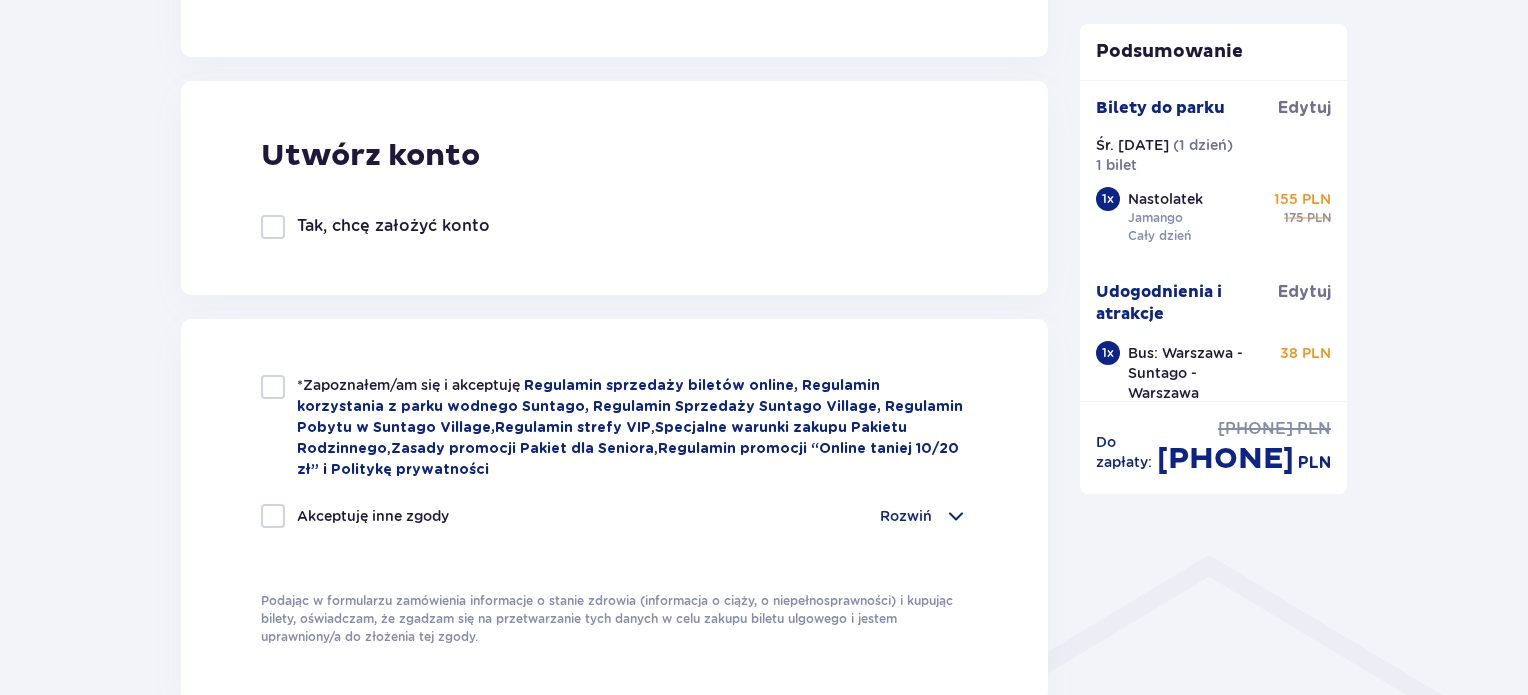 click at bounding box center [273, 387] 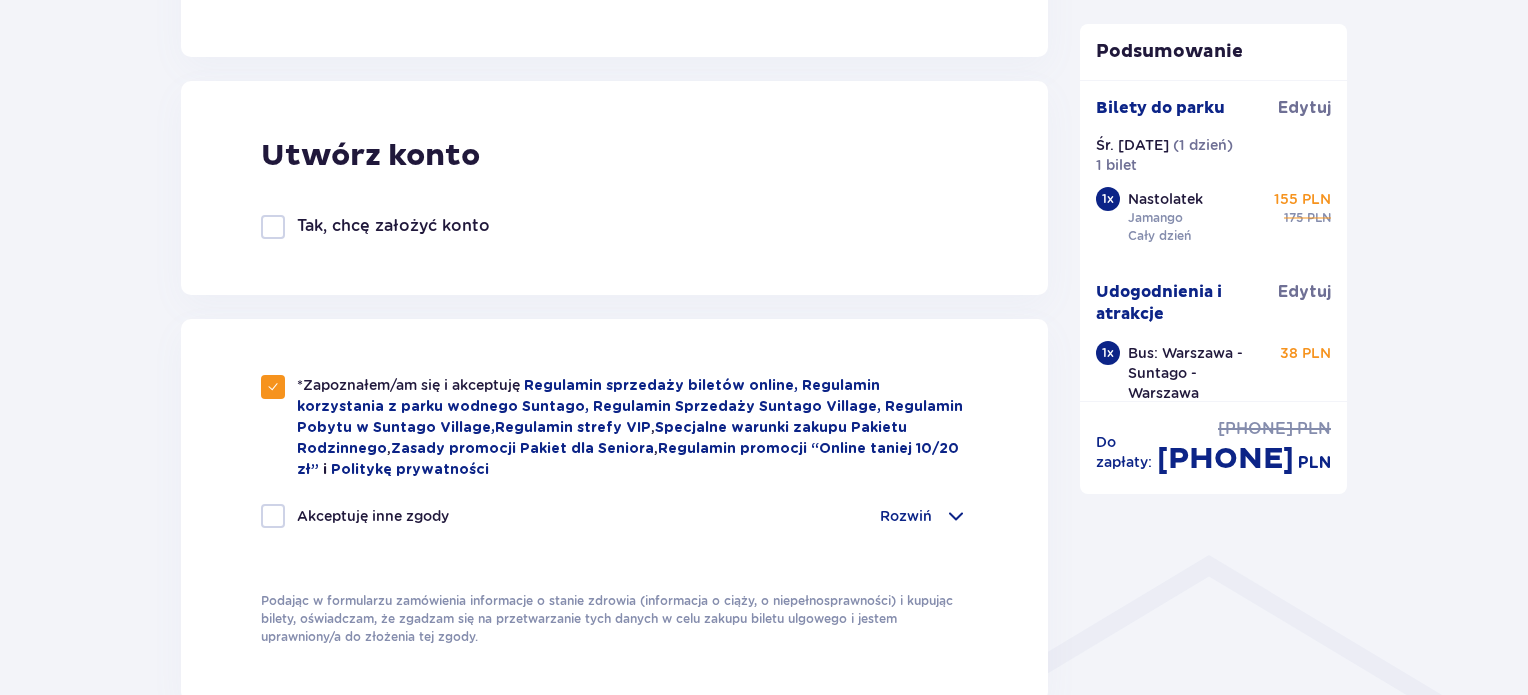 click at bounding box center [273, 227] 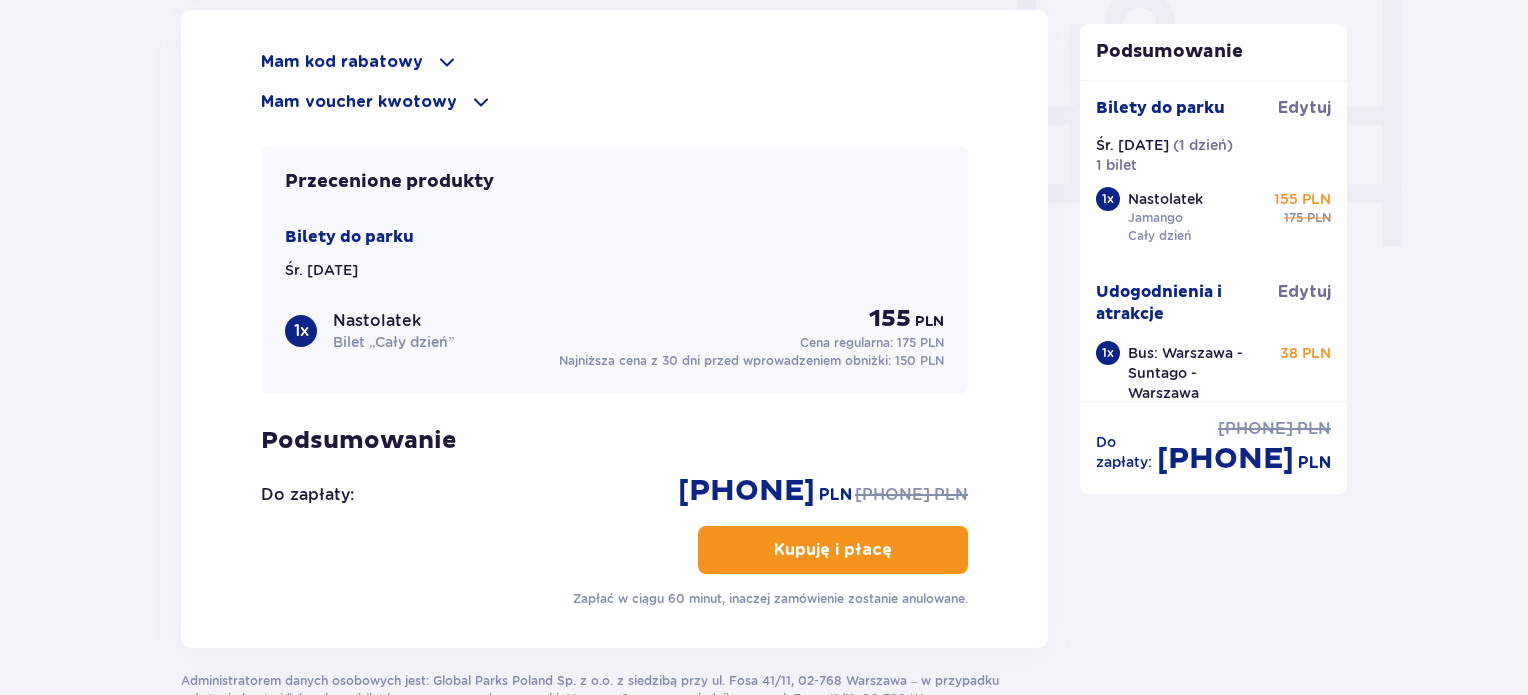 scroll, scrollTop: 1916, scrollLeft: 0, axis: vertical 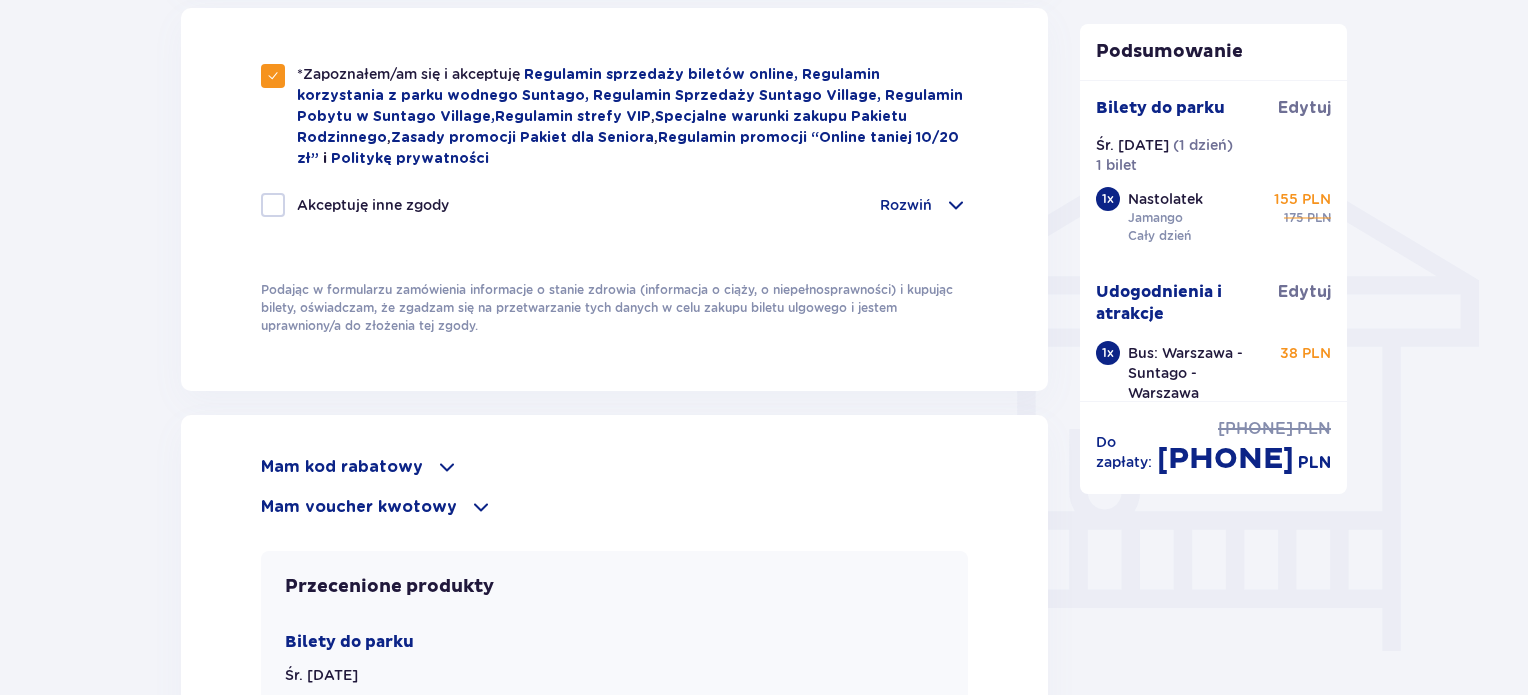 click on "Bus: Warszawa - Suntago - Warszawa" at bounding box center [1197, 373] 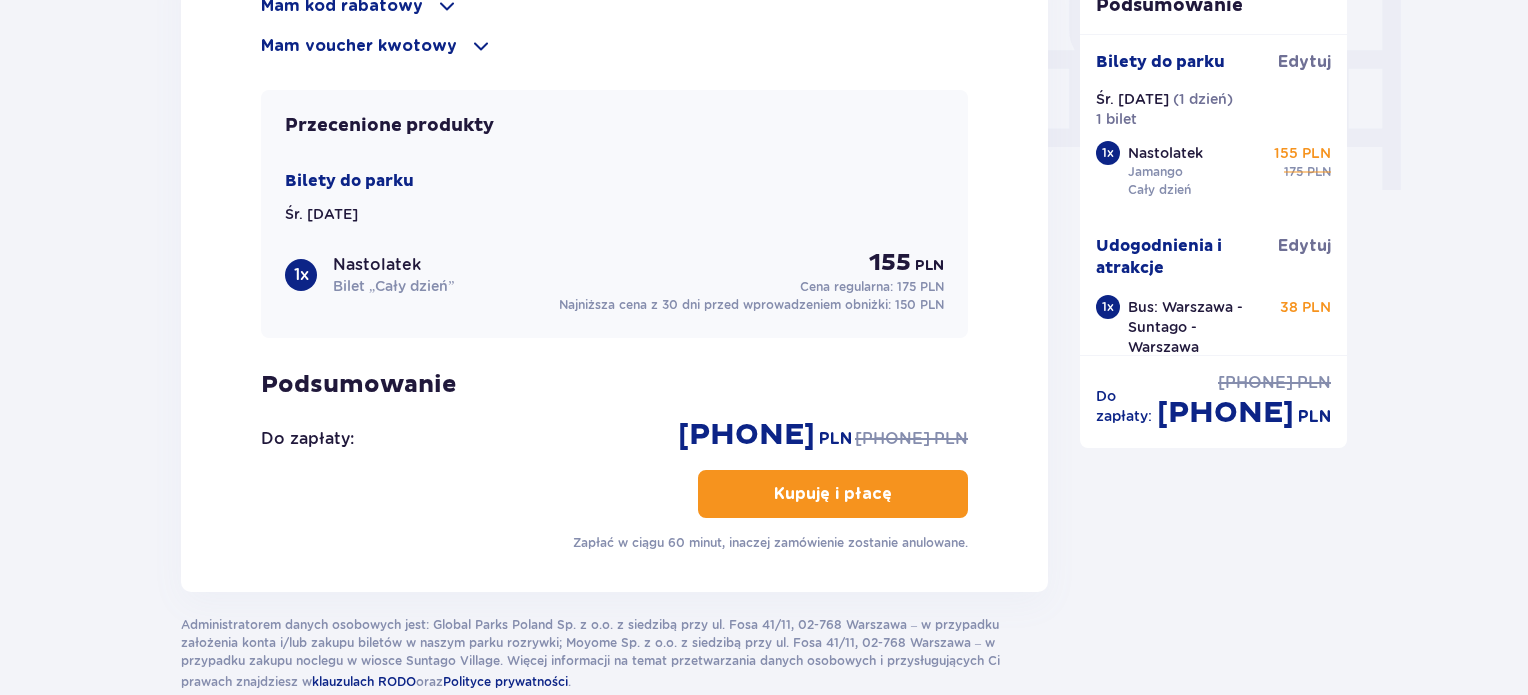 scroll, scrollTop: 1968, scrollLeft: 0, axis: vertical 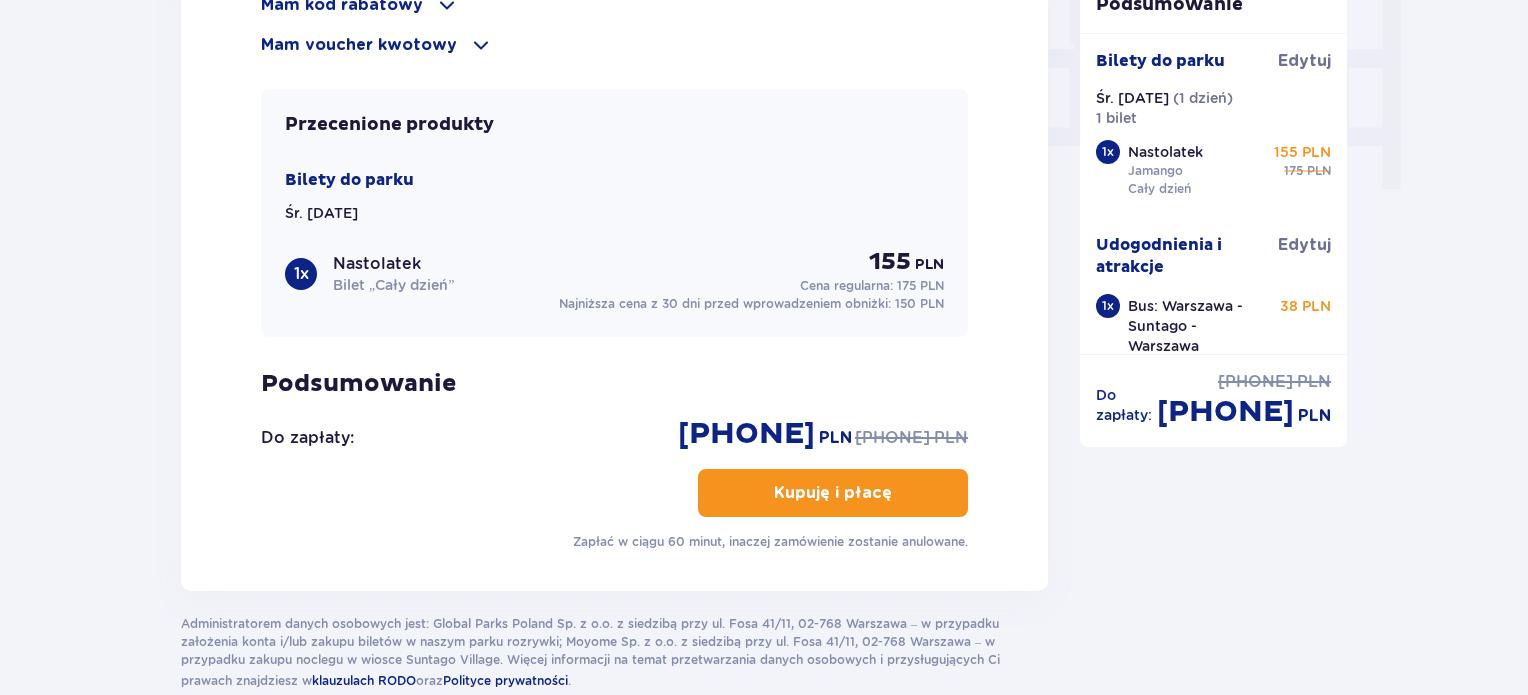 click on "1 x Nastolatek Bilet „Cały dzień” 155 PLN Cena regularna:   175 PLN" at bounding box center [614, 271] 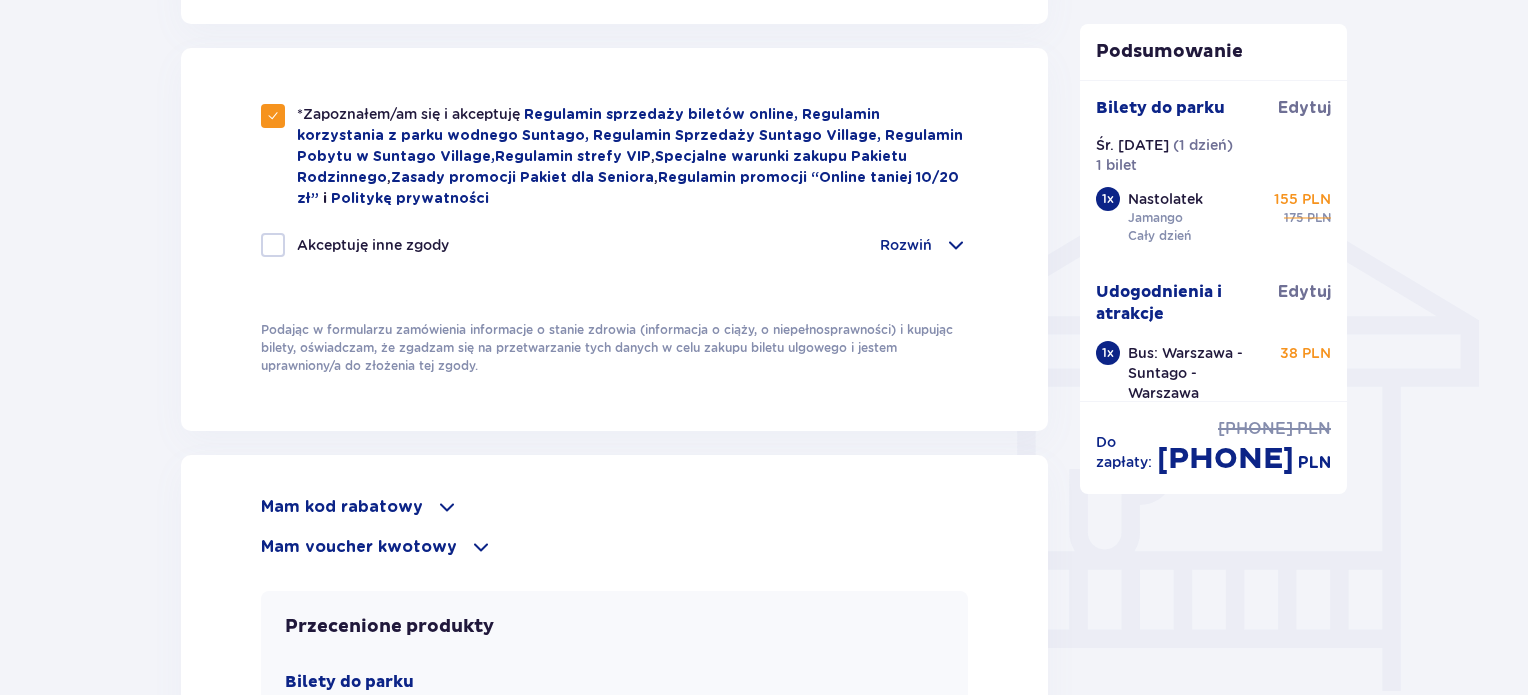 scroll, scrollTop: 1469, scrollLeft: 0, axis: vertical 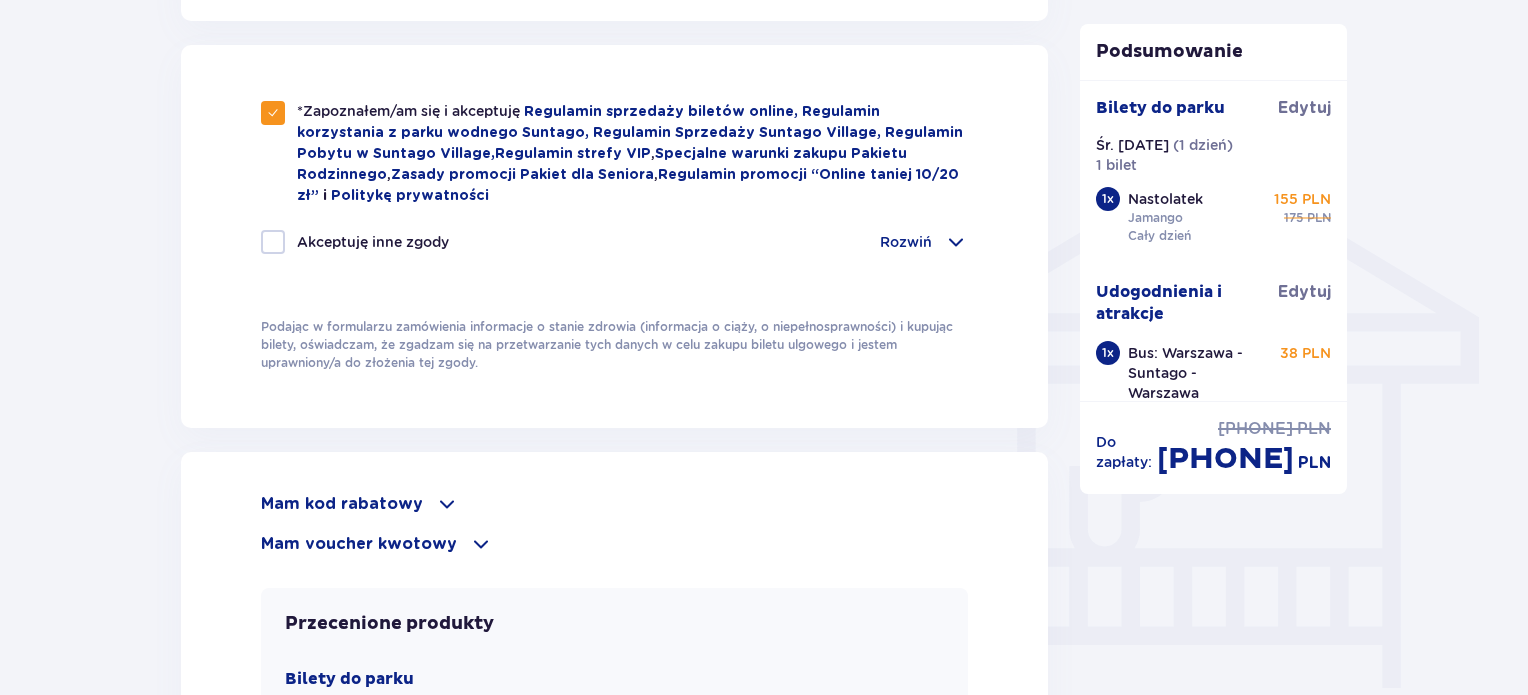 click at bounding box center [273, 242] 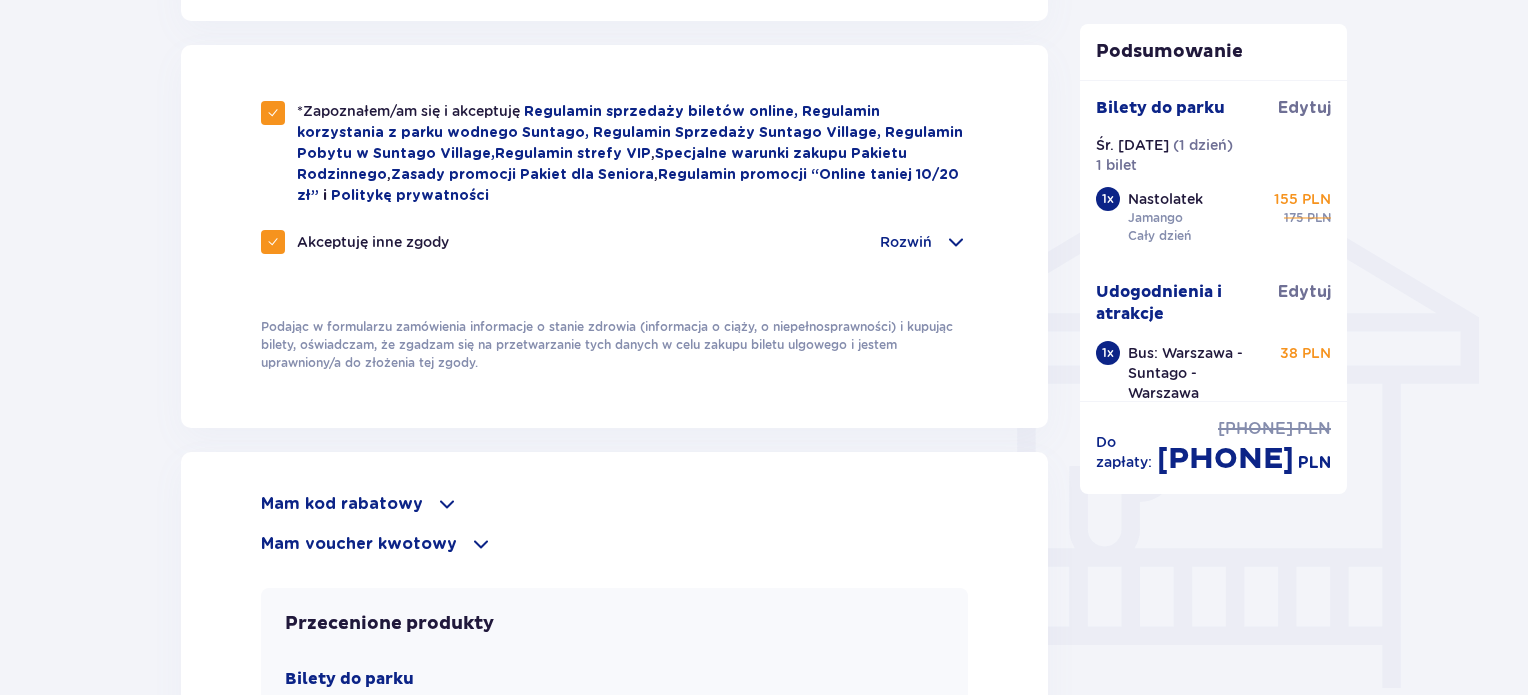 click at bounding box center [273, 242] 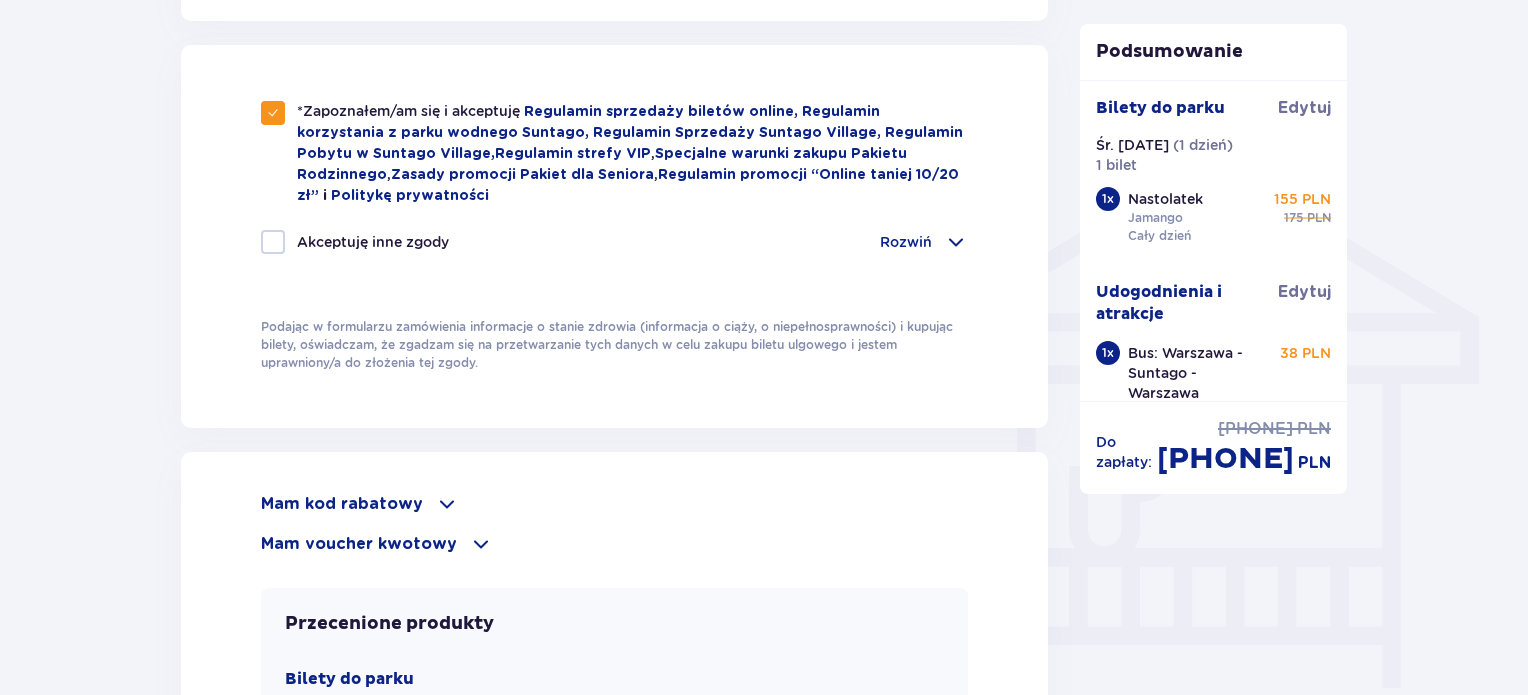 click on "Rozwiń" at bounding box center [906, 242] 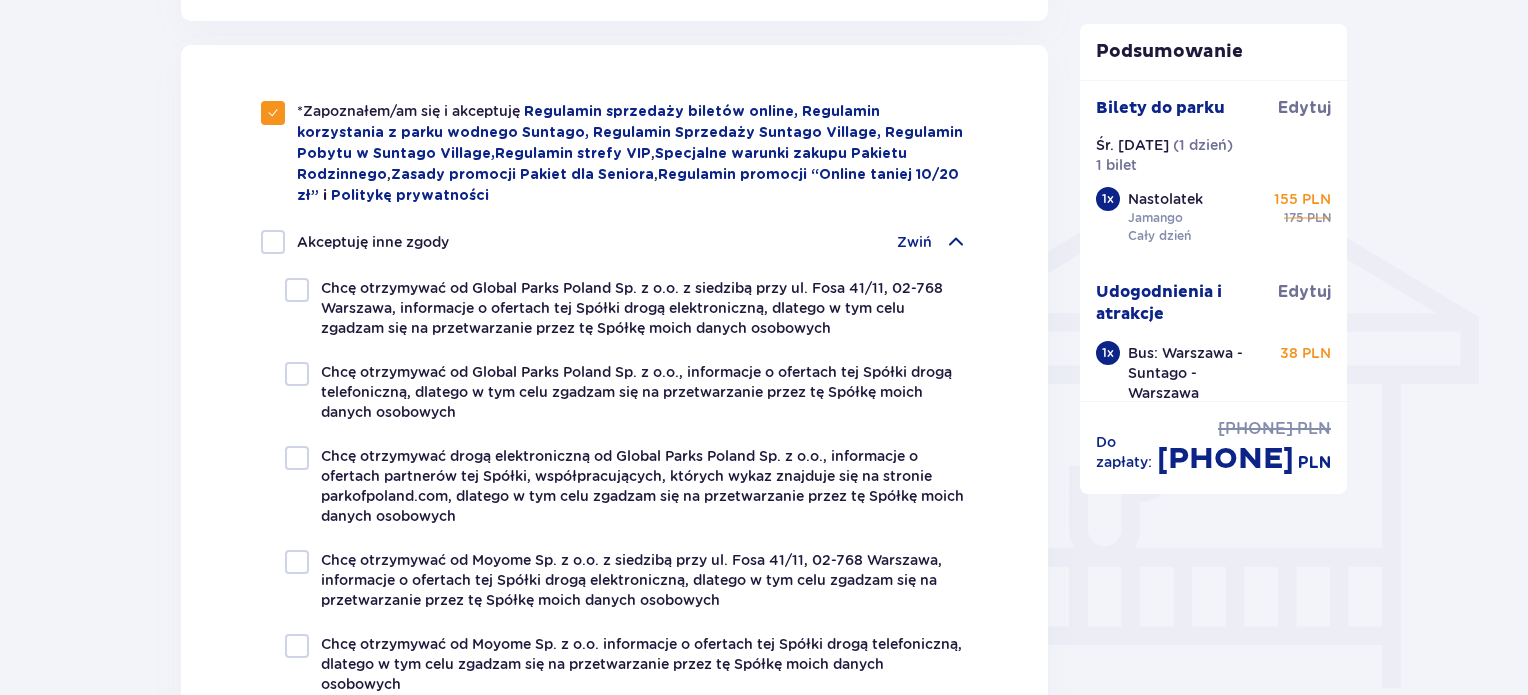 click on "Zwiń" at bounding box center [914, 242] 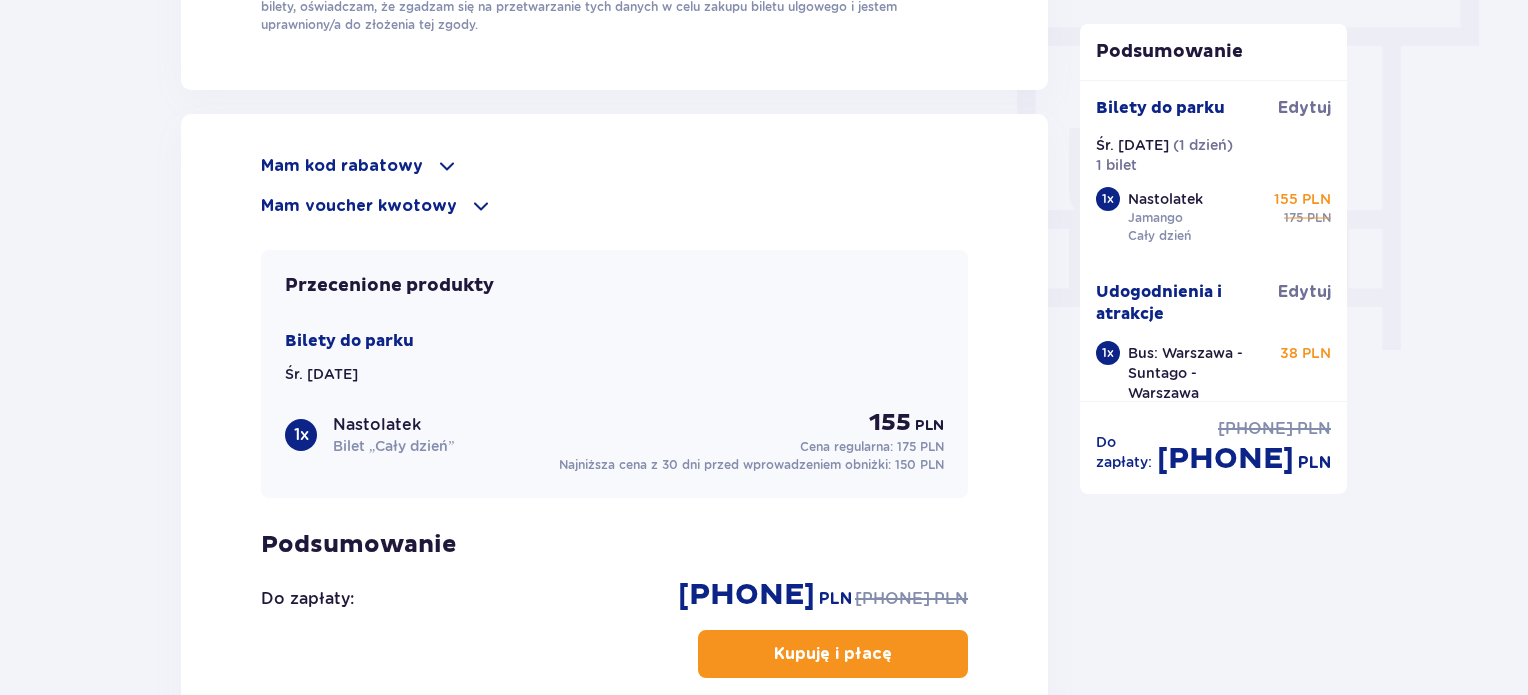 scroll, scrollTop: 2079, scrollLeft: 0, axis: vertical 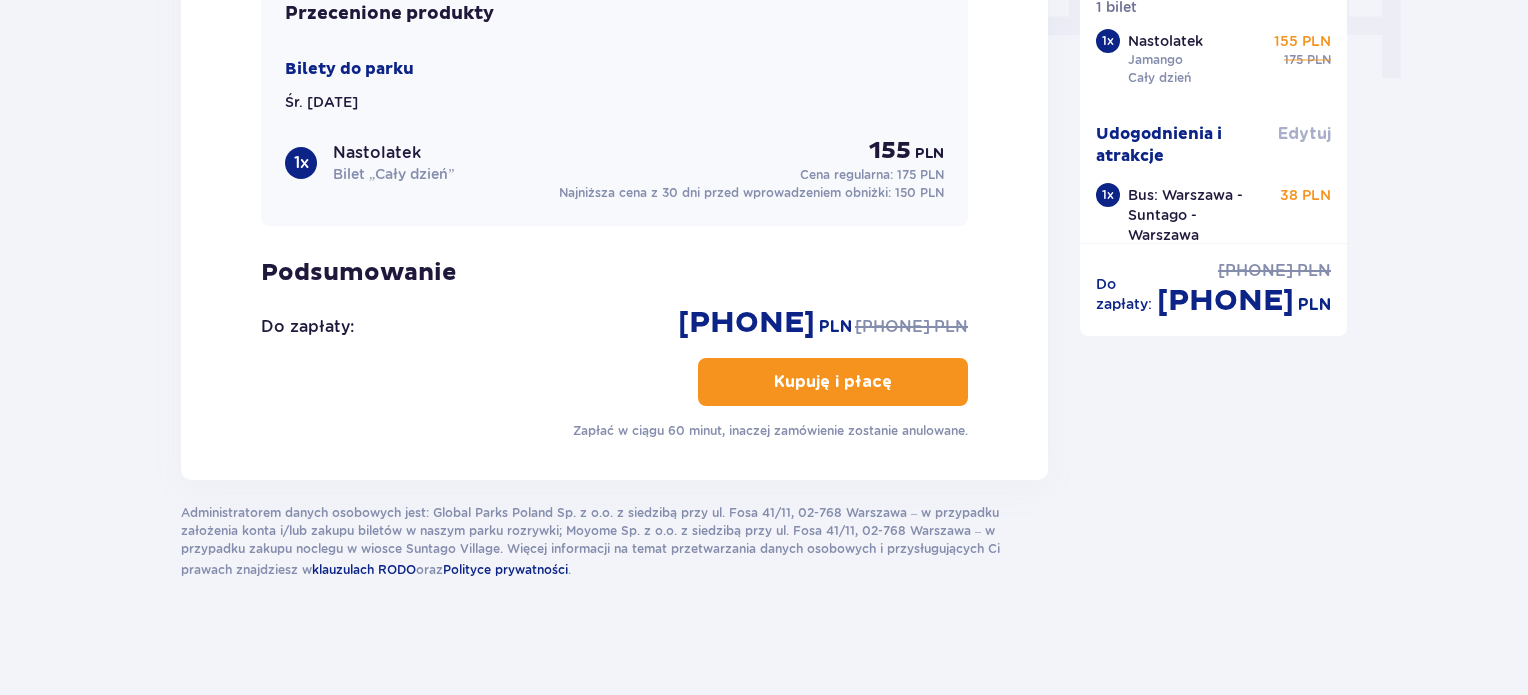 click on "Edytuj" at bounding box center [1304, 134] 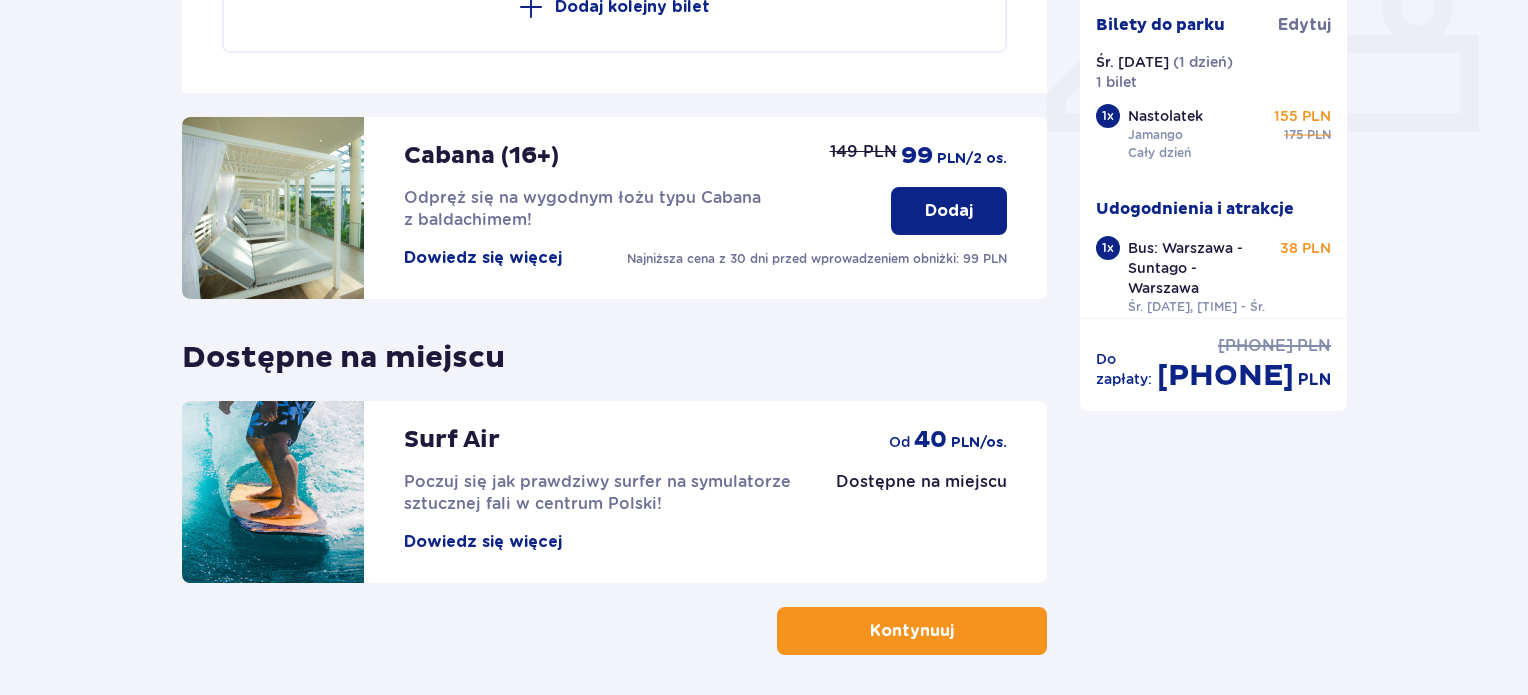 scroll, scrollTop: 979, scrollLeft: 0, axis: vertical 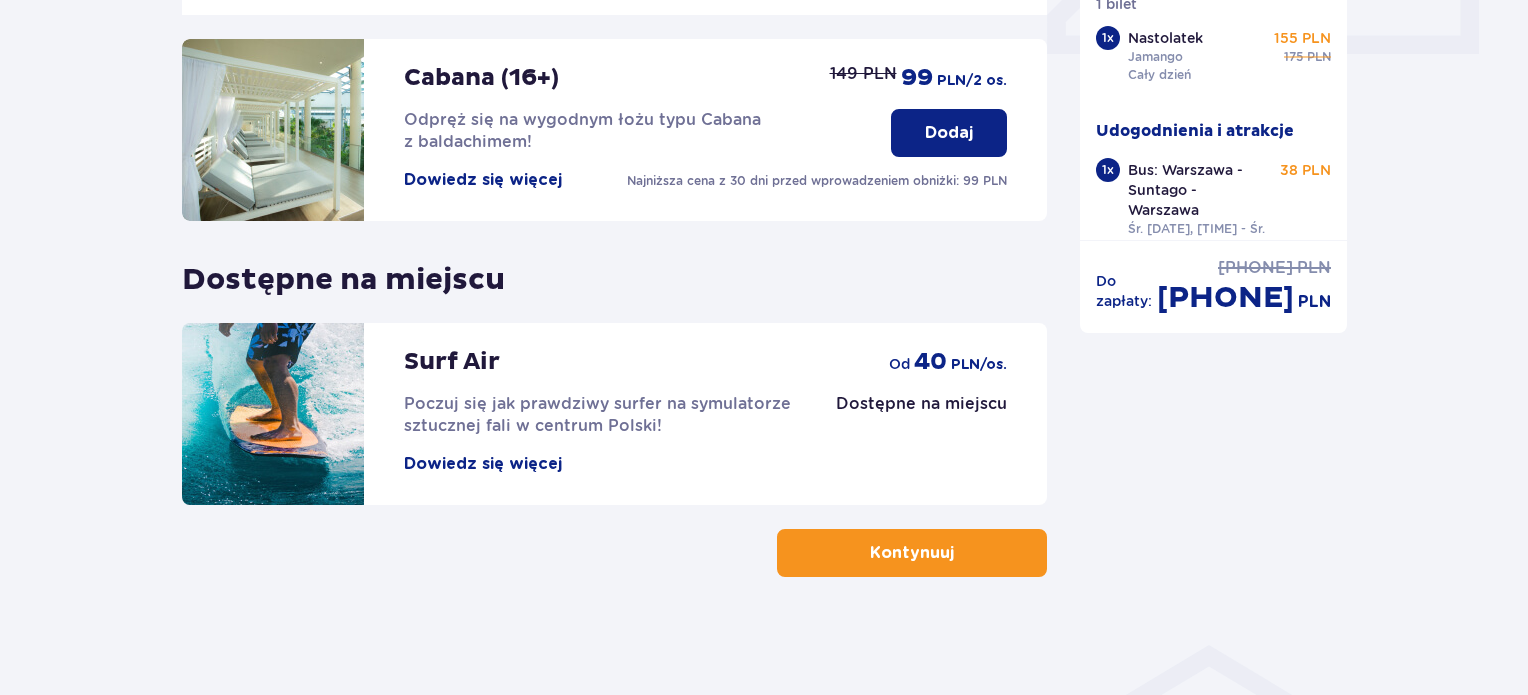 click on "Kontynuuj" at bounding box center (912, 553) 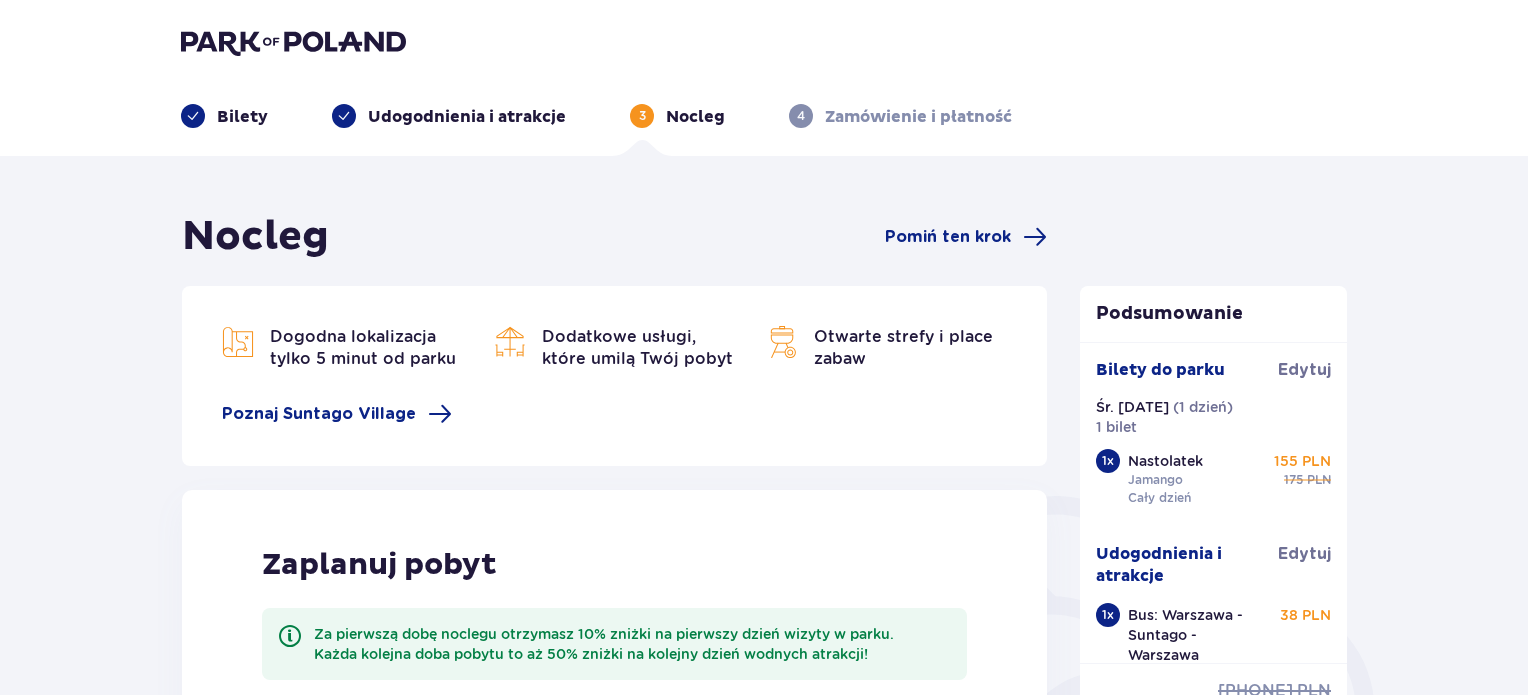 scroll, scrollTop: 507, scrollLeft: 0, axis: vertical 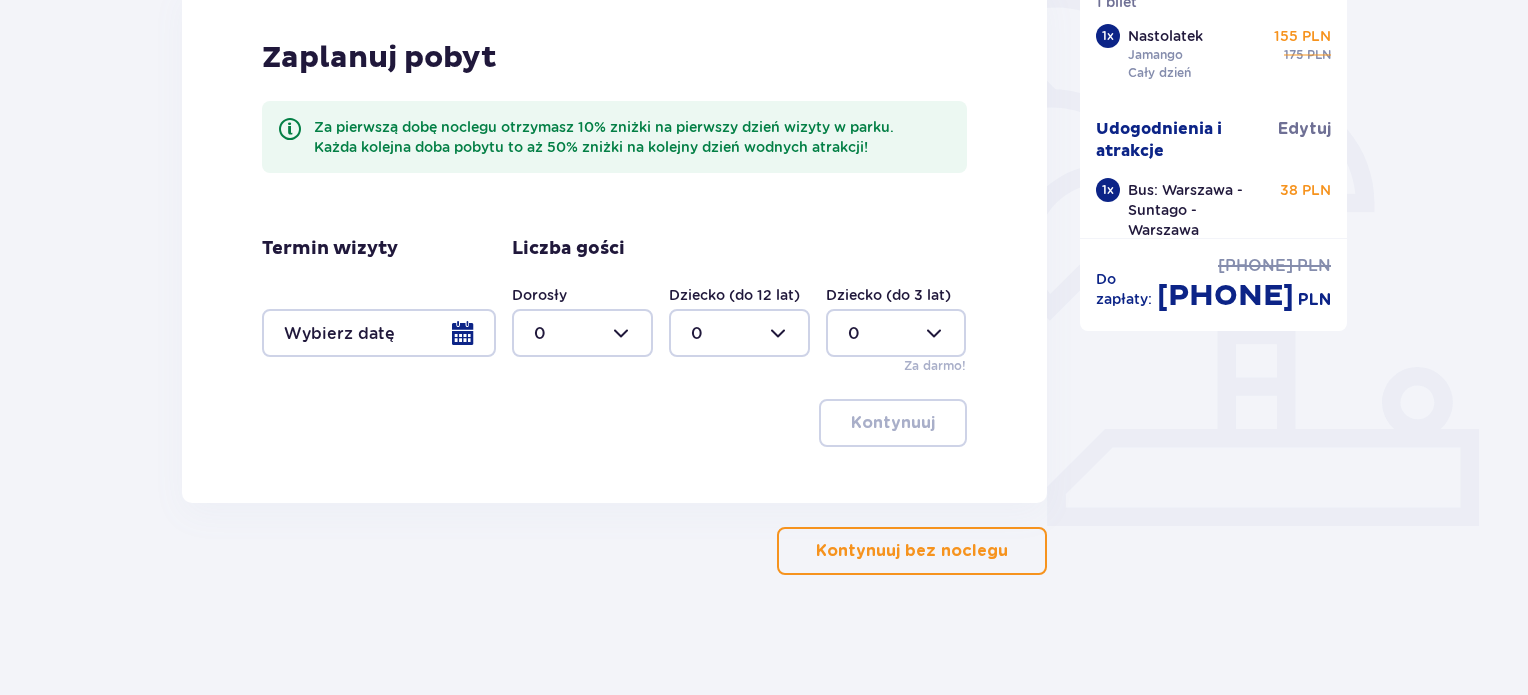 click on "Kontynuuj bez noclegu" at bounding box center [912, 551] 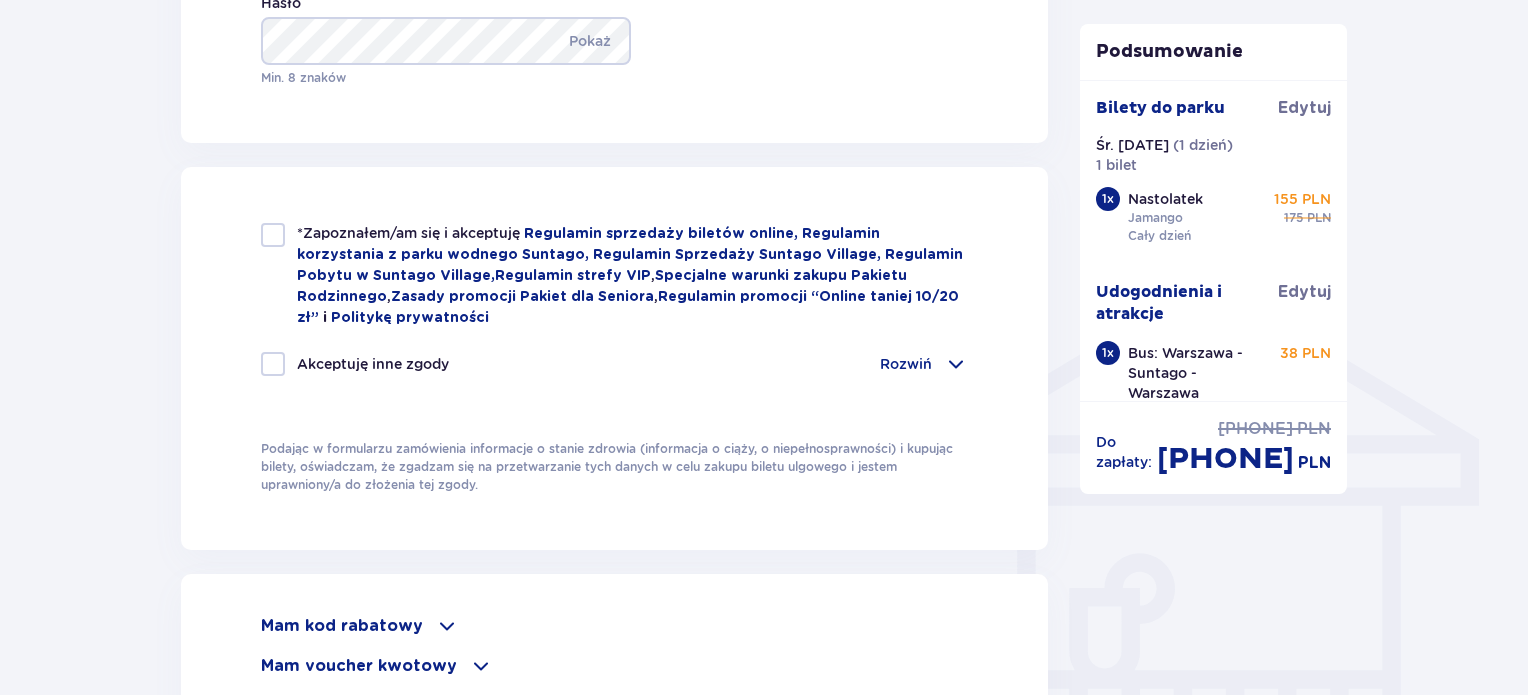 scroll, scrollTop: 1348, scrollLeft: 0, axis: vertical 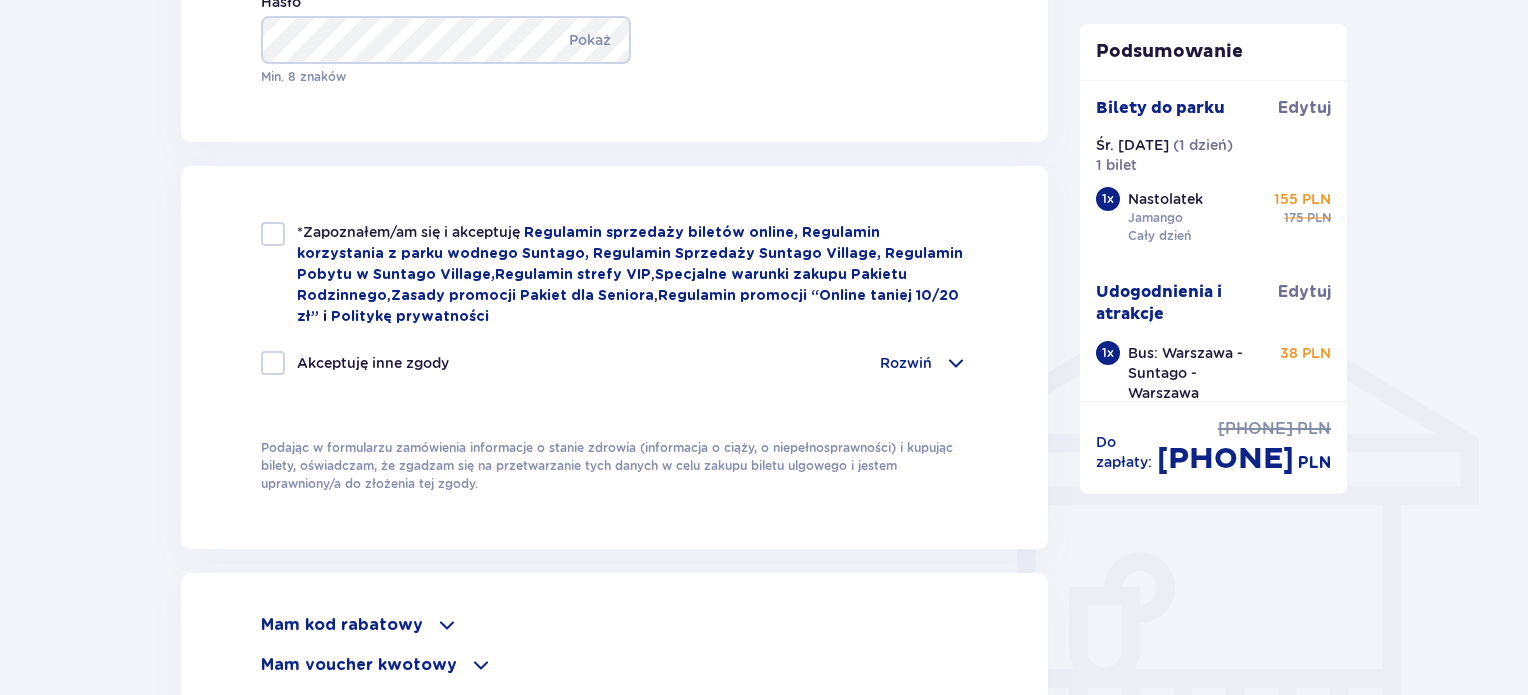 click at bounding box center (273, 234) 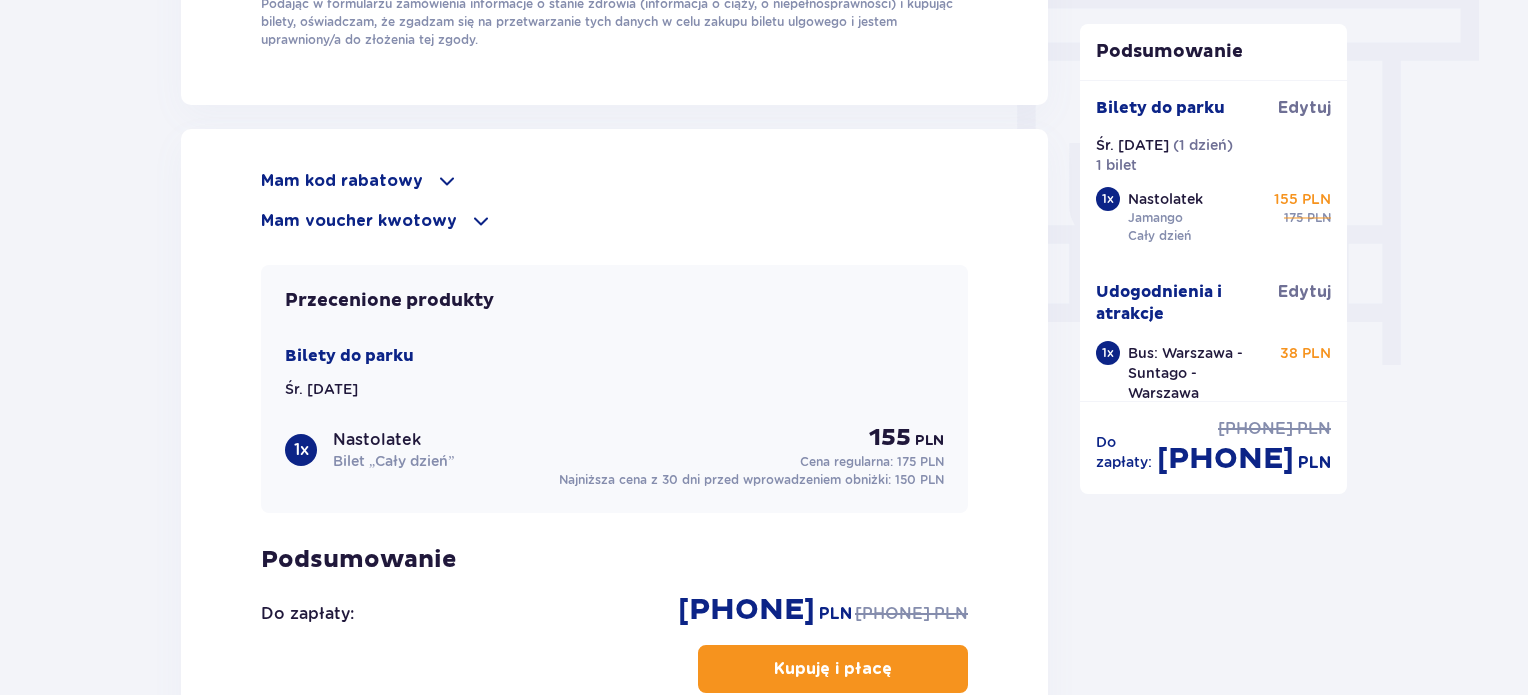 scroll, scrollTop: 1895, scrollLeft: 0, axis: vertical 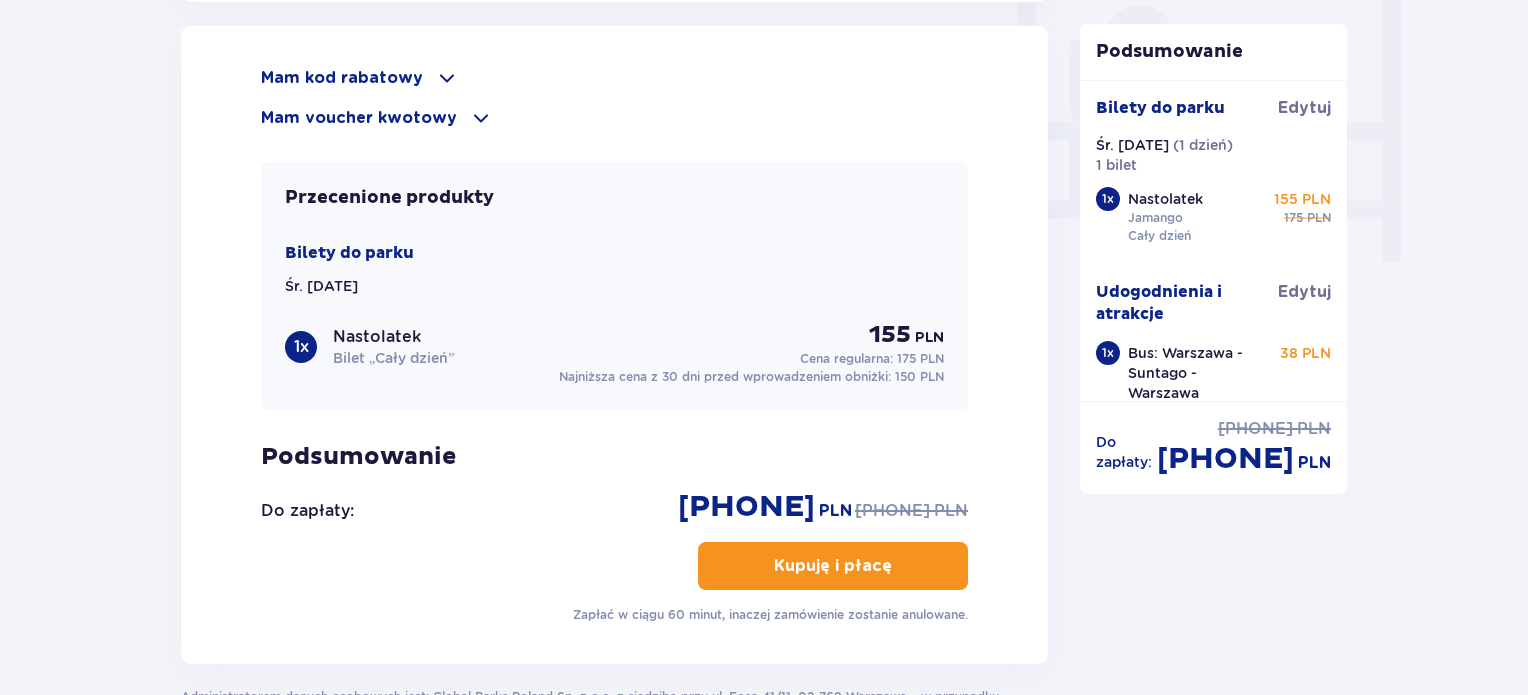 click on "Kupuję i płacę" at bounding box center [833, 566] 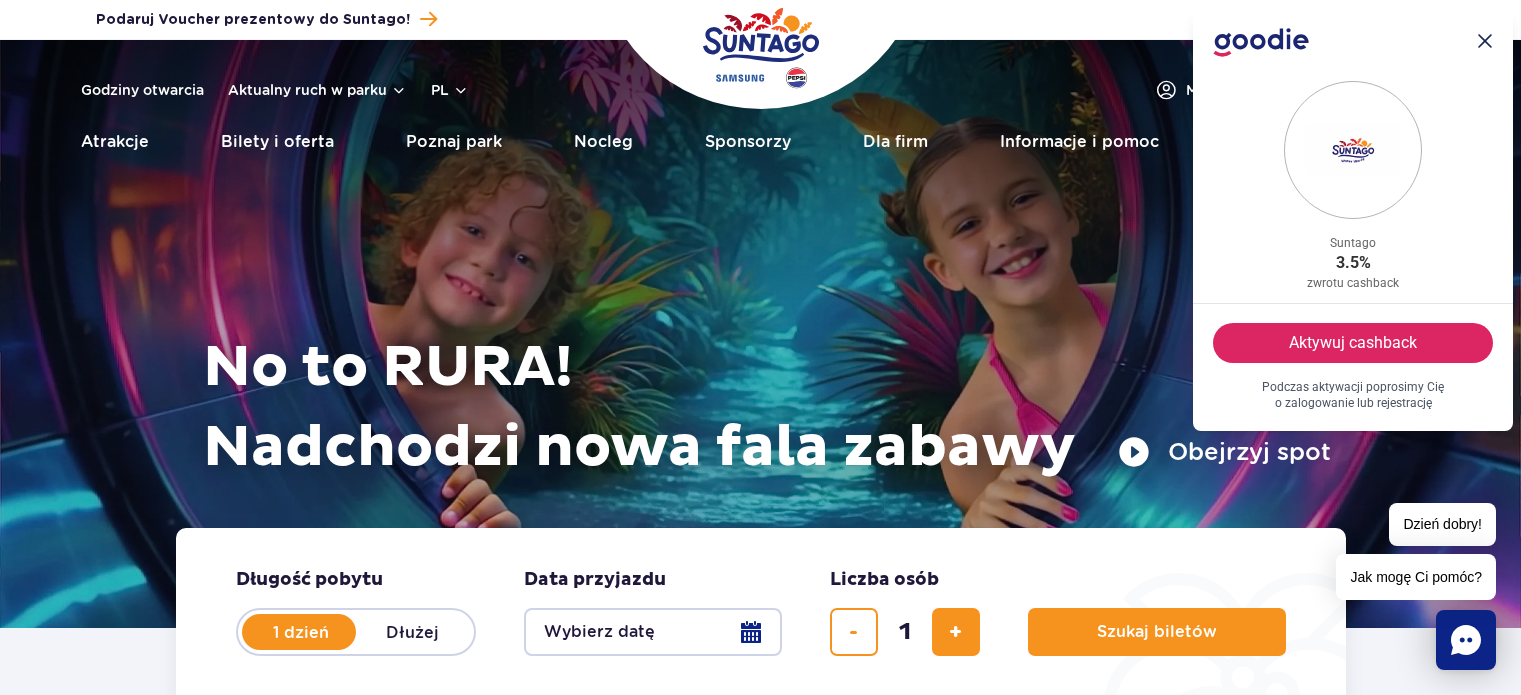 scroll, scrollTop: 0, scrollLeft: 0, axis: both 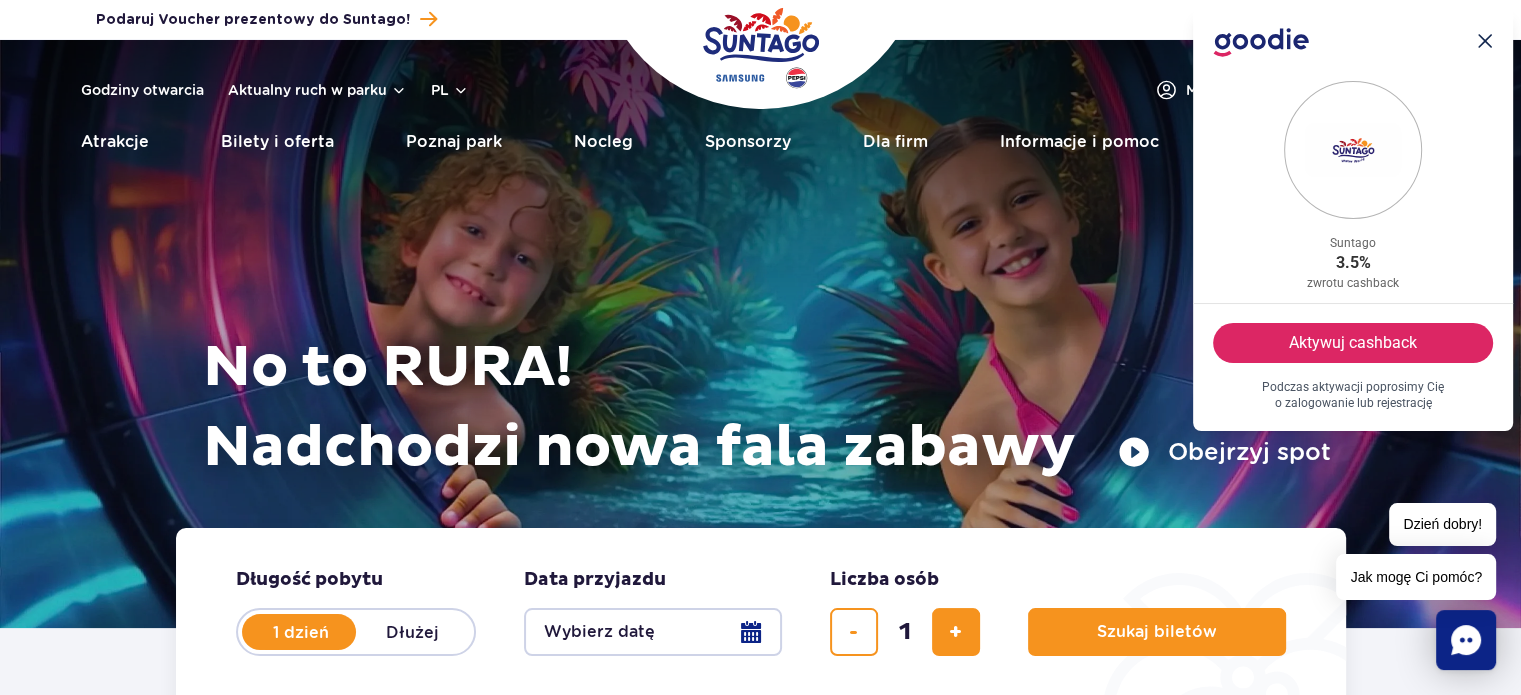 click on "Zamknij
.icon-cross-1{fill:#14284f;}.icon-cross-2{clip-path:url(#clippath);}.icon-cross-3{fill:none;}" at bounding box center (1485, 42) 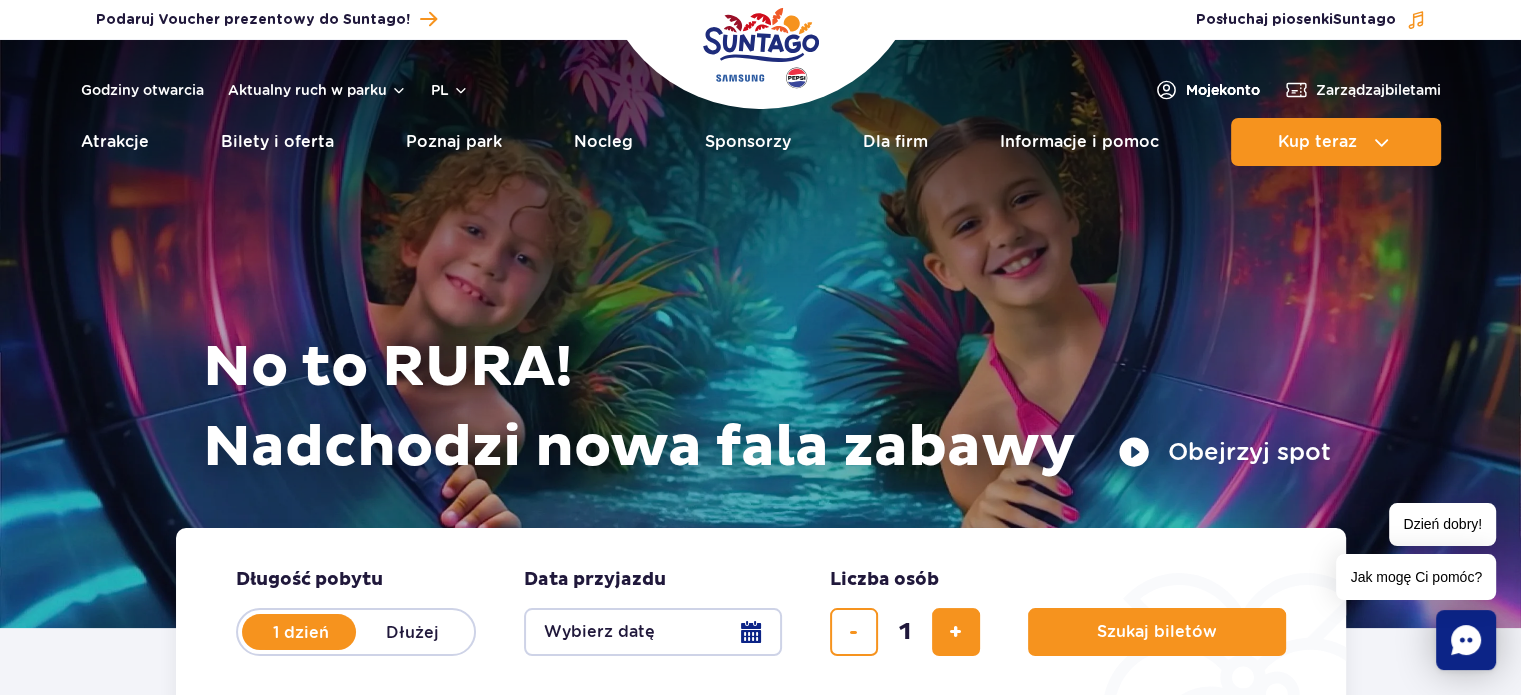 click on "Moje  konto" at bounding box center (1223, 90) 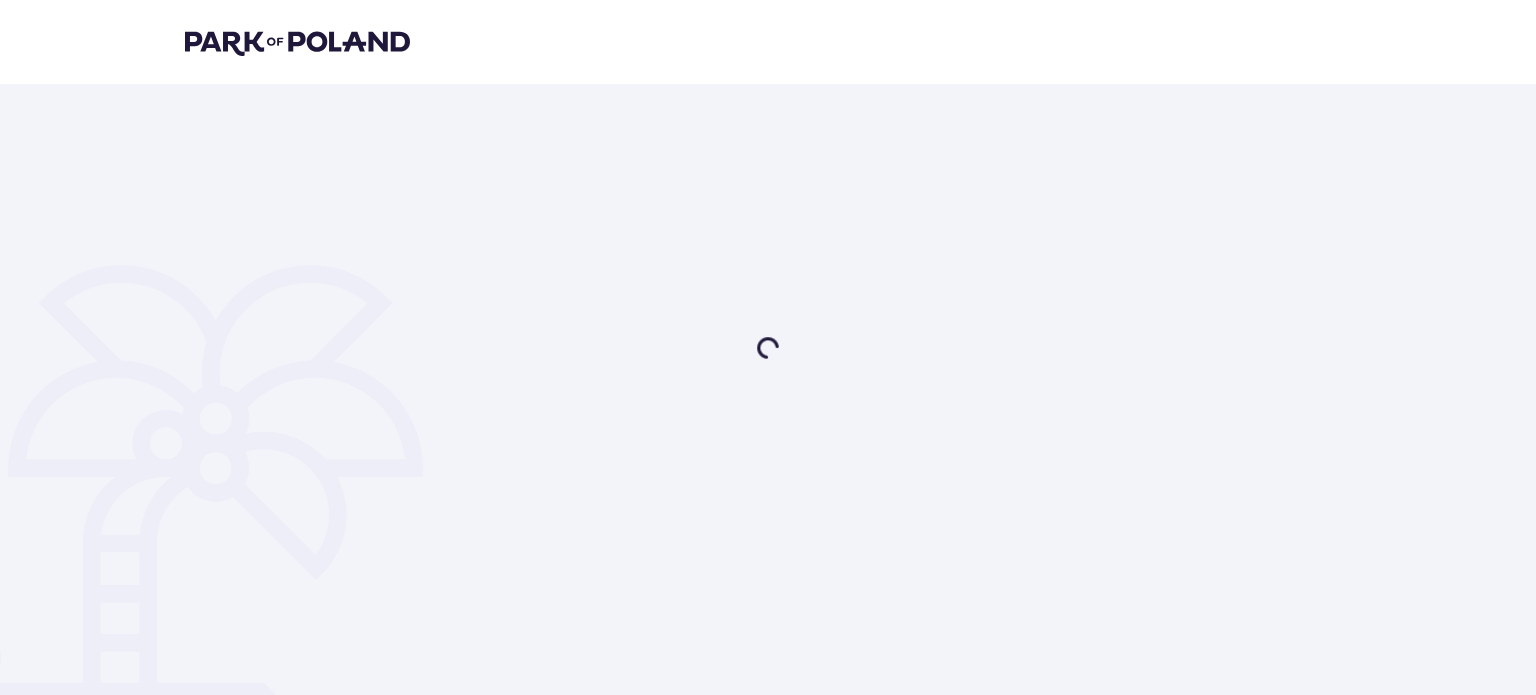 scroll, scrollTop: 0, scrollLeft: 0, axis: both 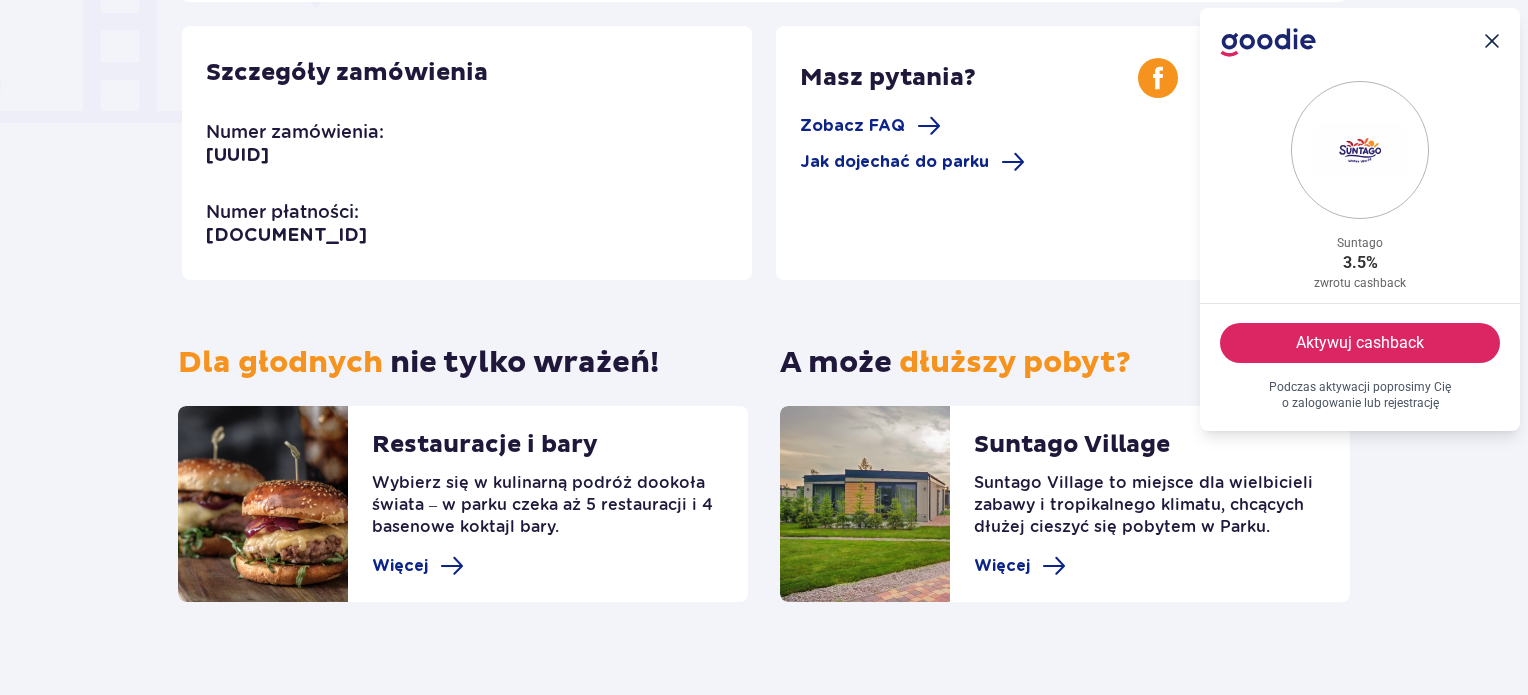 click on ".icon-goodie-1{fill:#dc2664;}.icon-goodie-2{fill:#1b2670;}.icon-goodie-3{clip-path:url(#goodie-icon);}.icon-goodie-4{fill:none;} Zamknij
.icon-cross-1{fill:#14284f;}.icon-cross-2{clip-path:url(#clippath);}.icon-cross-3{fill:none;} Suntago 3.5%   zwrotu cashback Aktywuj cashback Podczas aktywacji poprosimy Cię  o zalogowanie lub rejestrację" at bounding box center (1360, 219) 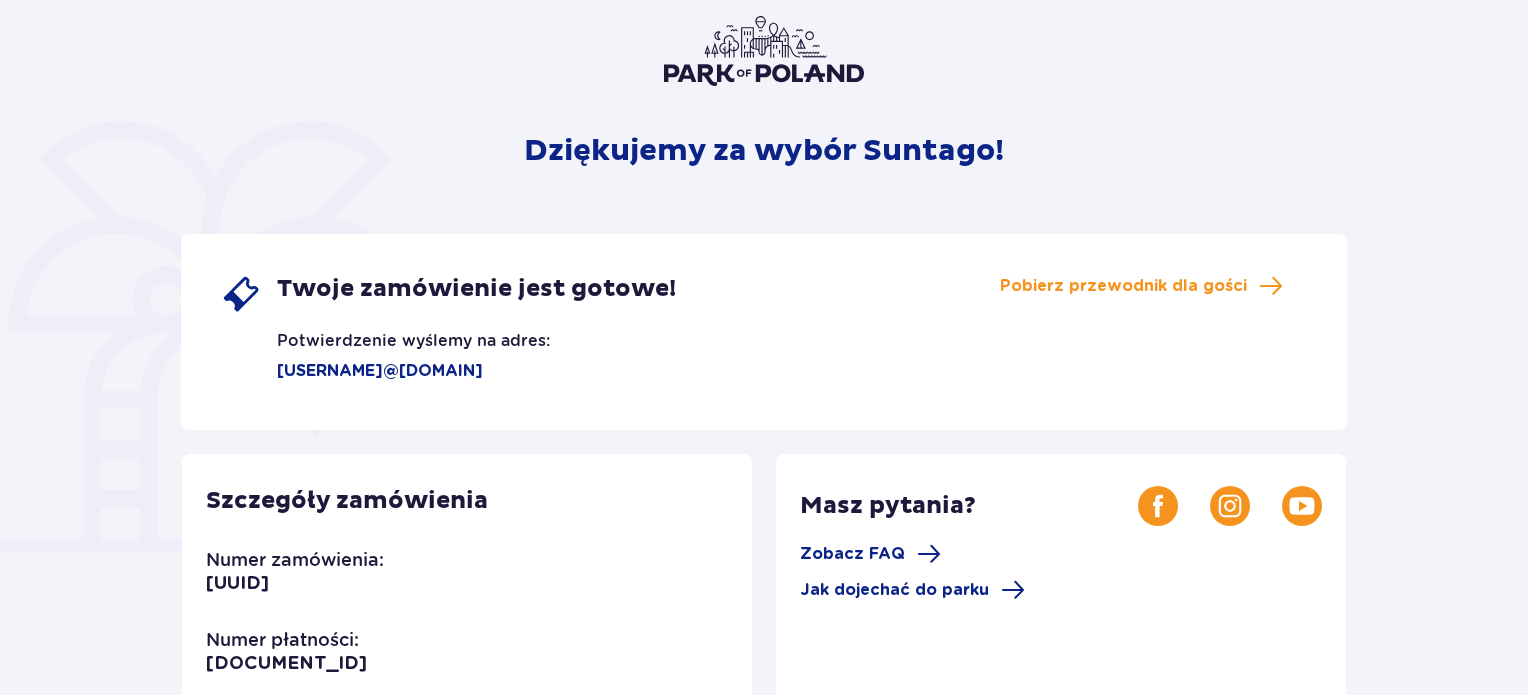 scroll, scrollTop: 146, scrollLeft: 0, axis: vertical 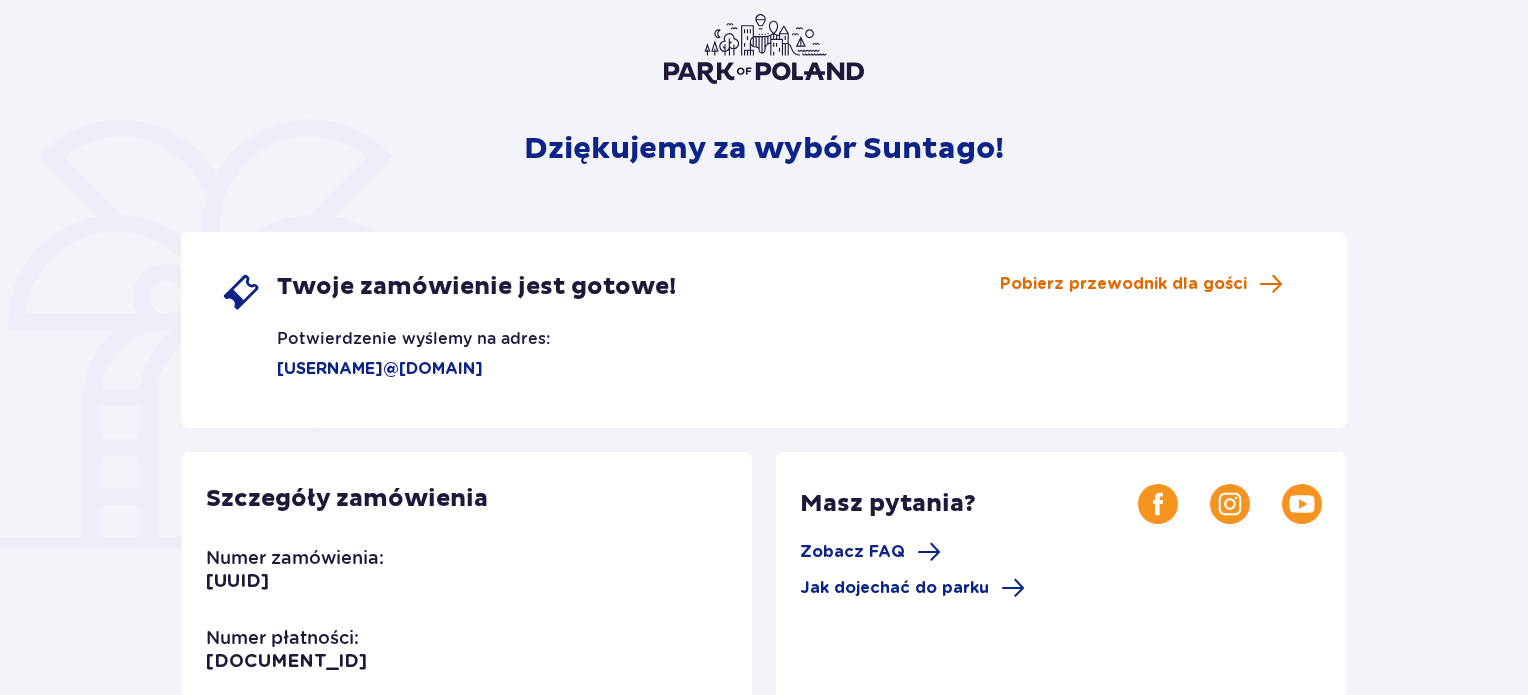 click on "Pobierz przewodnik dla gości" at bounding box center [1141, 284] 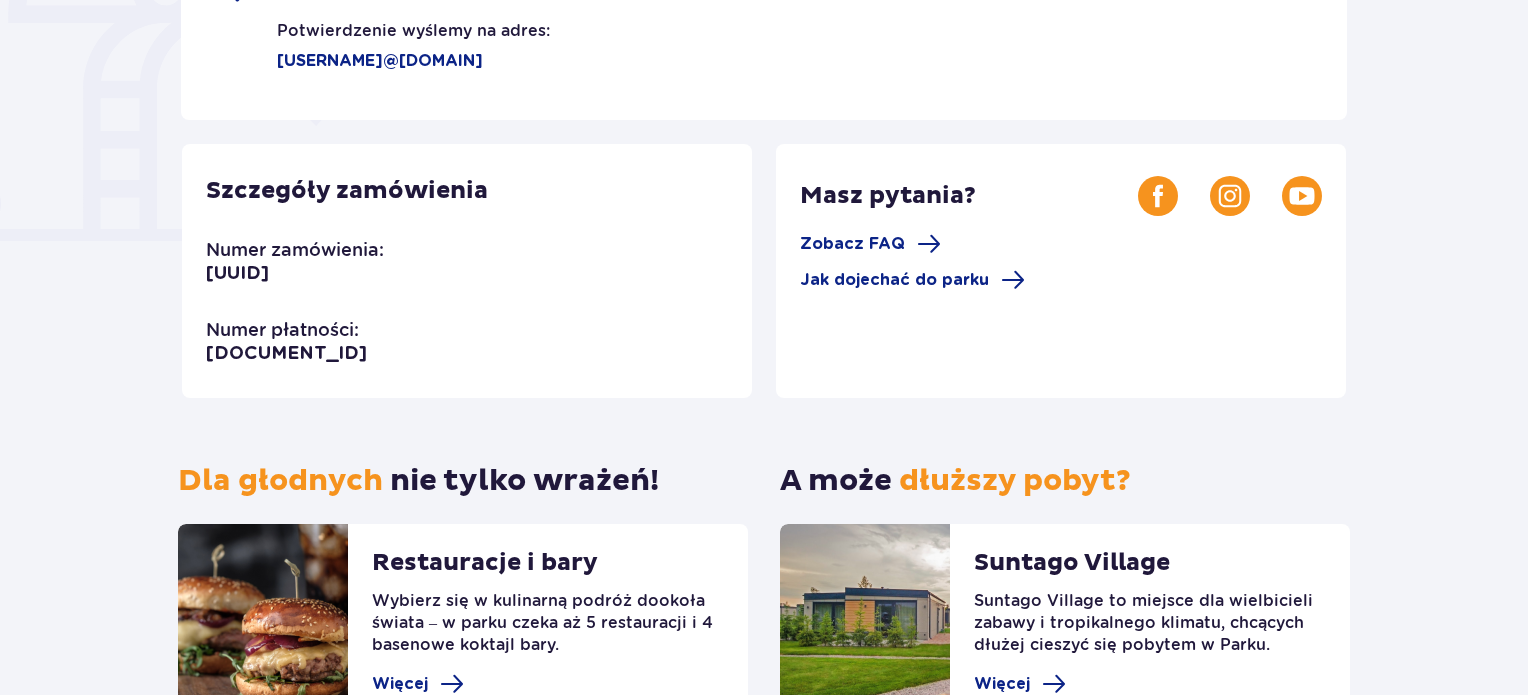 scroll, scrollTop: 456, scrollLeft: 0, axis: vertical 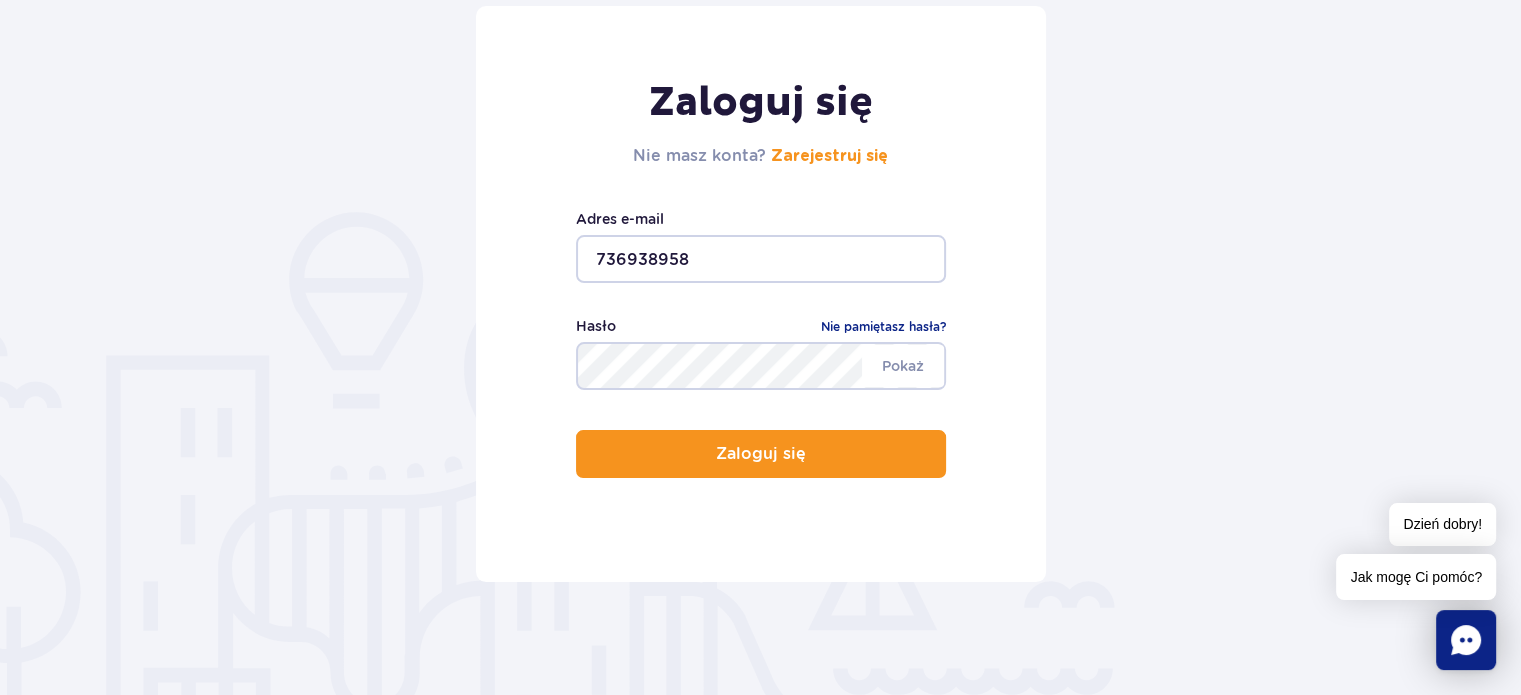 click on "736938958" at bounding box center [761, 259] 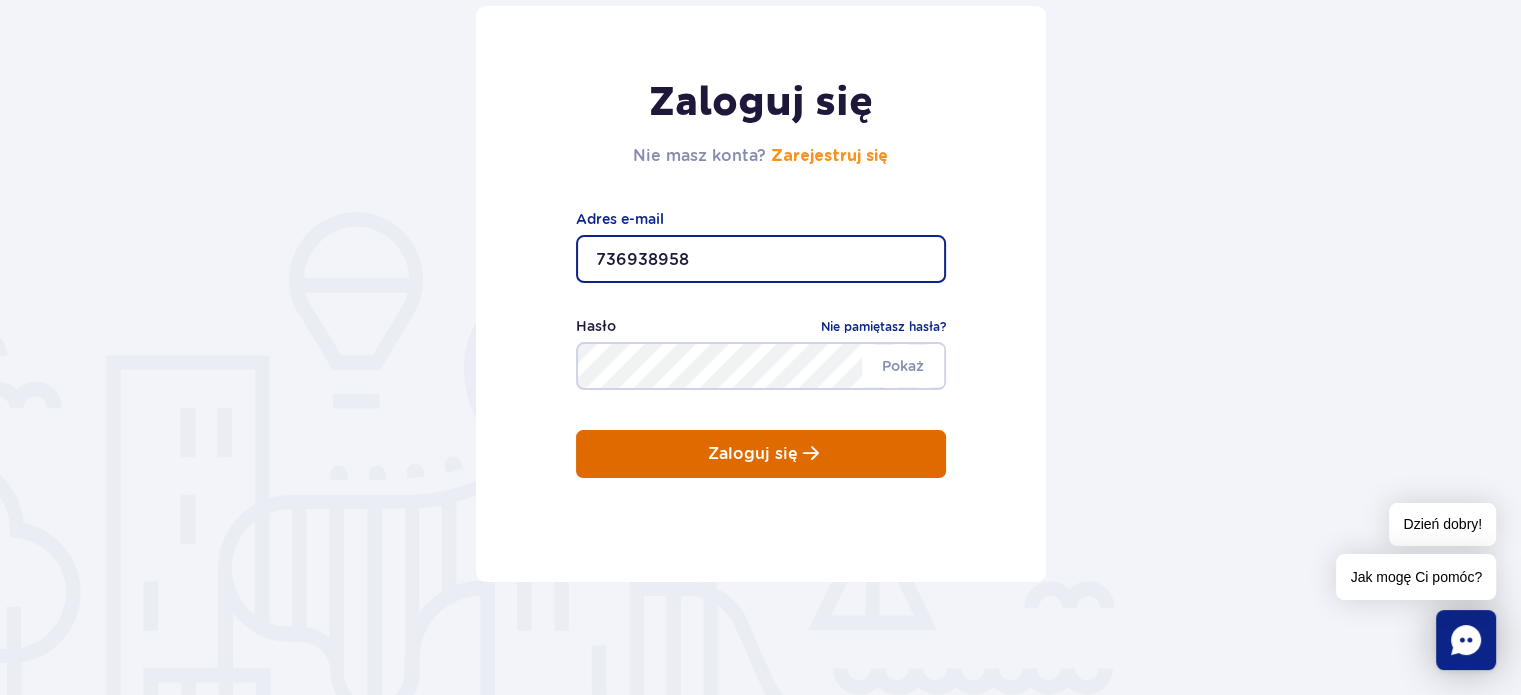 click on "Zaloguj się" at bounding box center (761, 454) 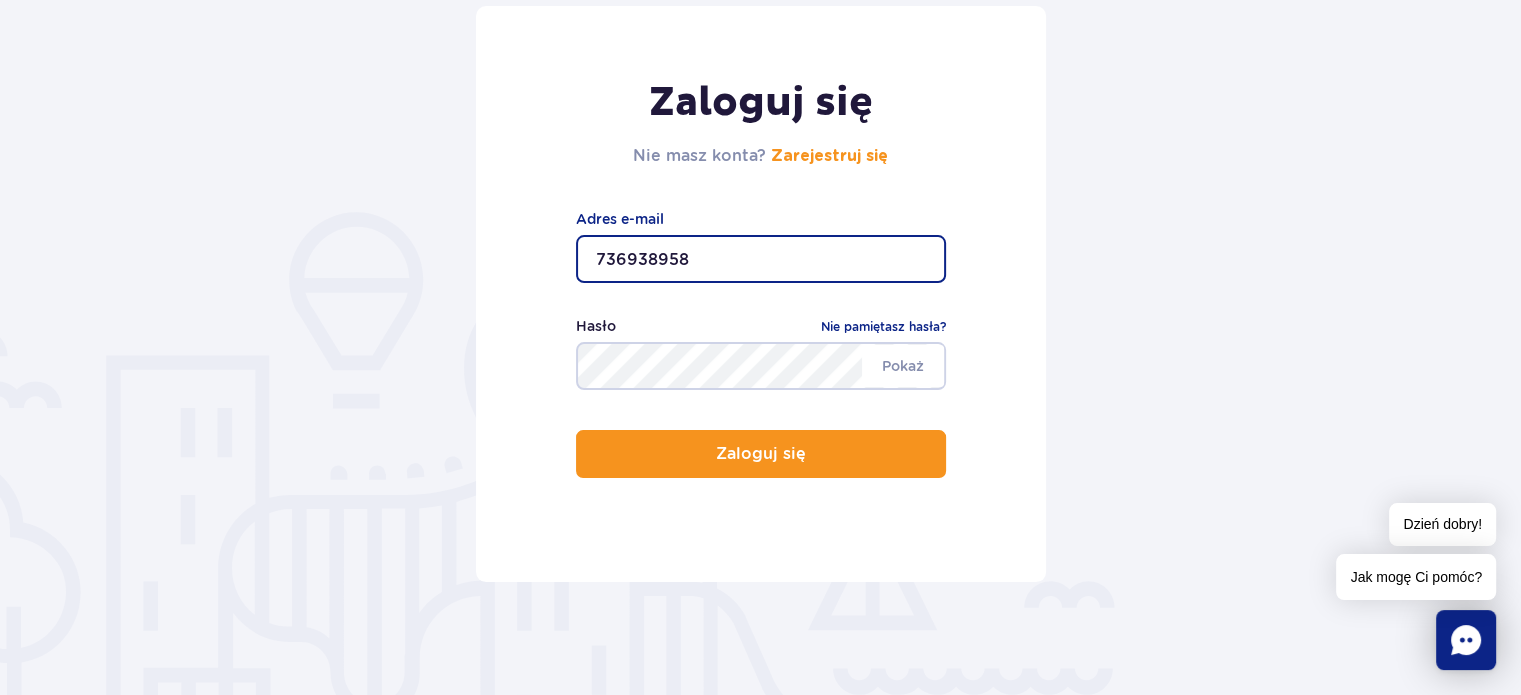click on "736938958" at bounding box center (761, 259) 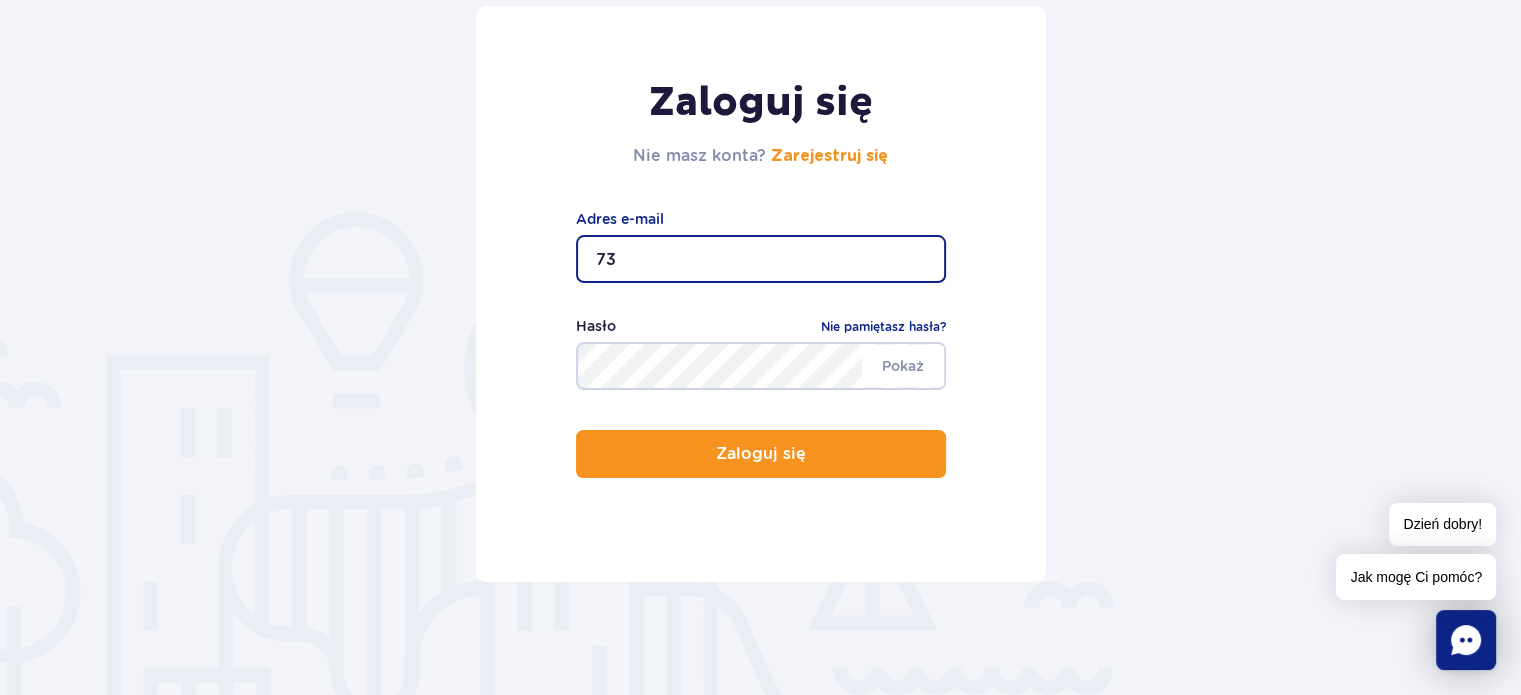 type on "7" 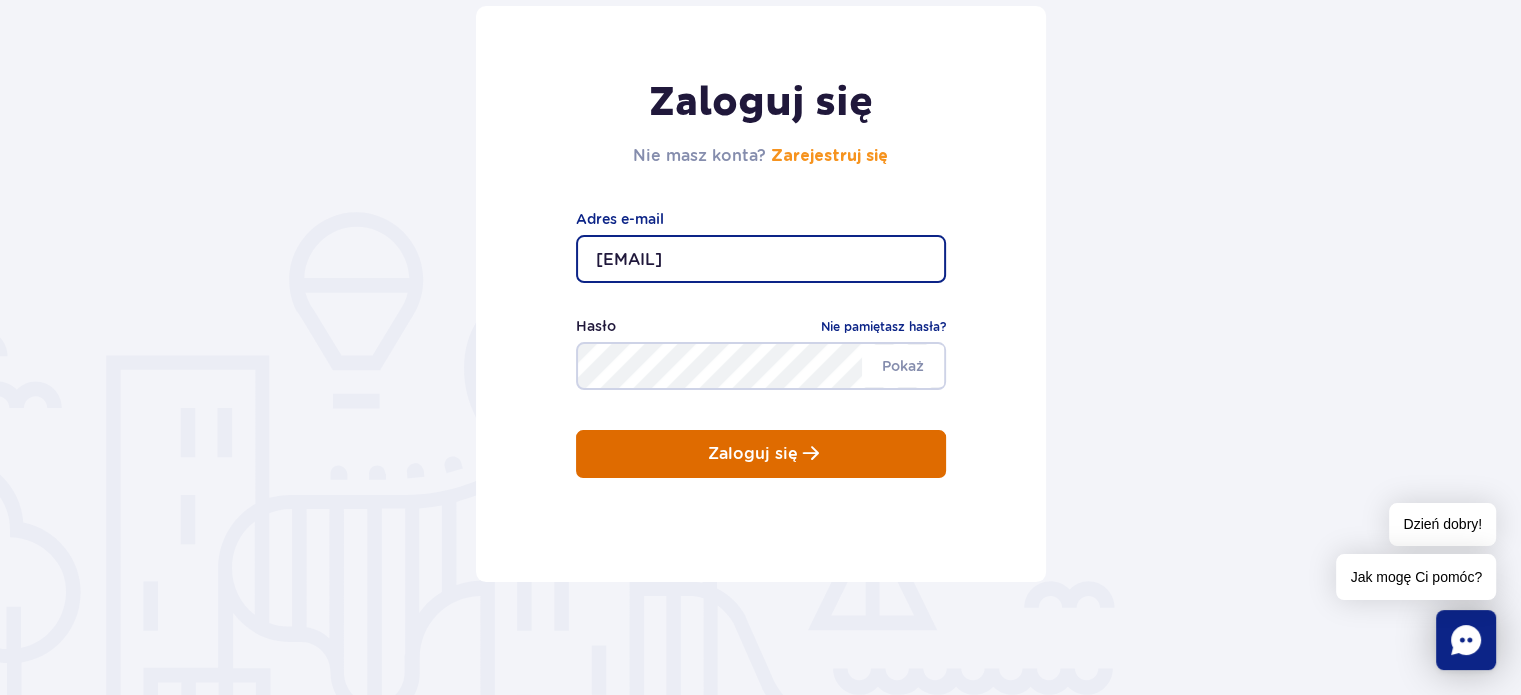type on "Kasiacleo08@gmail.com" 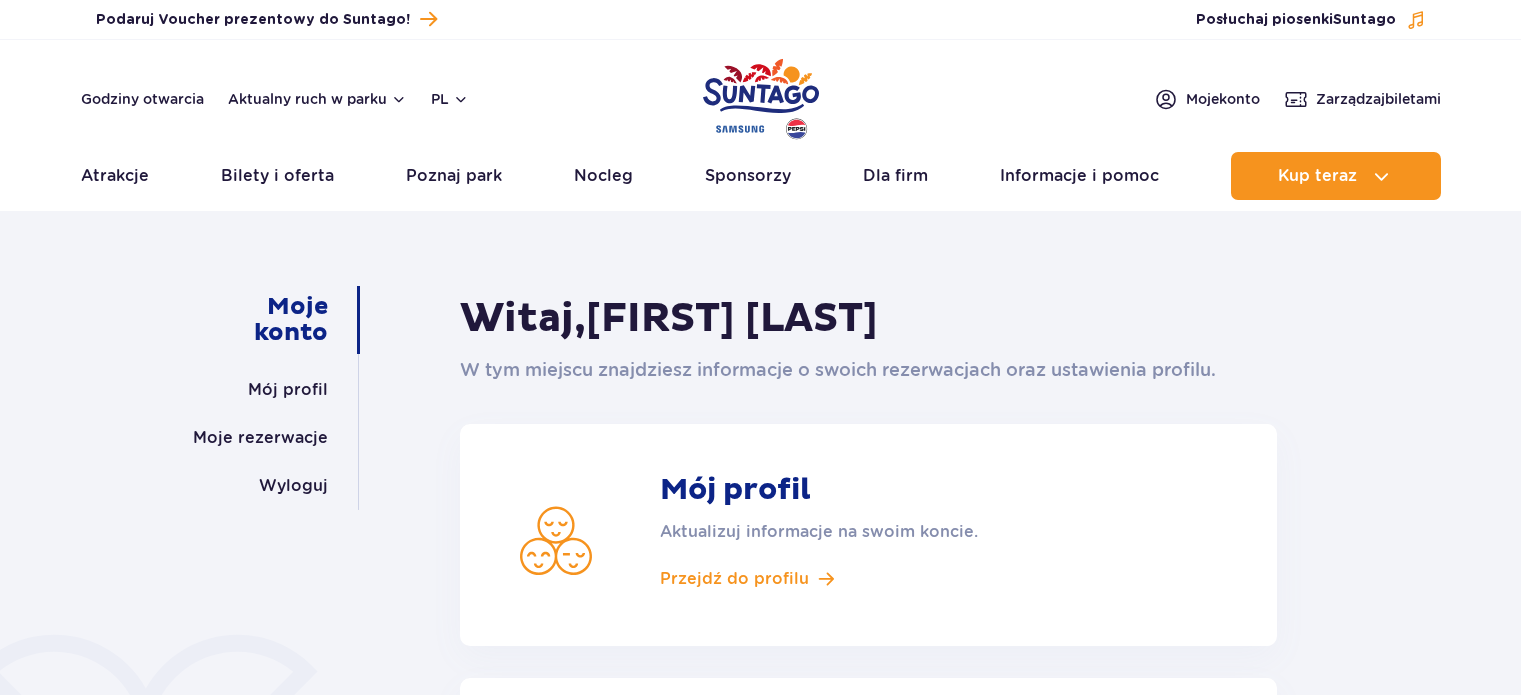 scroll, scrollTop: 0, scrollLeft: 0, axis: both 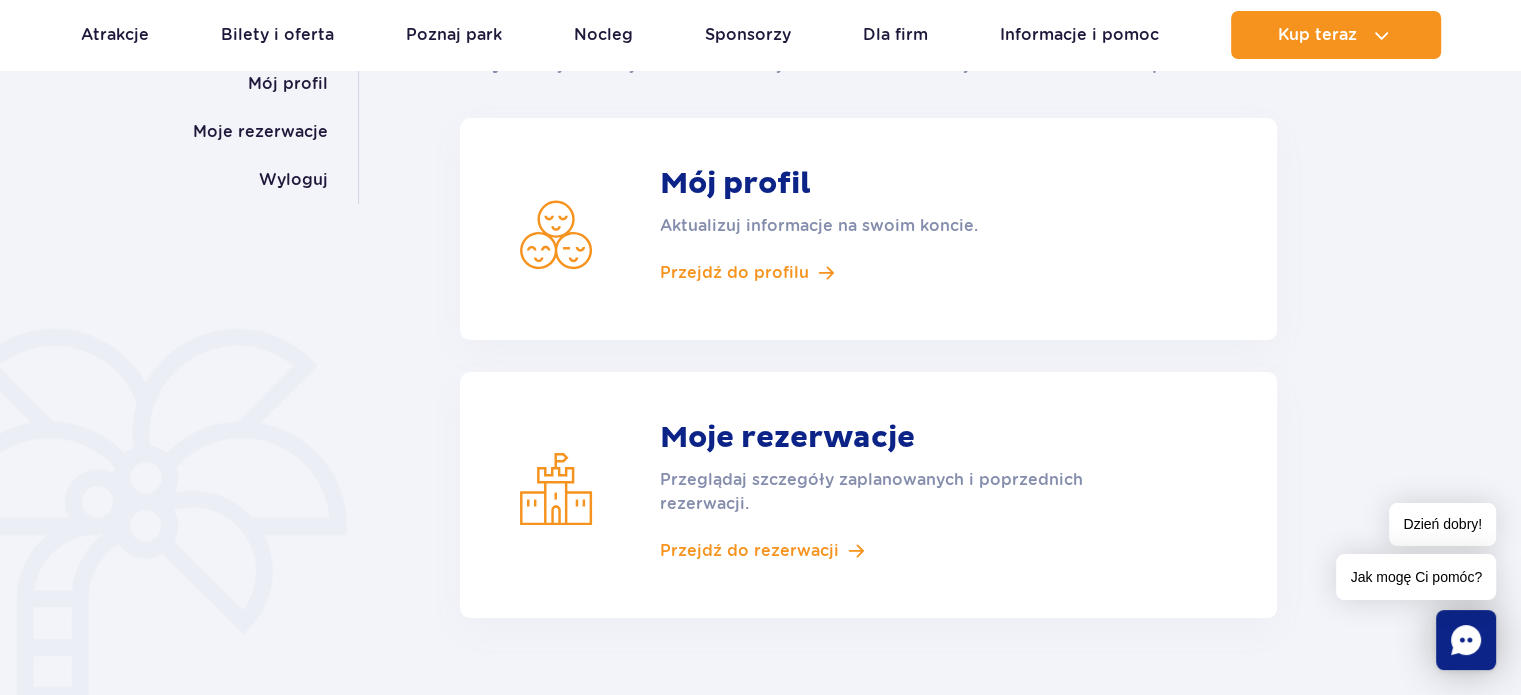 click on "Moje rezerwacje
Przeglądaj szczegóły zaplanowanych i poprzednich rezerwacji.
Przejdź do rezerwacji" at bounding box center (868, 495) 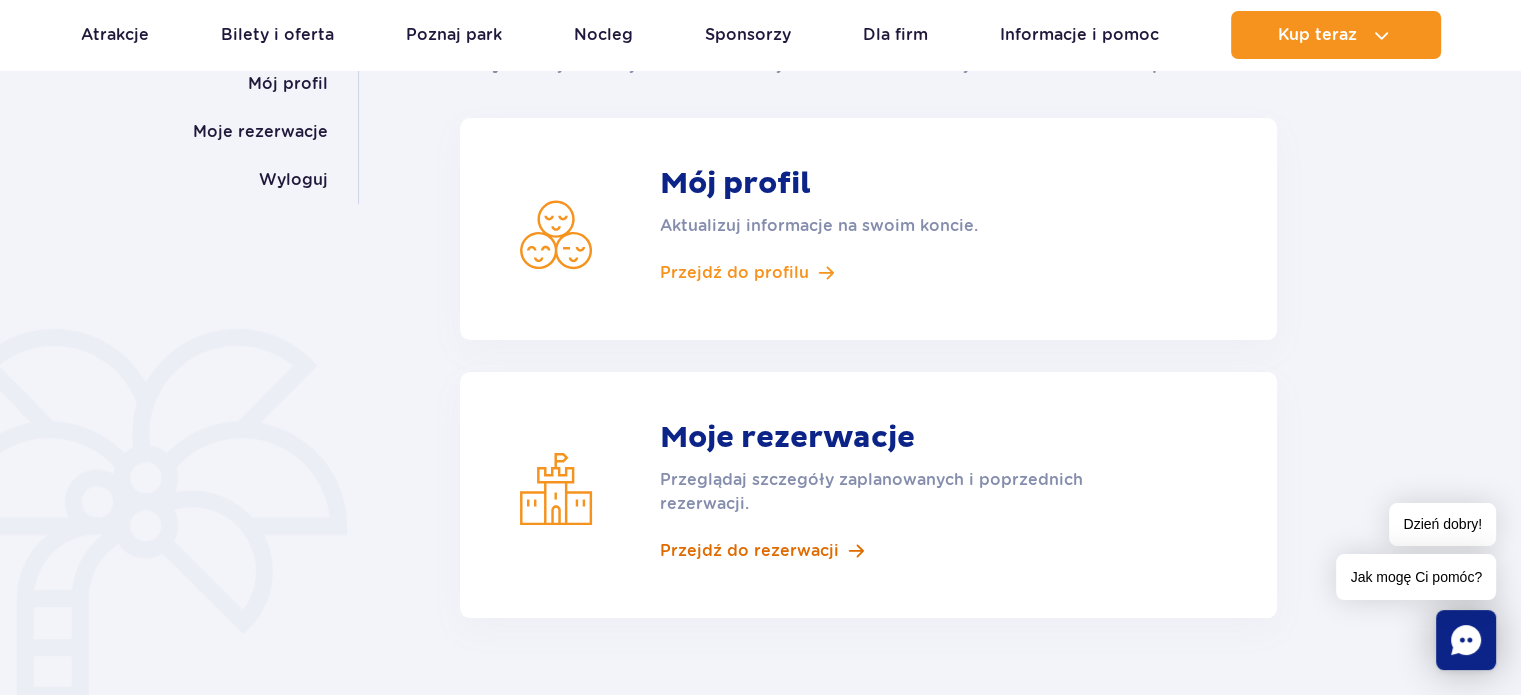 click on "Przejdź do rezerwacji" at bounding box center [749, 551] 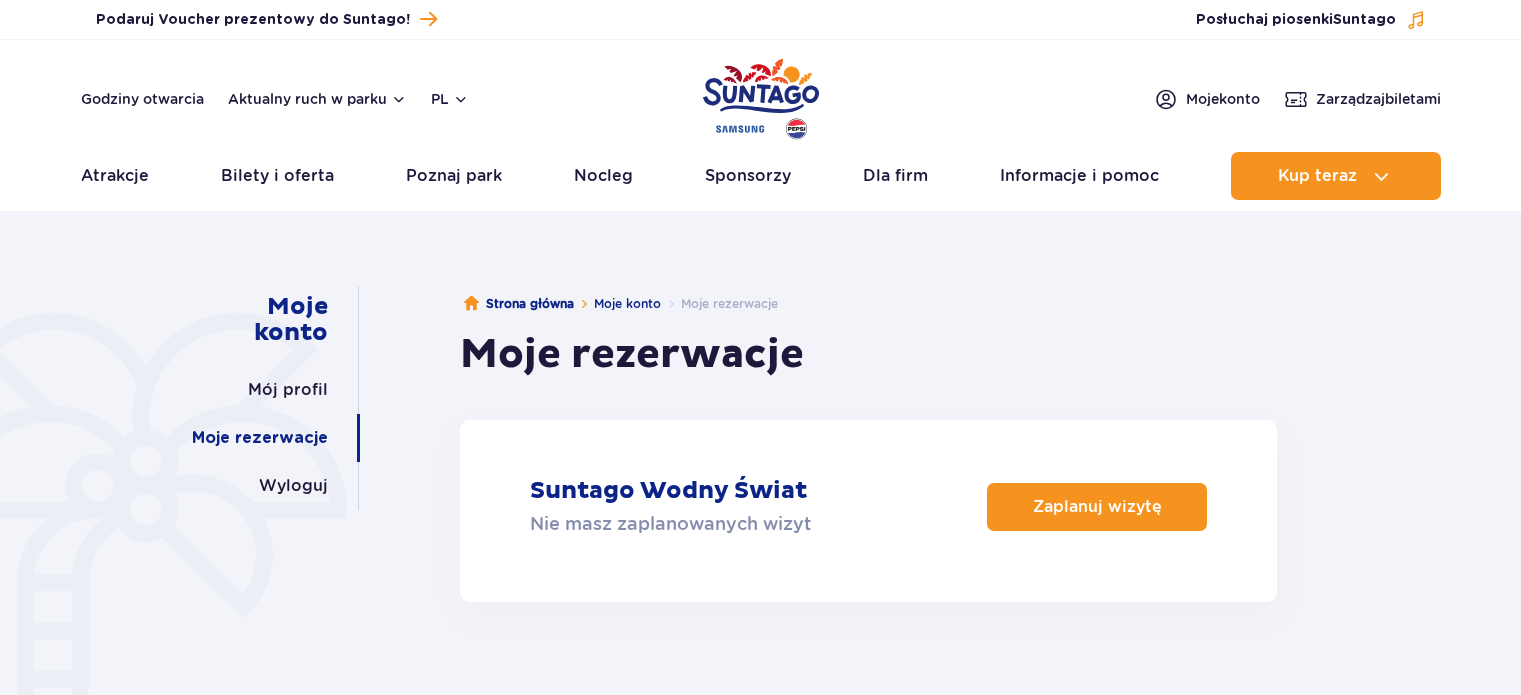 scroll, scrollTop: 0, scrollLeft: 0, axis: both 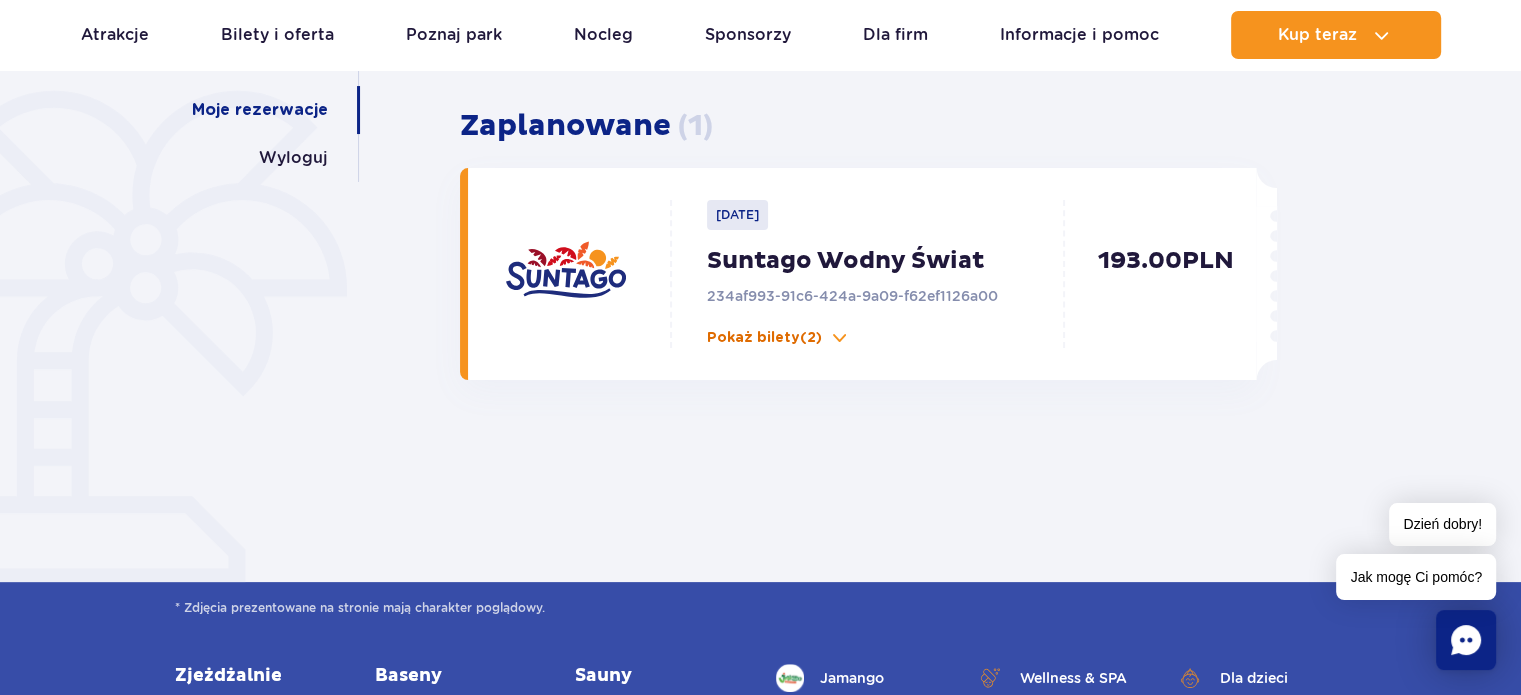 click on "Pokaż bilety  (2)" at bounding box center [764, 338] 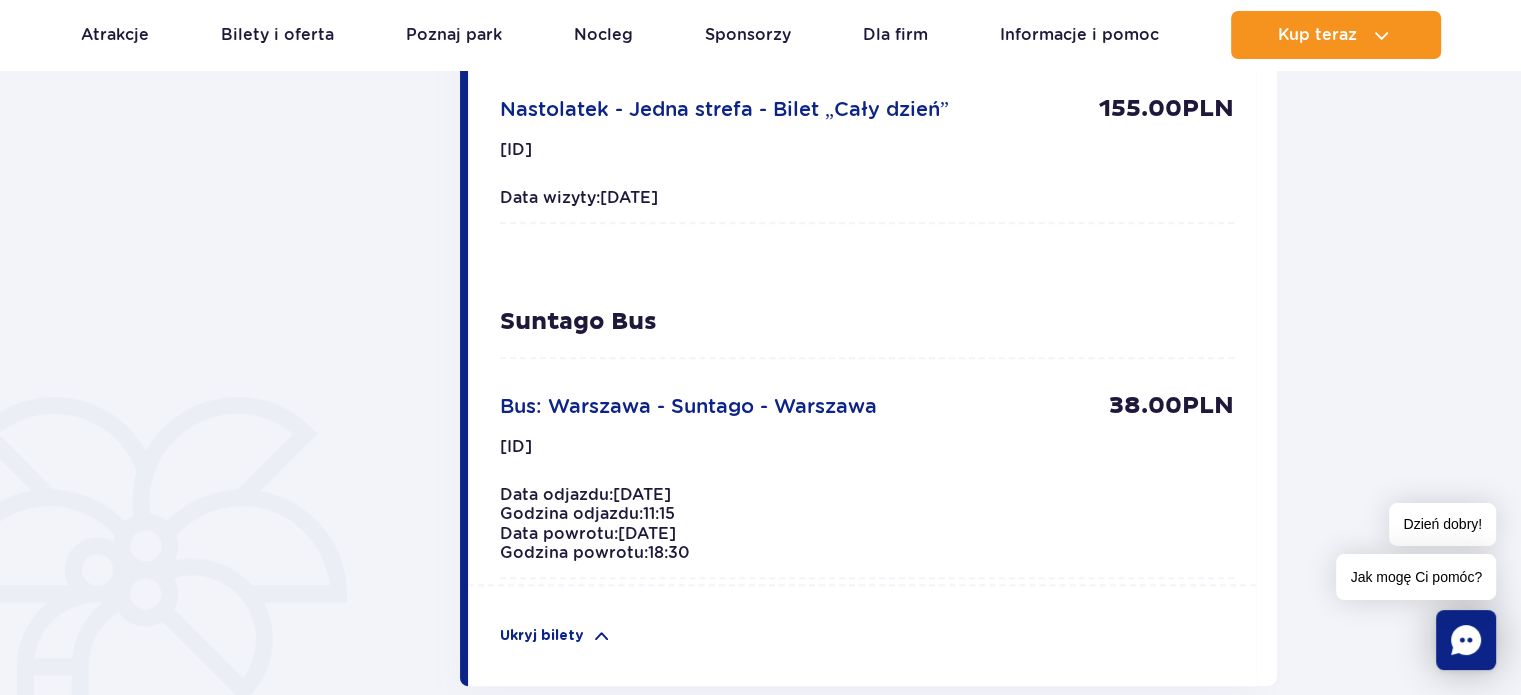 scroll, scrollTop: 739, scrollLeft: 0, axis: vertical 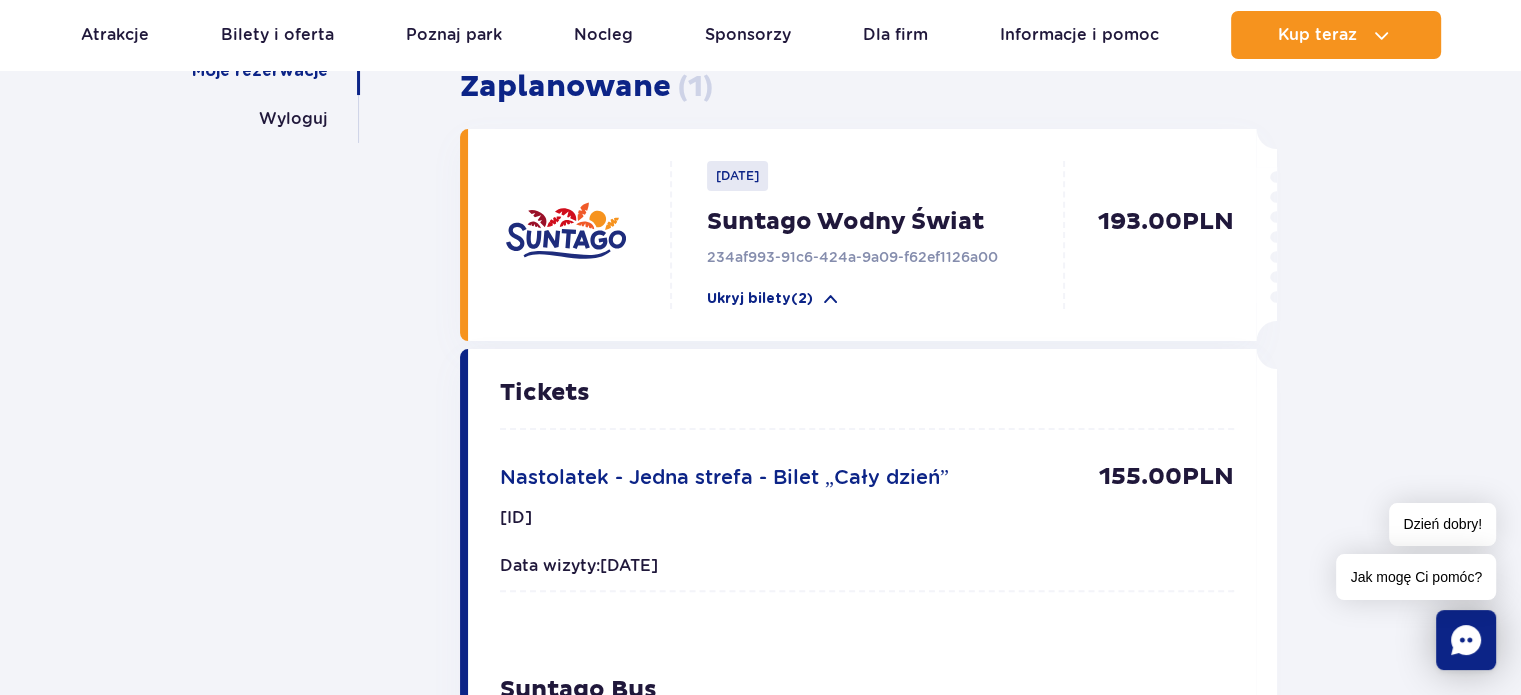 click on "Moje konto
Mój profil
Moje rezerwacje
Wyloguj
Strona główna
Moje konto
Moje rezerwacje
Moje rezerwacje
Zaplanowane   ( 1 ) [DATE] Suntago Wodny Świat [UUID] Ukryj bilety  (2) 193.00  PLN Zarządzaj biletami Ukryj bilety  (2) Tickets Nastolatek - Jedna strefa - Bilet „Cały dzień” 155.00  PLN [ID] 155.00  PLN Data wizyty:  [DATE] Suntago Bus Bus: [CITY] - Suntago - [CITY] 38.00  PLN [ID] 38.00  PLN Data odjazdu:  [DATE] Godzina odjazdu:  11:15 Data powrotu:  [DATE] Godzina powrotu:  18:30 Ukryj bilety" at bounding box center [760, 566] 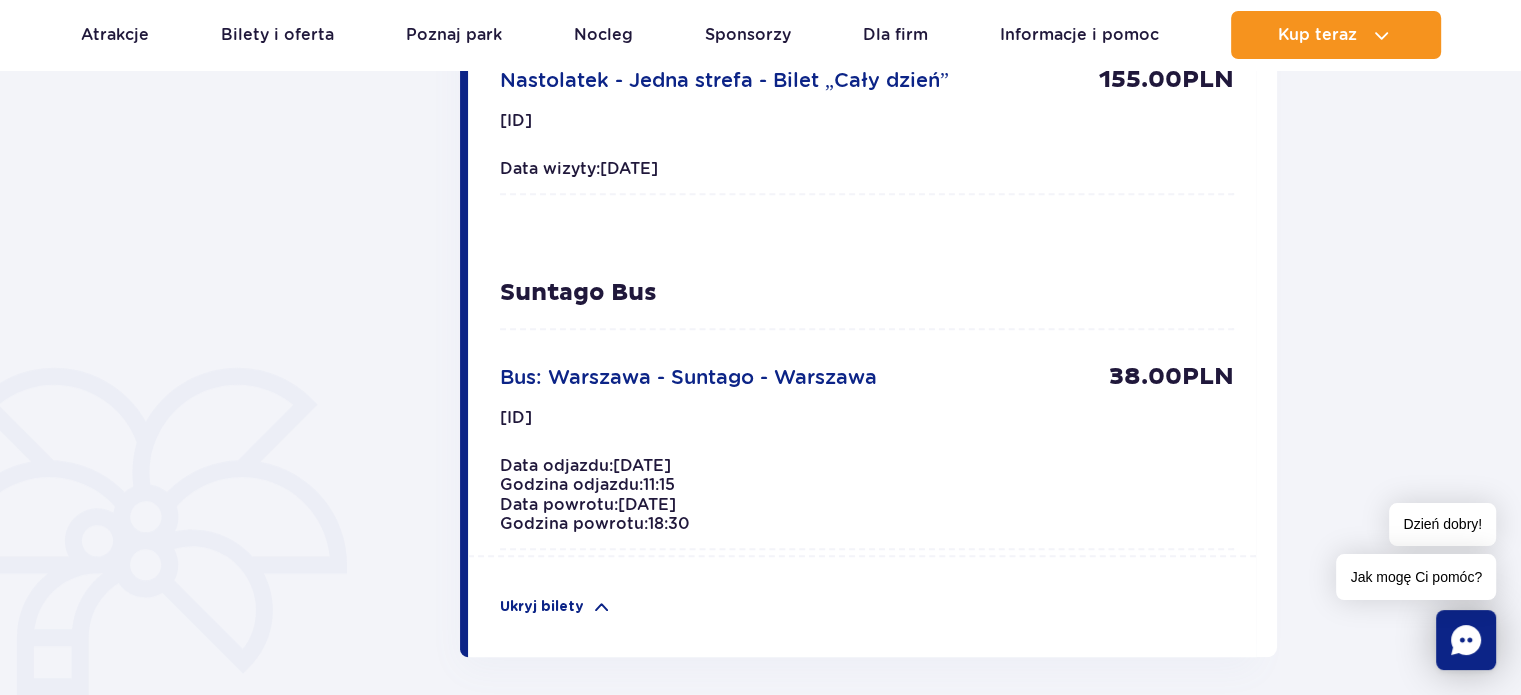 scroll, scrollTop: 766, scrollLeft: 0, axis: vertical 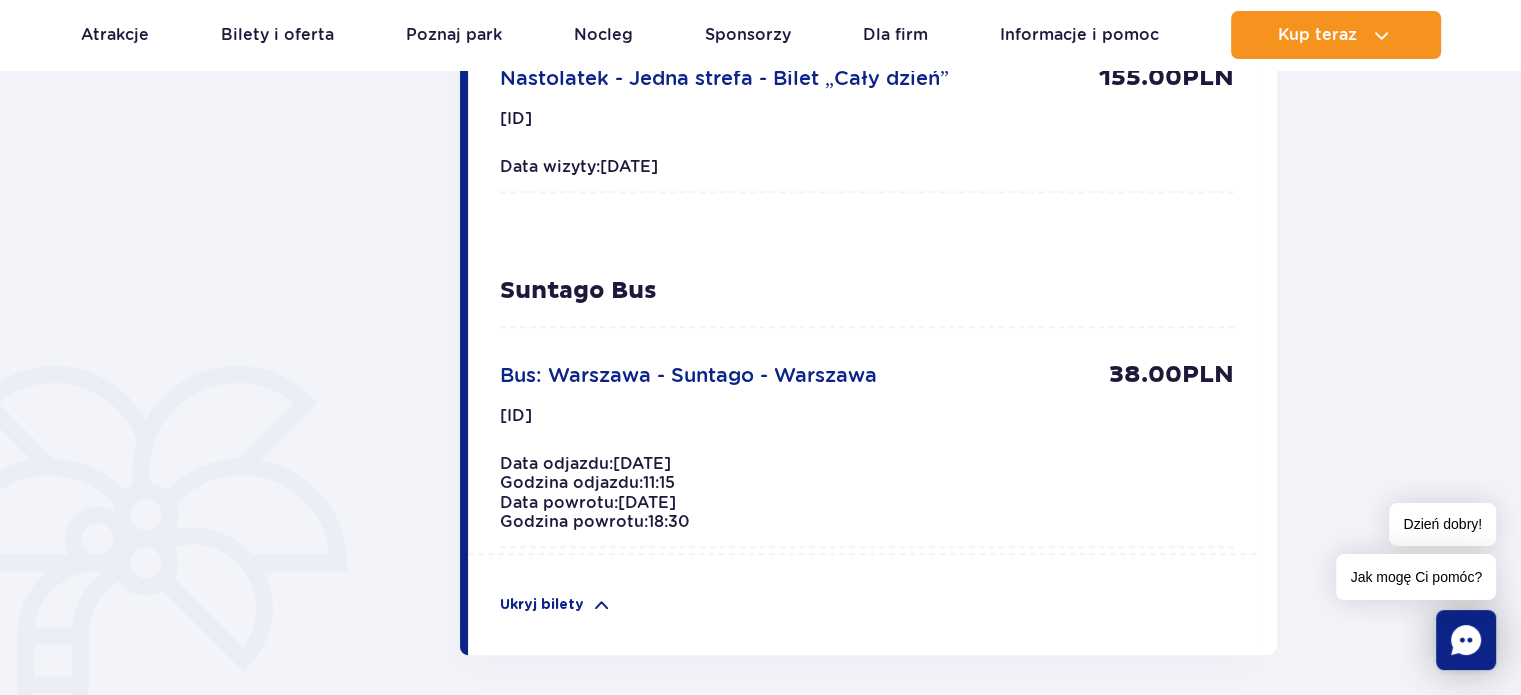 click on "Tickets Nastolatek - Jedna strefa - Bilet „Cały dzień” 155.00  PLN [ID] 155.00  PLN Data wizyty:  [DATE] Suntago Bus Bus: [CITY] - Suntago - [CITY] 38.00  PLN [ID] 38.00  PLN Data odjazdu:  [DATE] Godzina odjazdu:  11:15 Data powrotu:  [DATE] Godzina powrotu:  18:30" at bounding box center (862, 252) 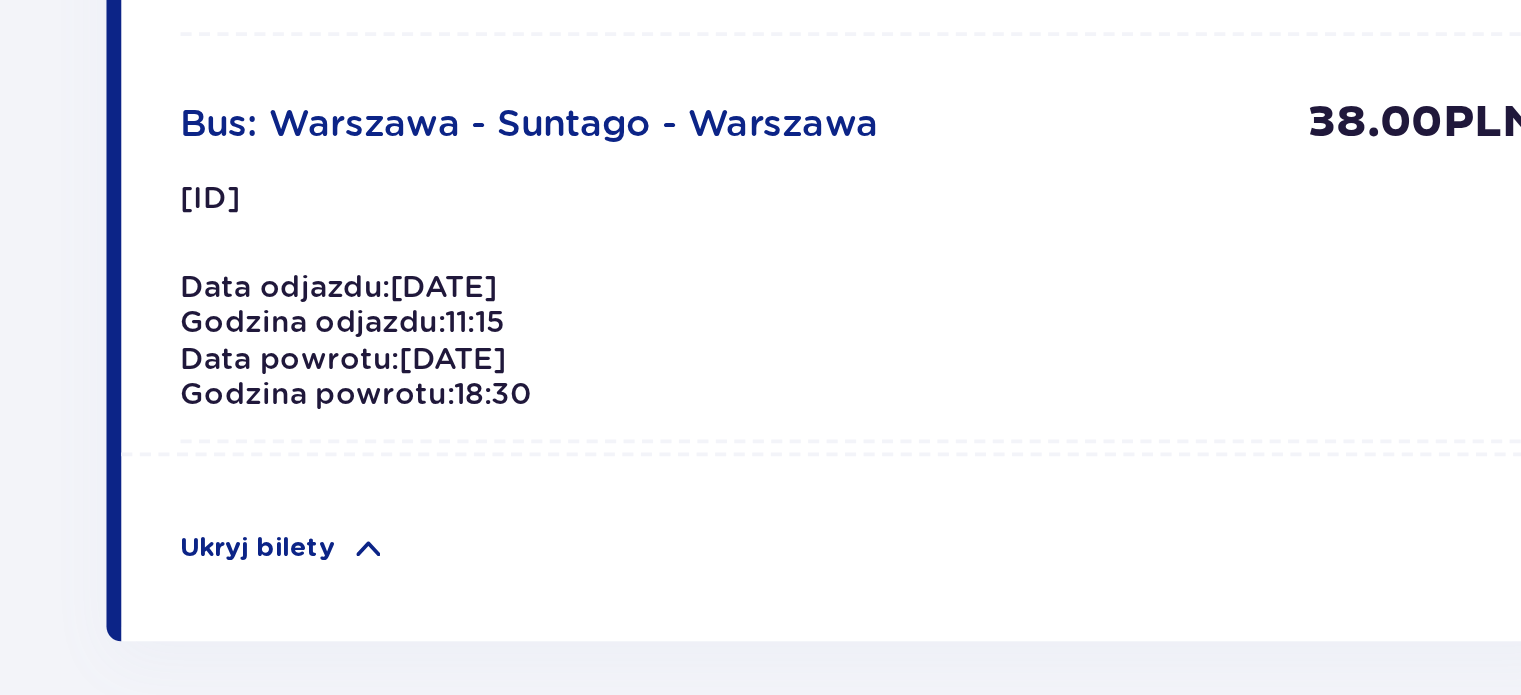 scroll, scrollTop: 892, scrollLeft: 0, axis: vertical 